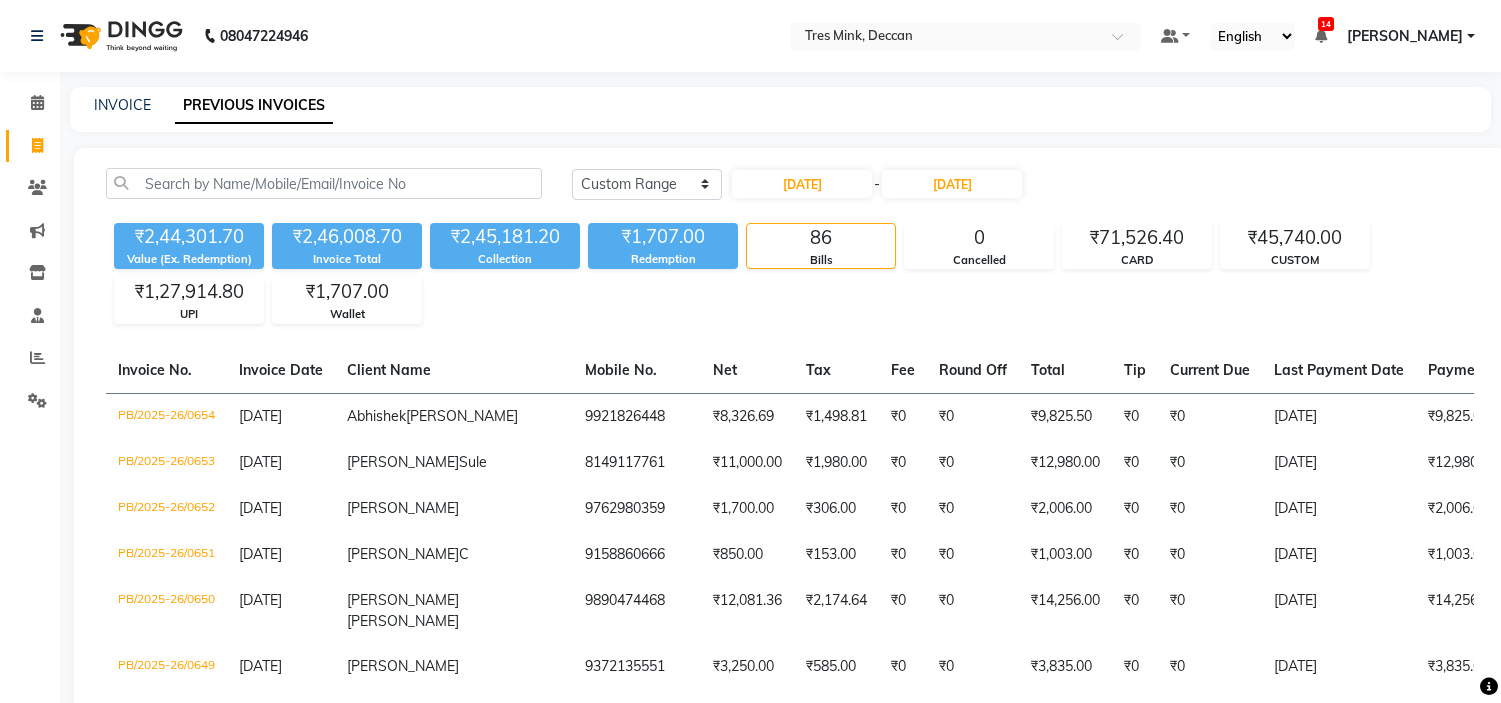 select on "range" 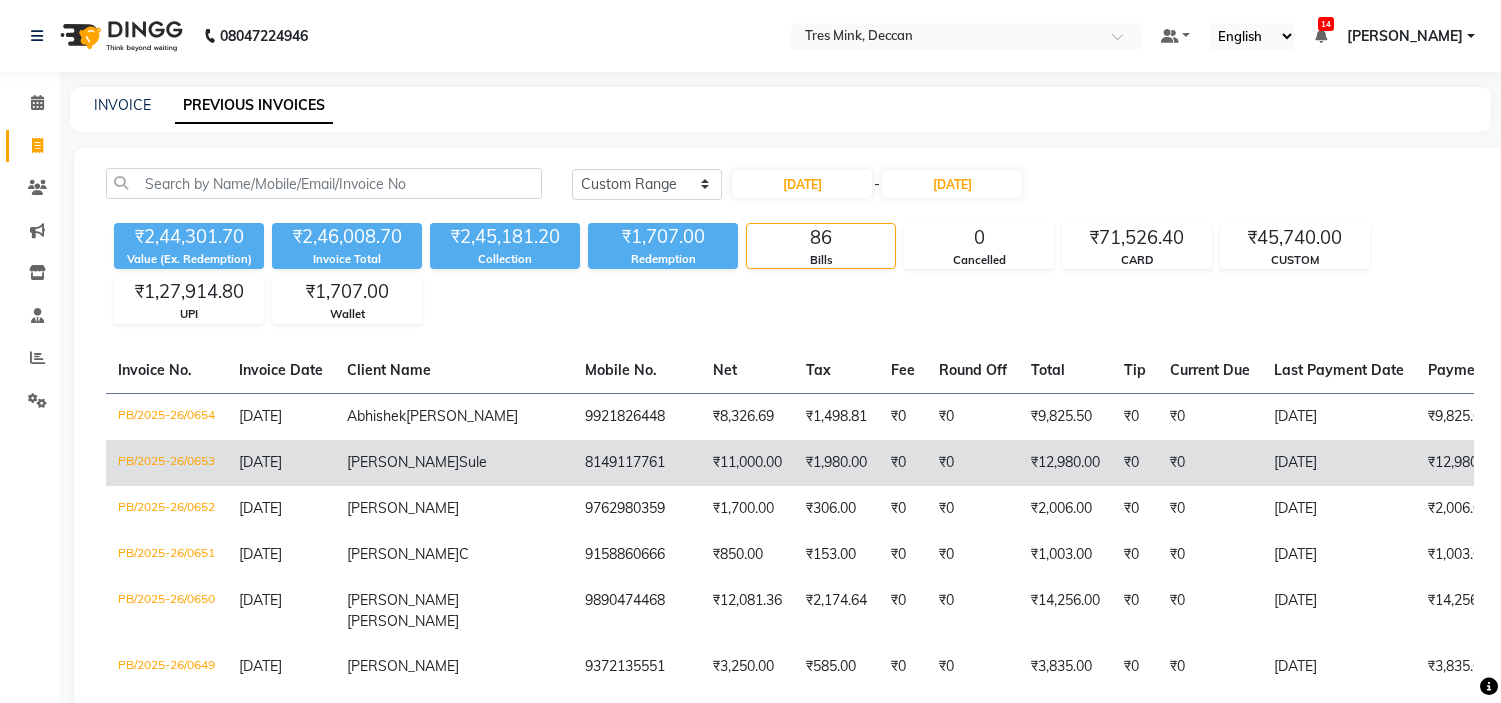 scroll, scrollTop: 0, scrollLeft: 0, axis: both 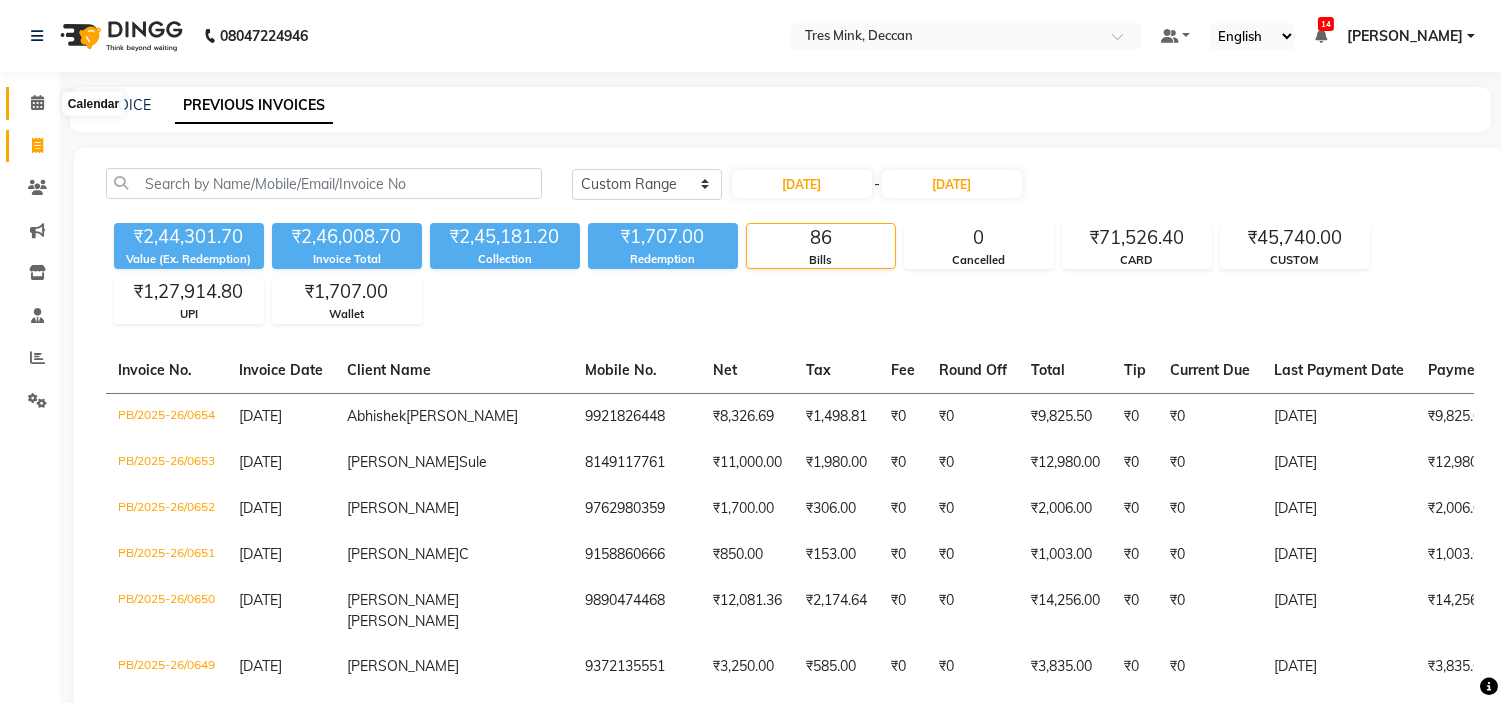 click 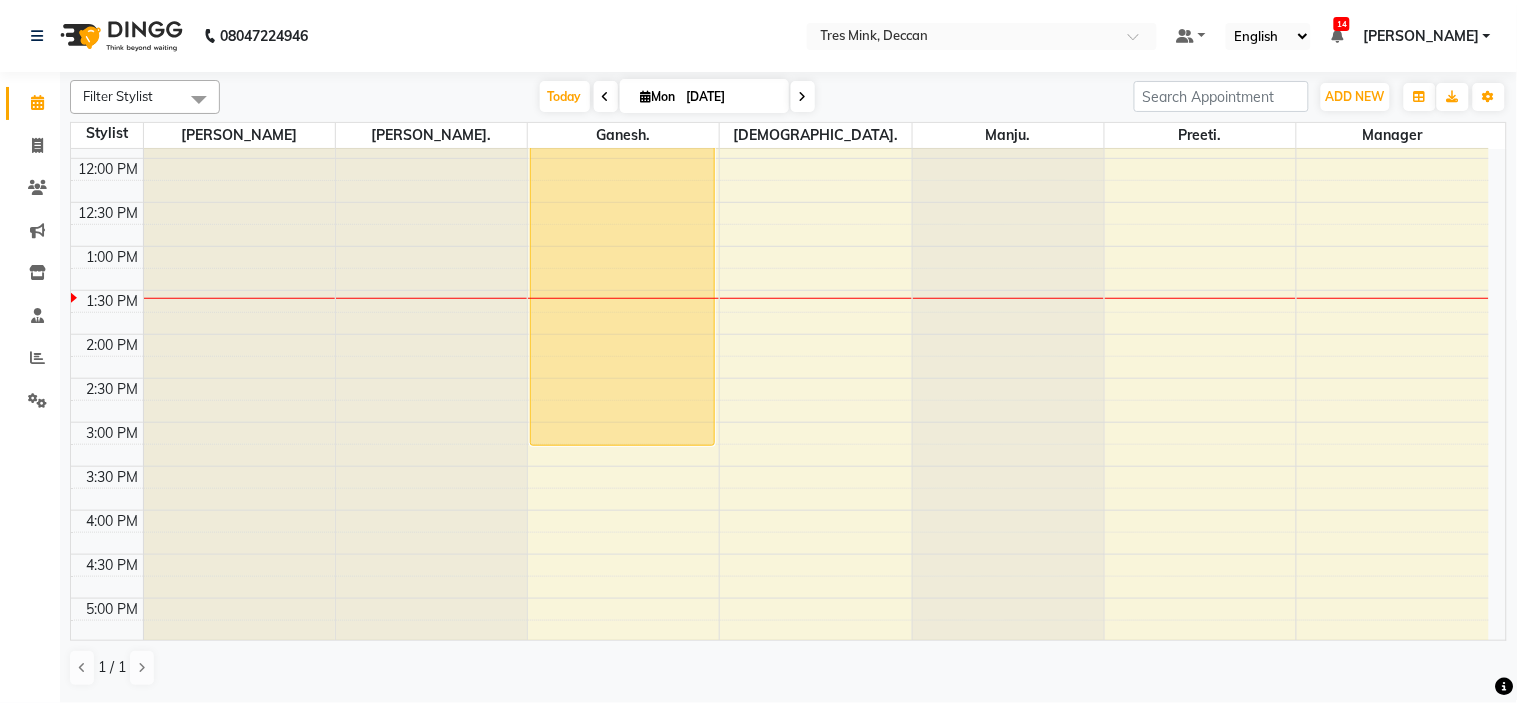 scroll, scrollTop: 444, scrollLeft: 0, axis: vertical 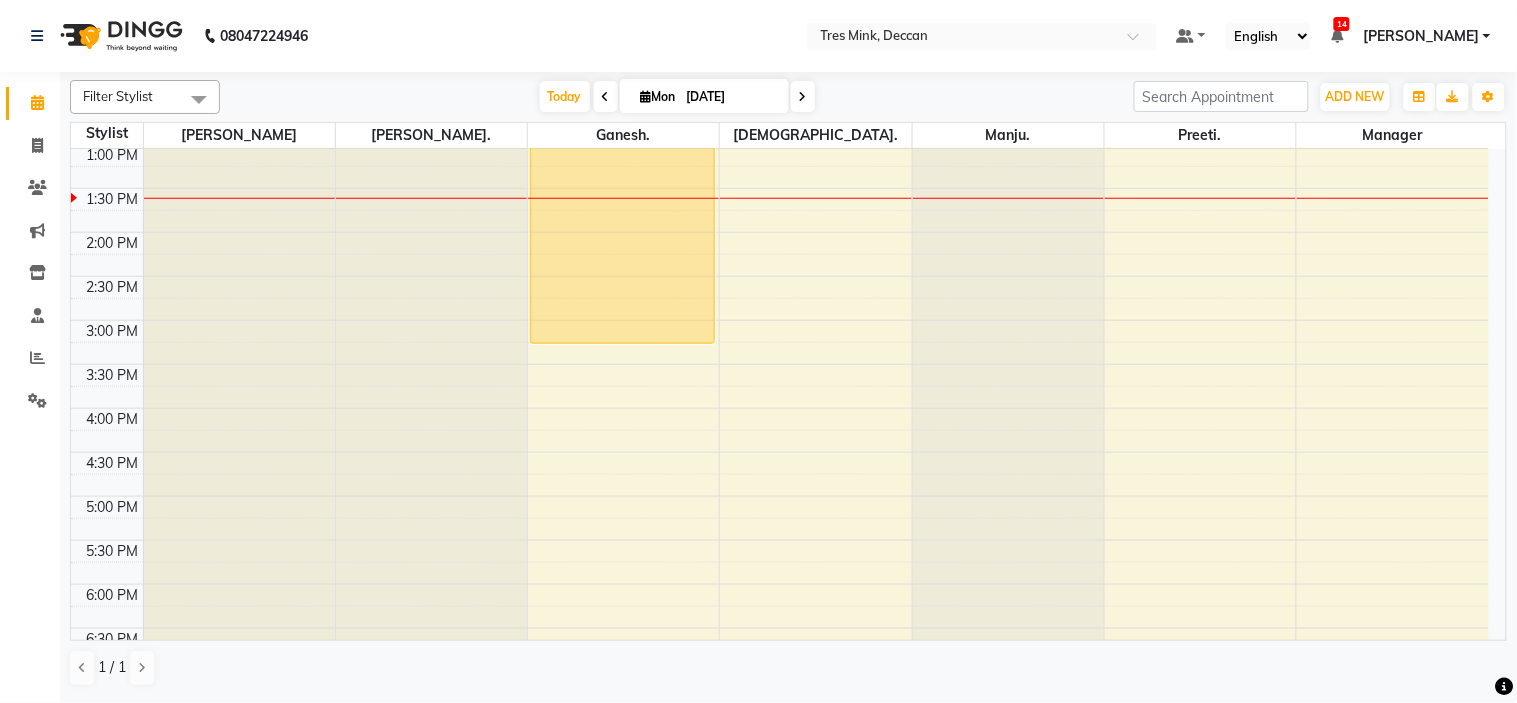 click at bounding box center (606, 96) 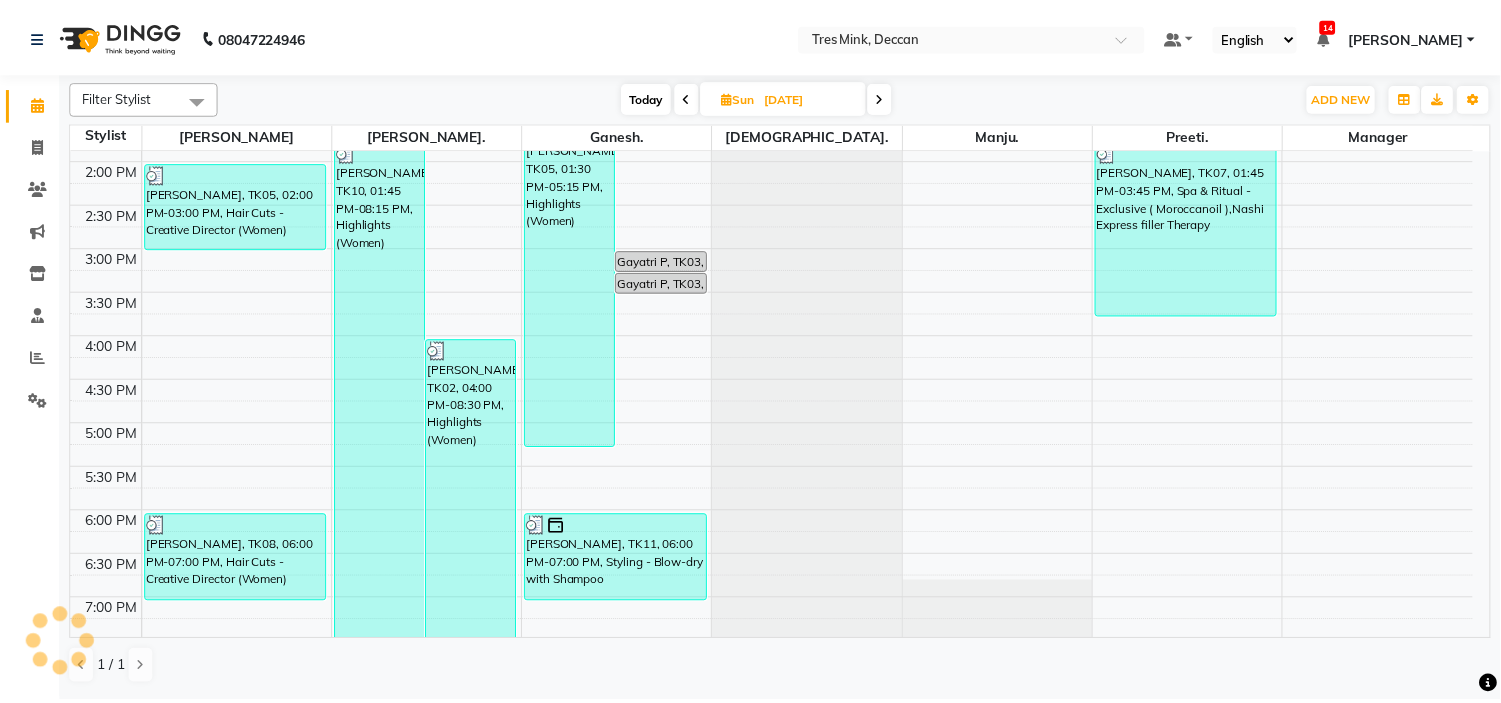 scroll, scrollTop: 656, scrollLeft: 0, axis: vertical 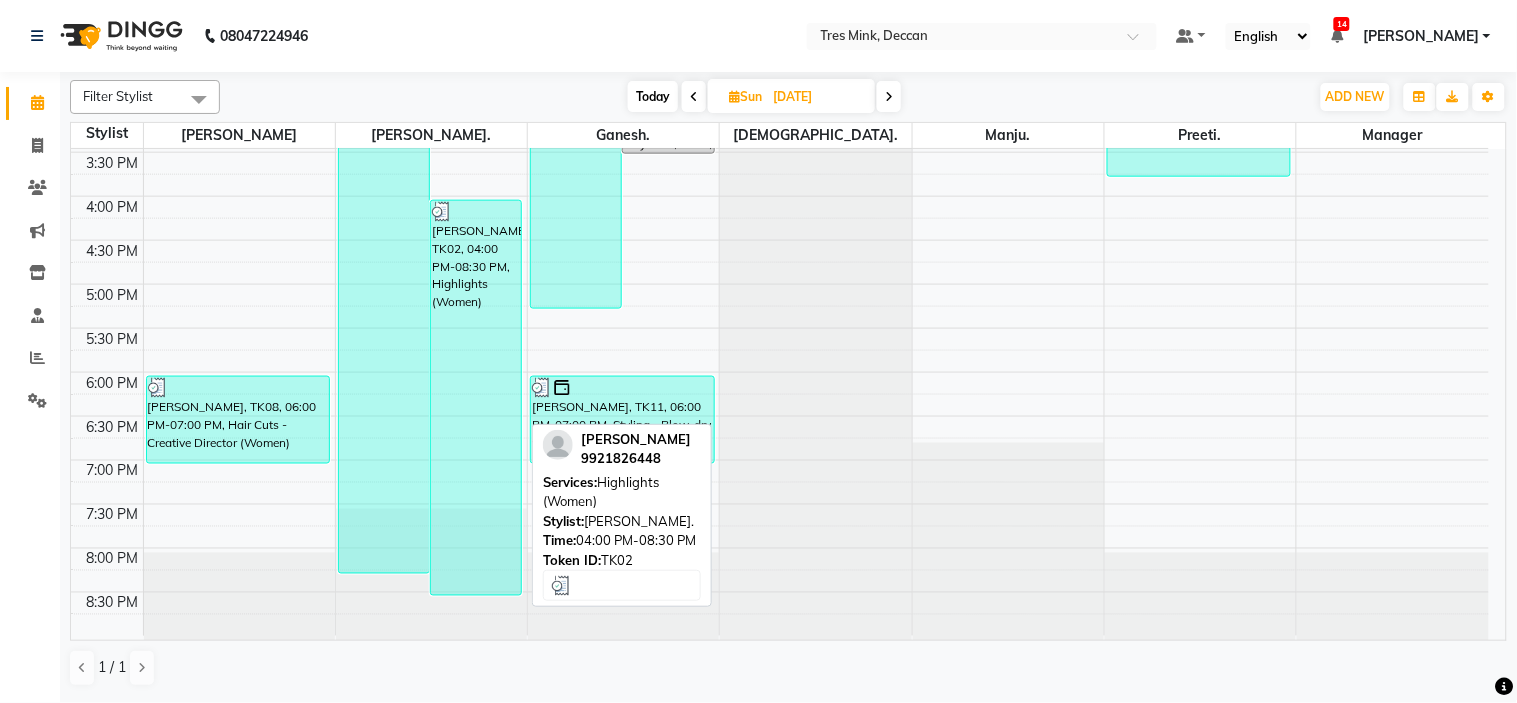 click on "[PERSON_NAME], TK02, 04:00 PM-08:30 PM, Highlights (Women)" at bounding box center (476, 398) 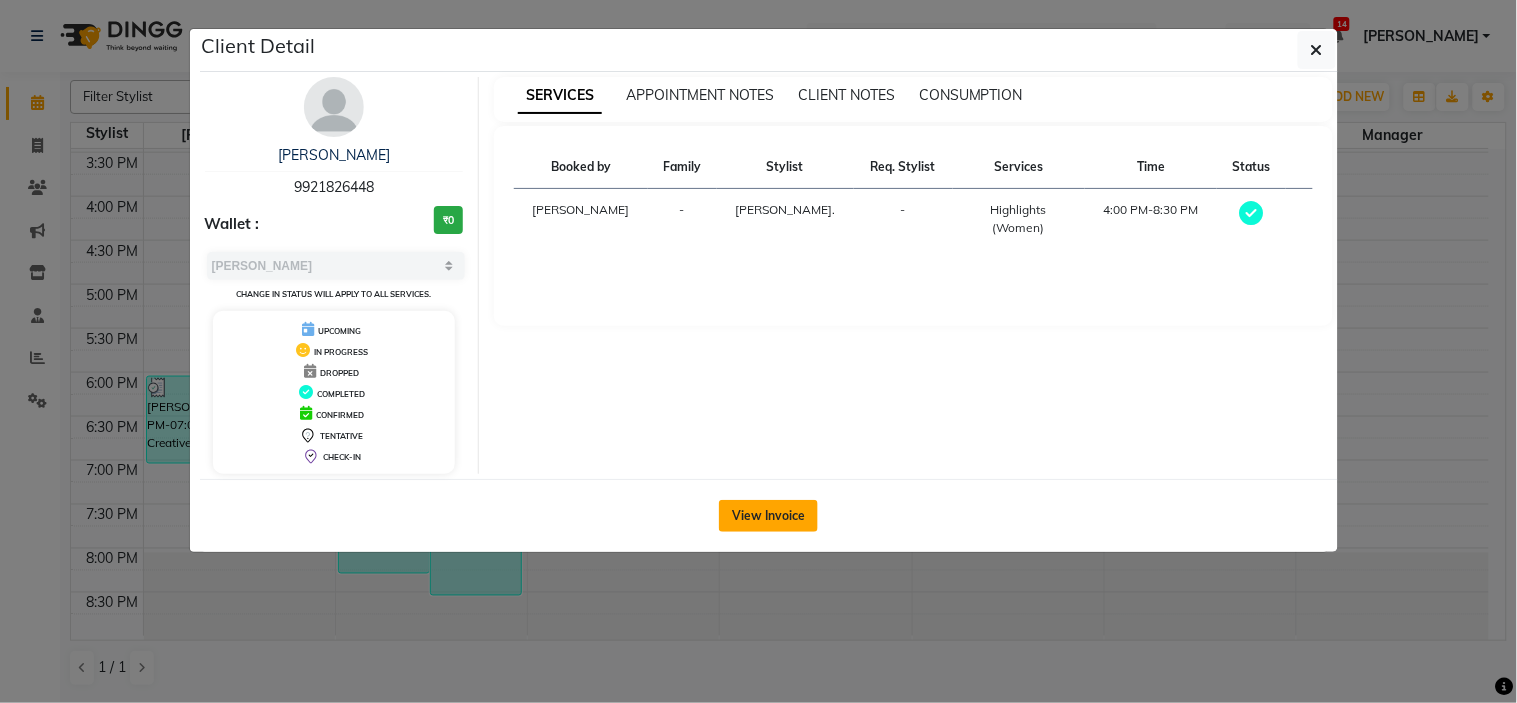 click on "View Invoice" 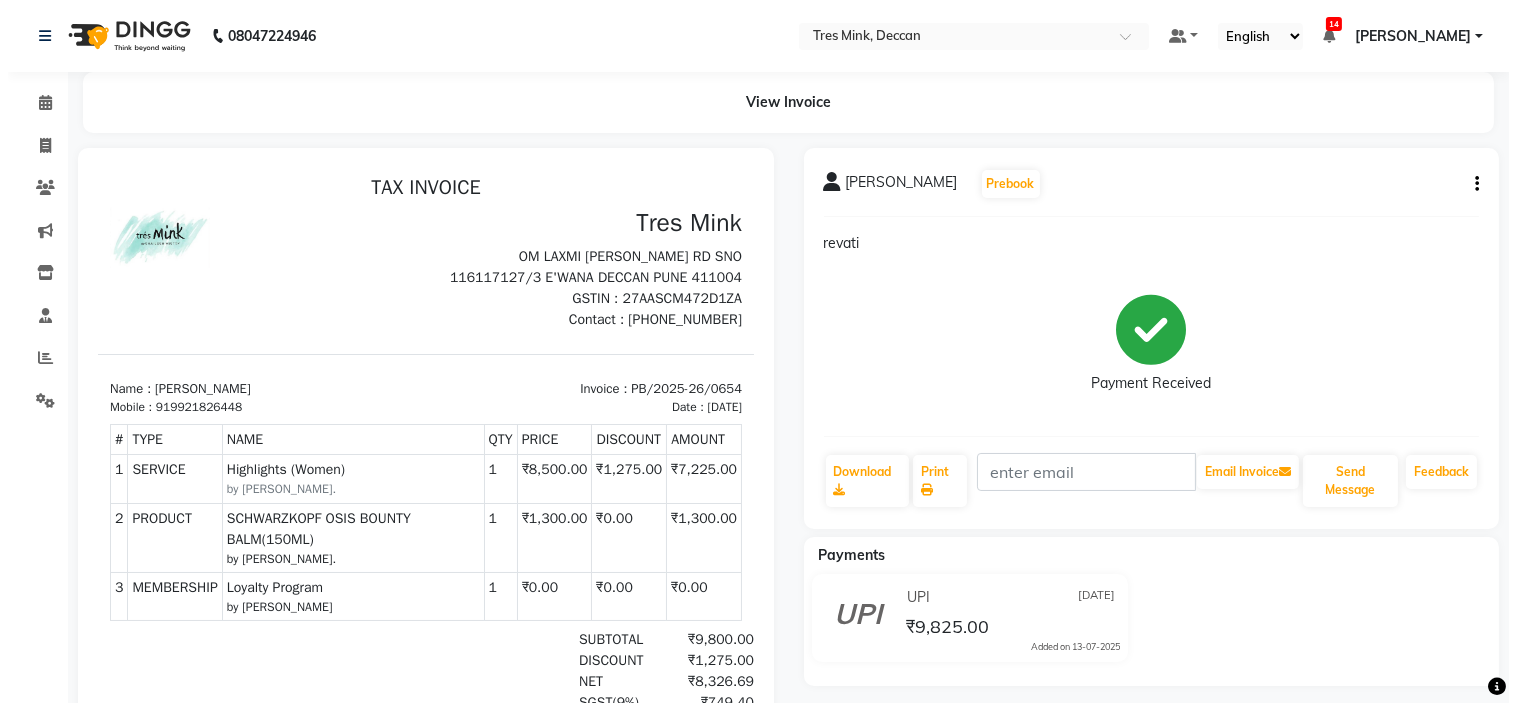 scroll, scrollTop: 0, scrollLeft: 0, axis: both 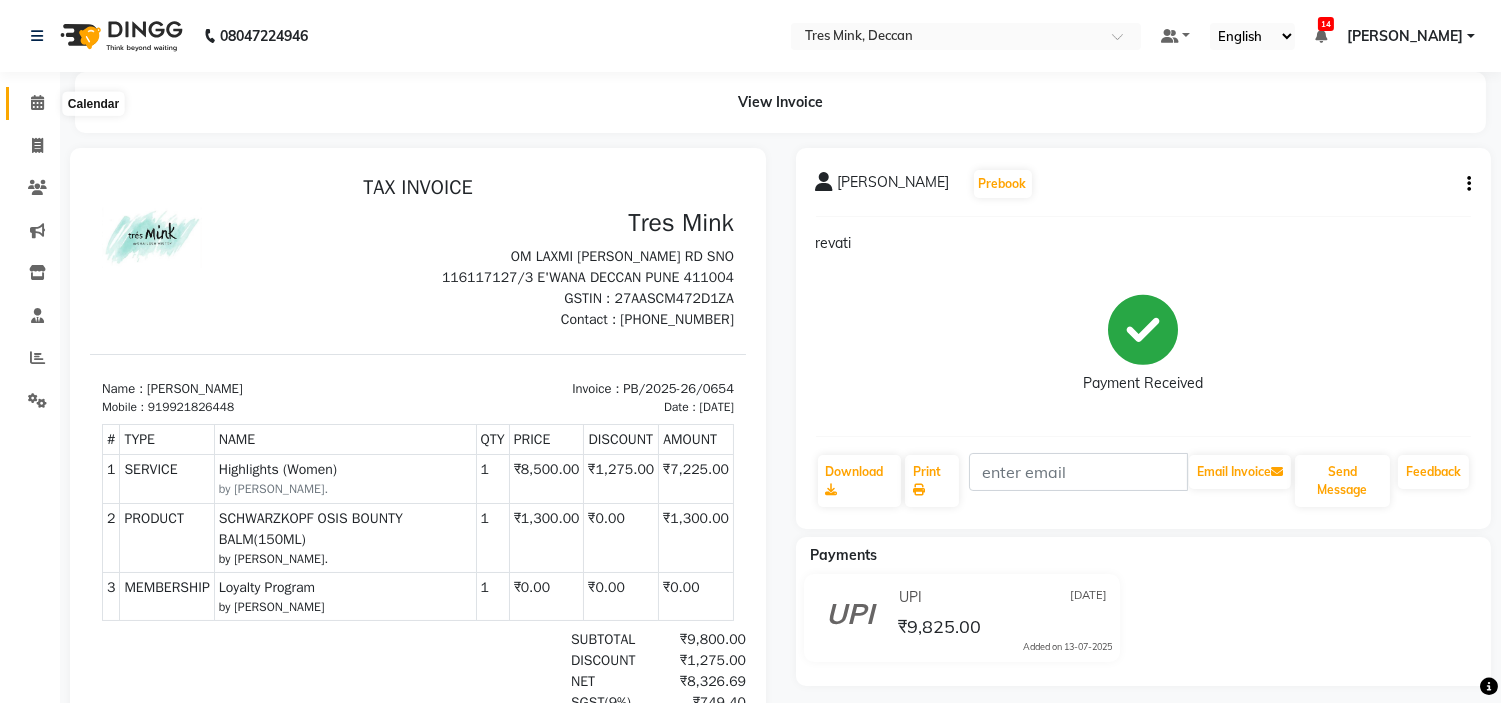 click 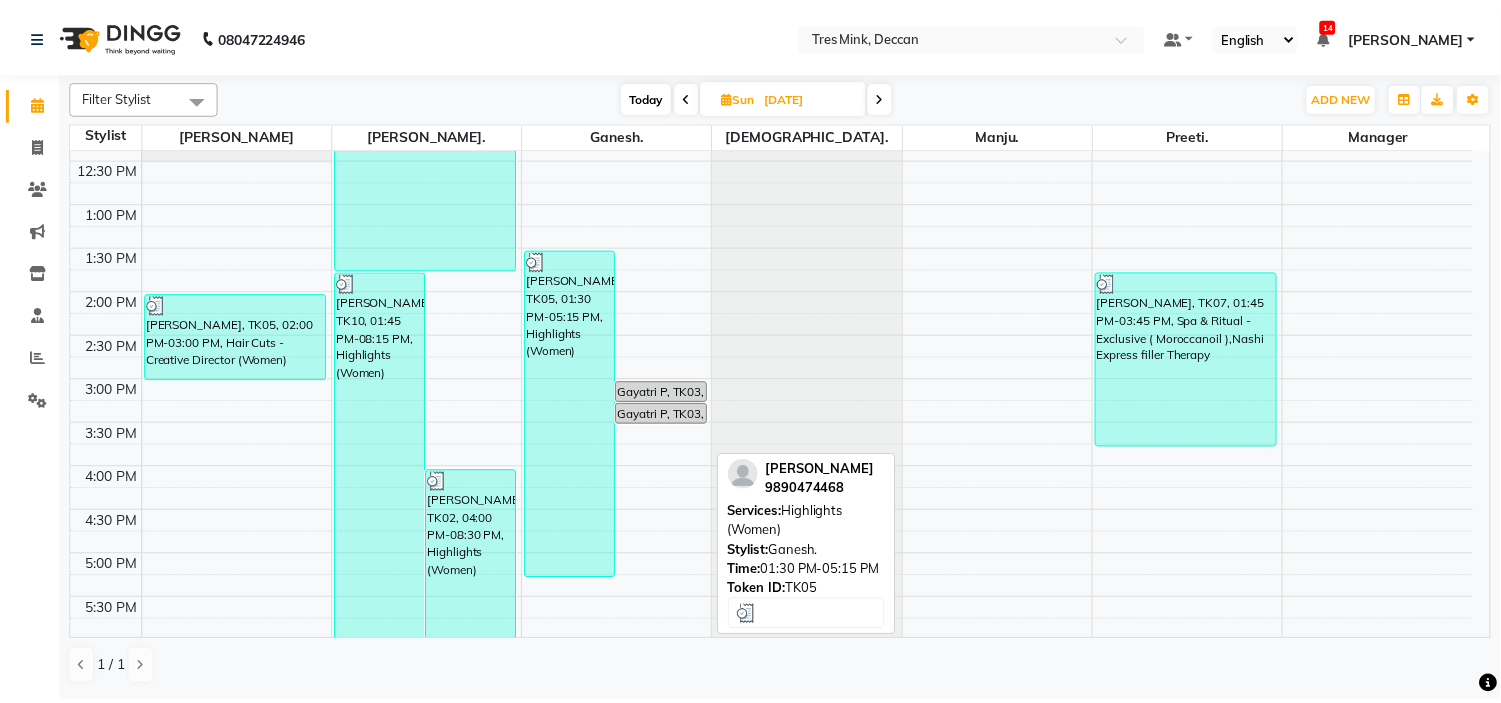 scroll, scrollTop: 323, scrollLeft: 0, axis: vertical 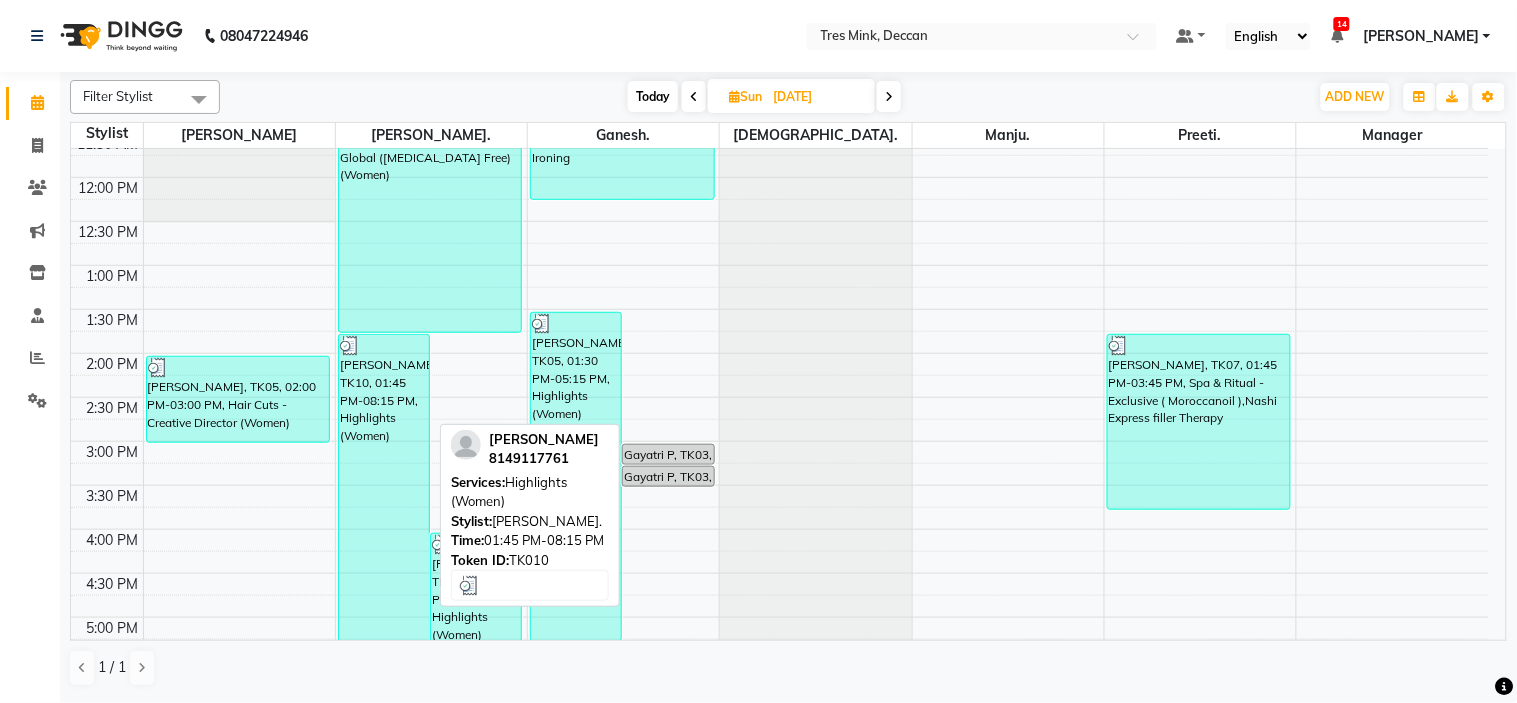 click on "[PERSON_NAME], TK10, 01:45 PM-08:15 PM, Highlights (Women)" at bounding box center [384, 620] 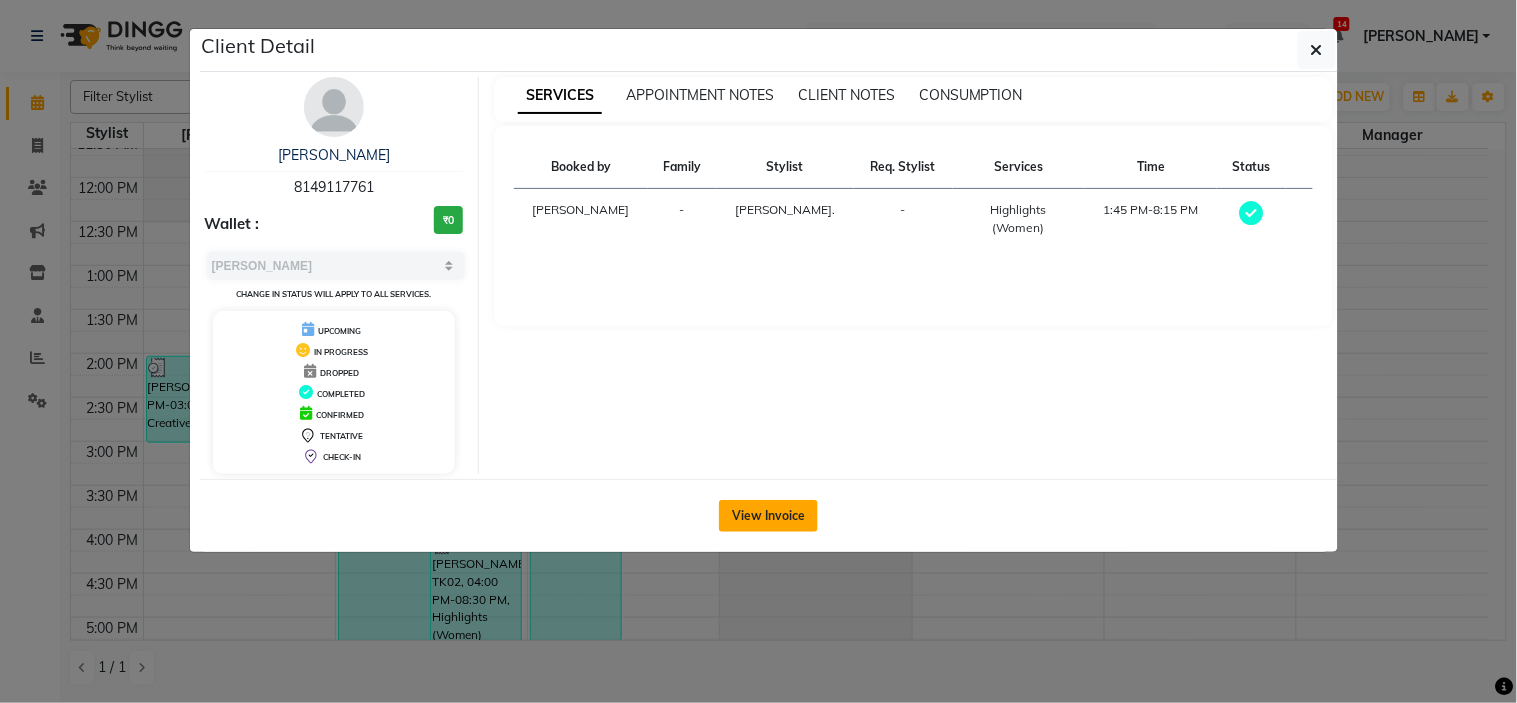 click on "View Invoice" 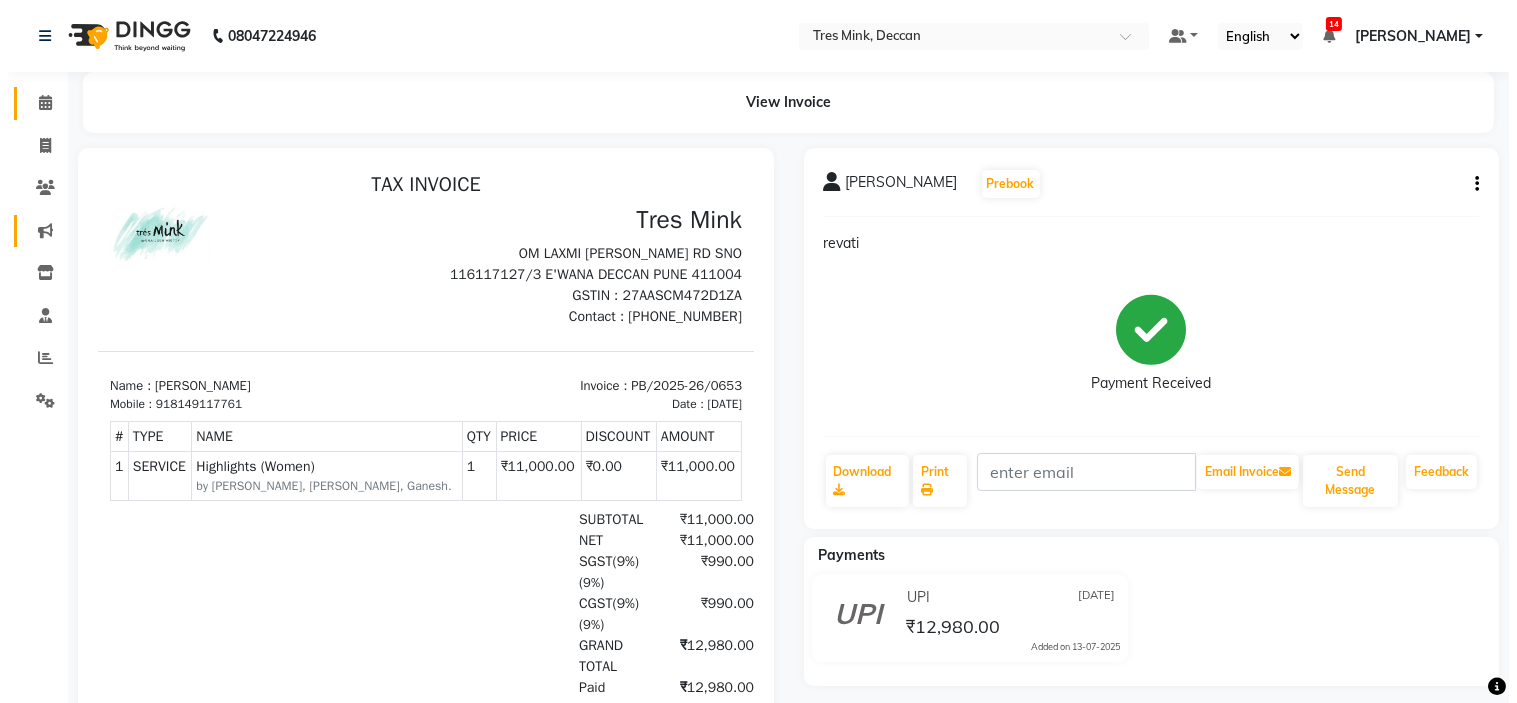 scroll, scrollTop: 0, scrollLeft: 0, axis: both 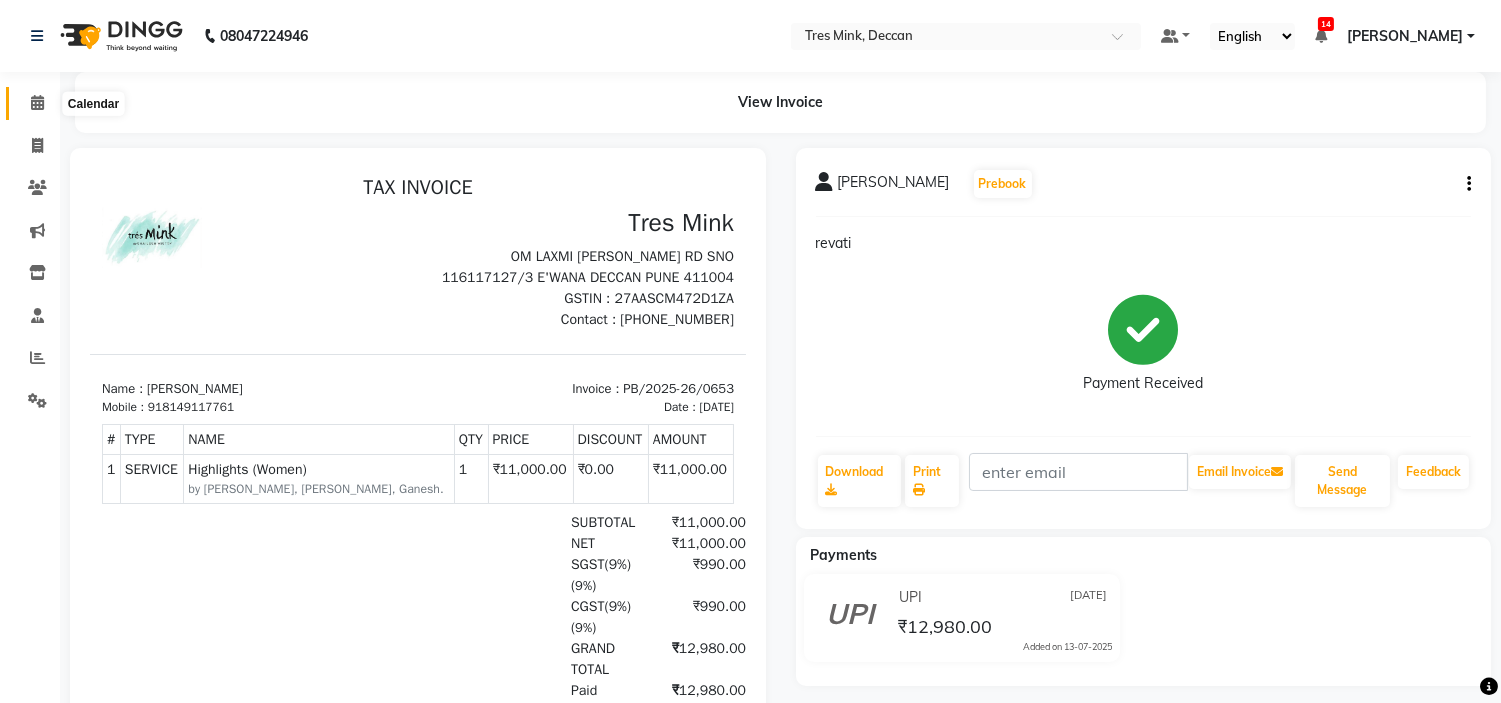 click 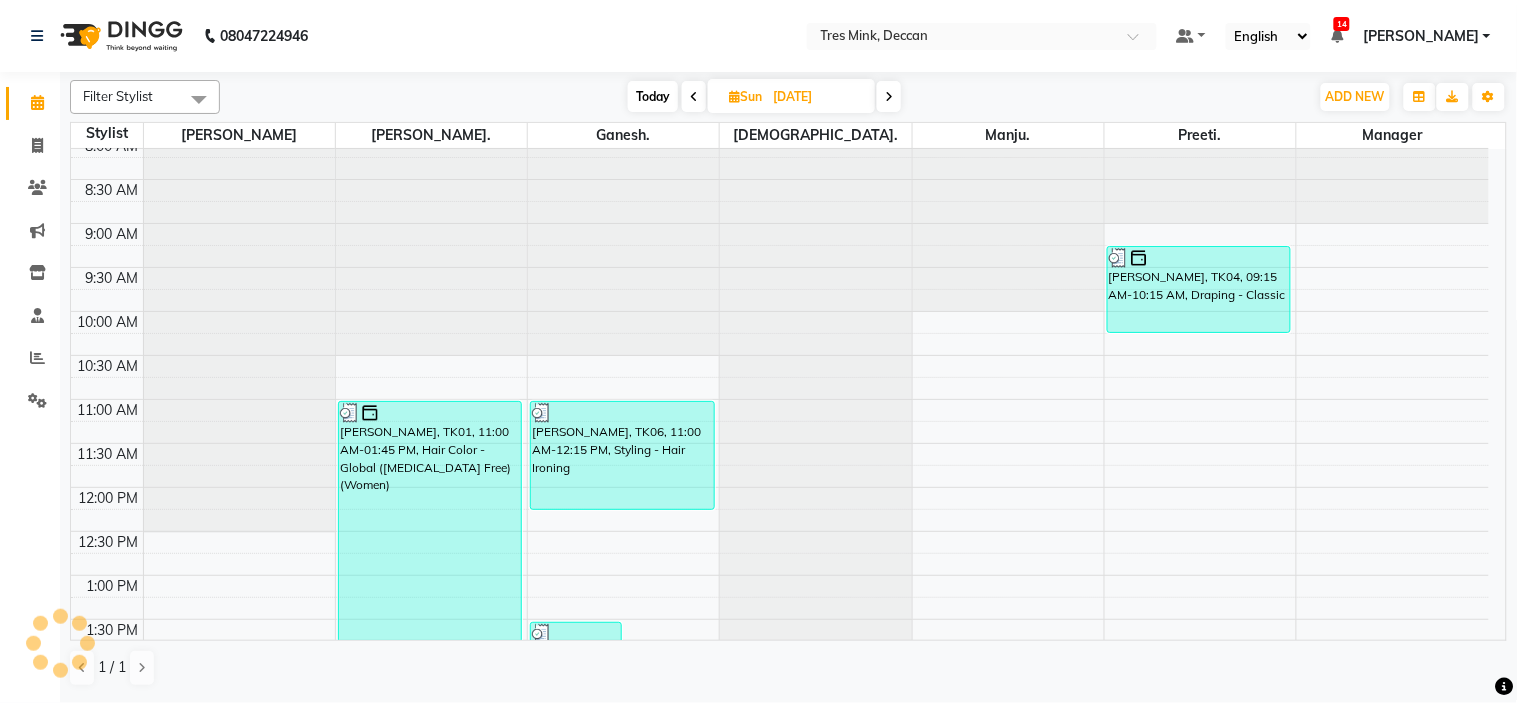 scroll, scrollTop: 0, scrollLeft: 0, axis: both 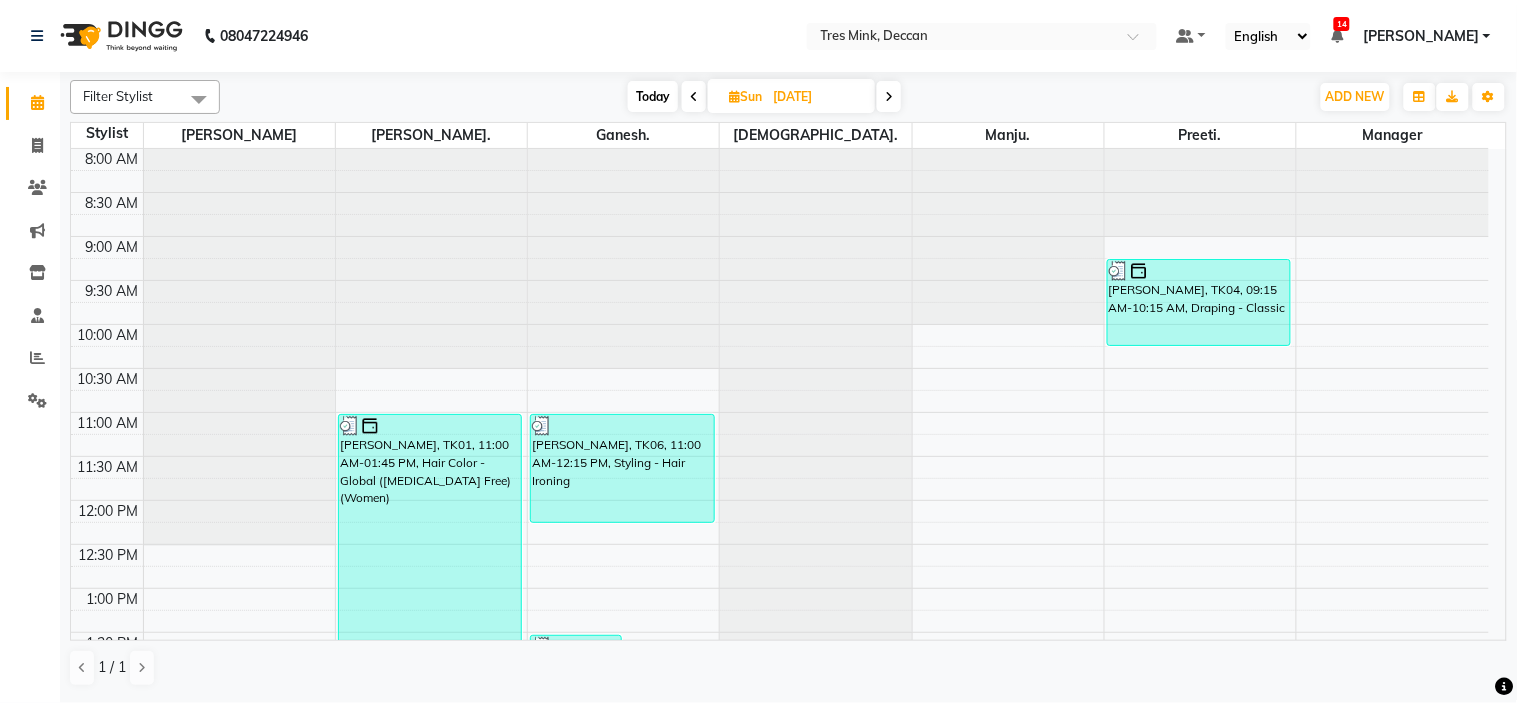 click at bounding box center [889, 97] 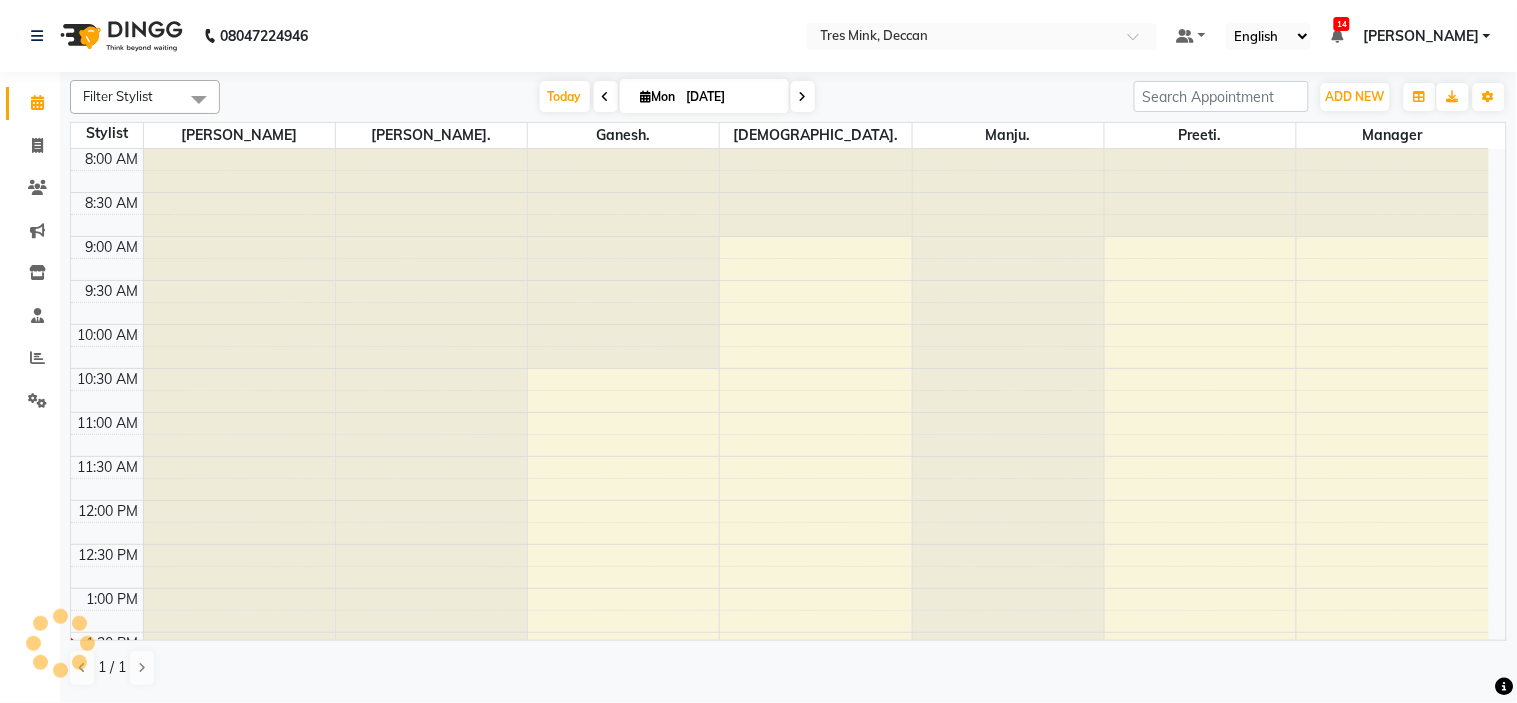 scroll, scrollTop: 443, scrollLeft: 0, axis: vertical 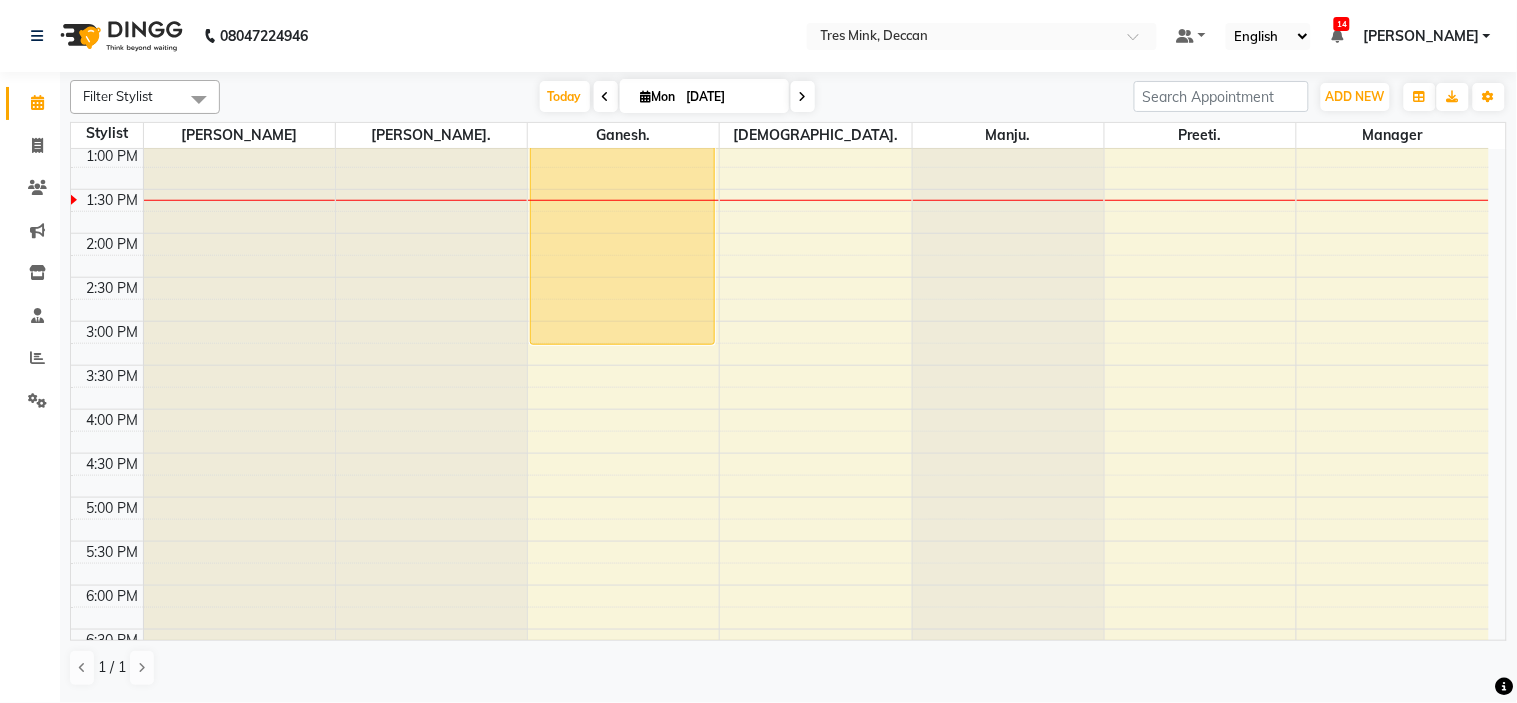 click at bounding box center [803, 97] 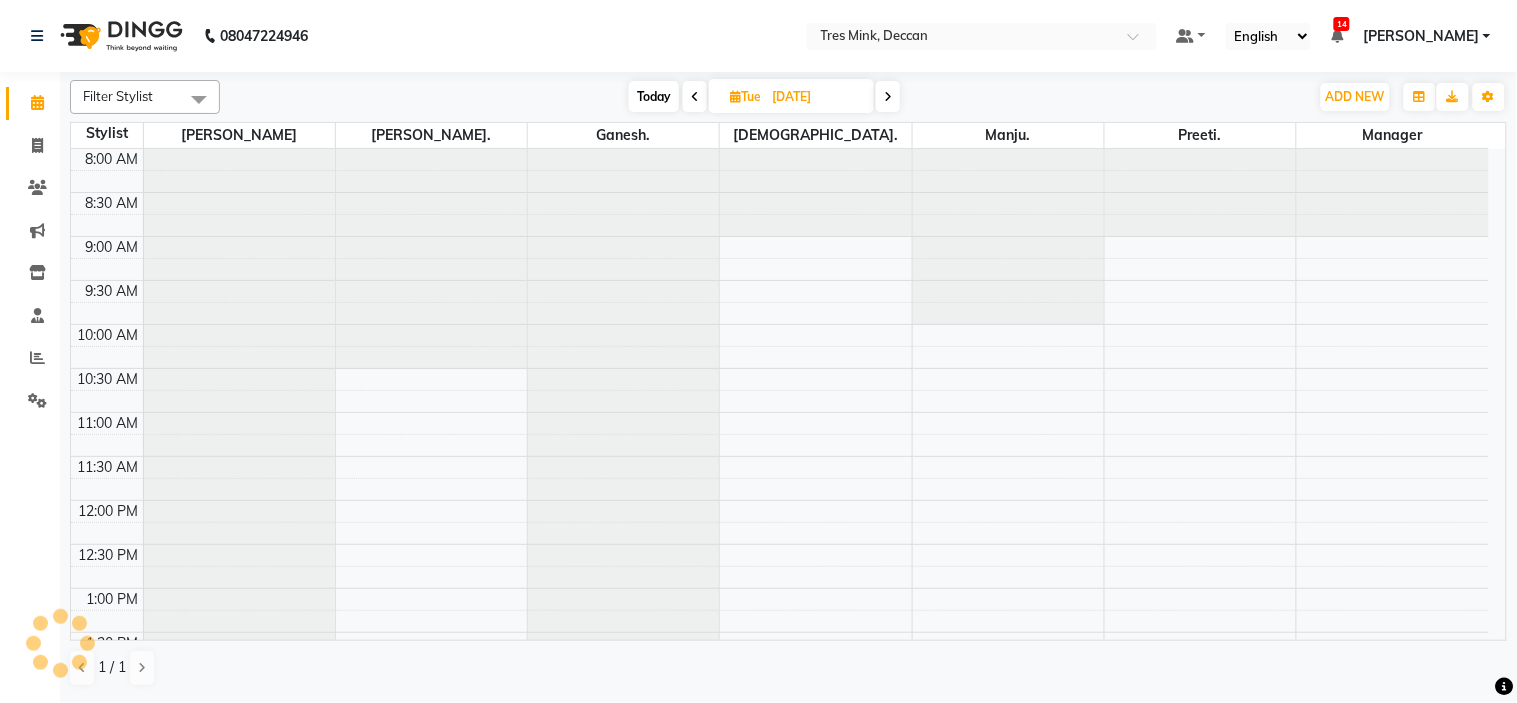 scroll, scrollTop: 443, scrollLeft: 0, axis: vertical 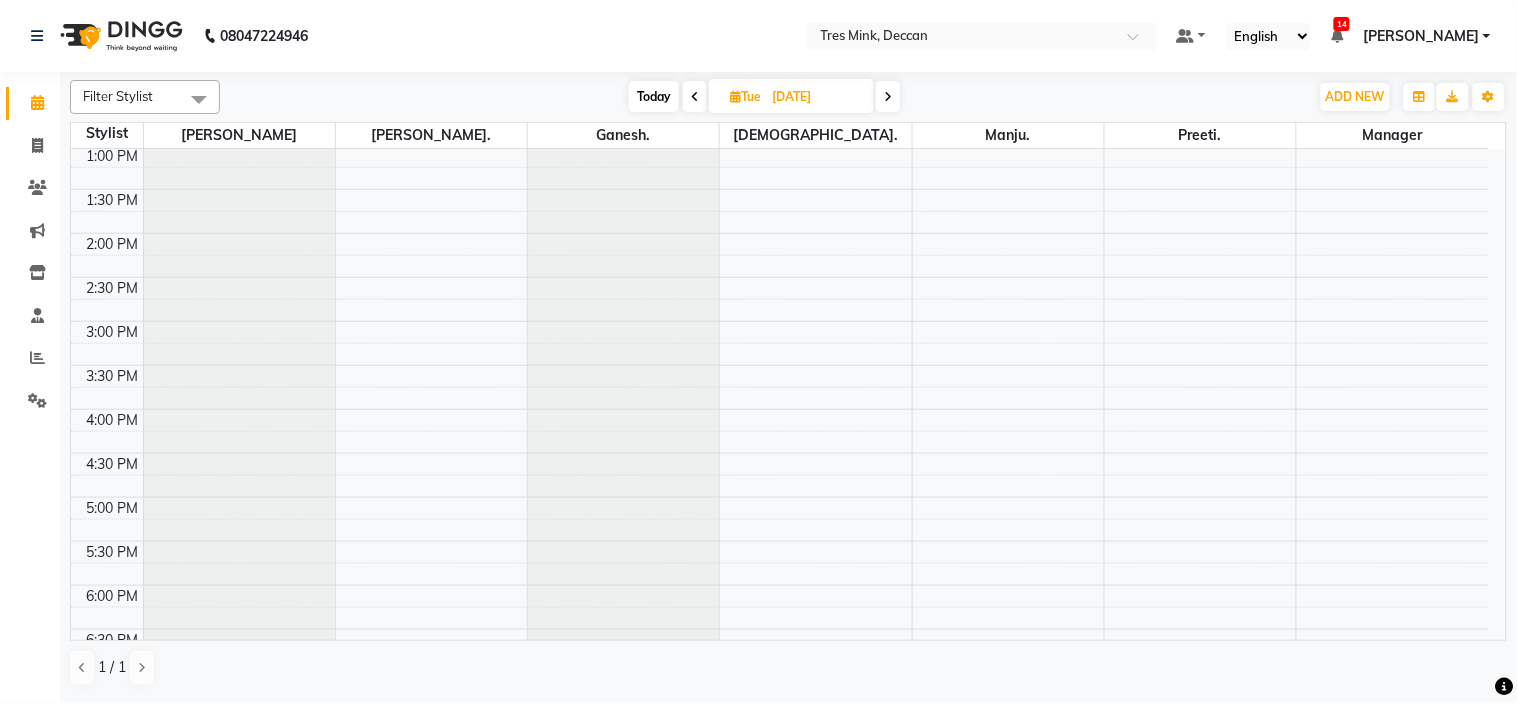 click at bounding box center [695, 97] 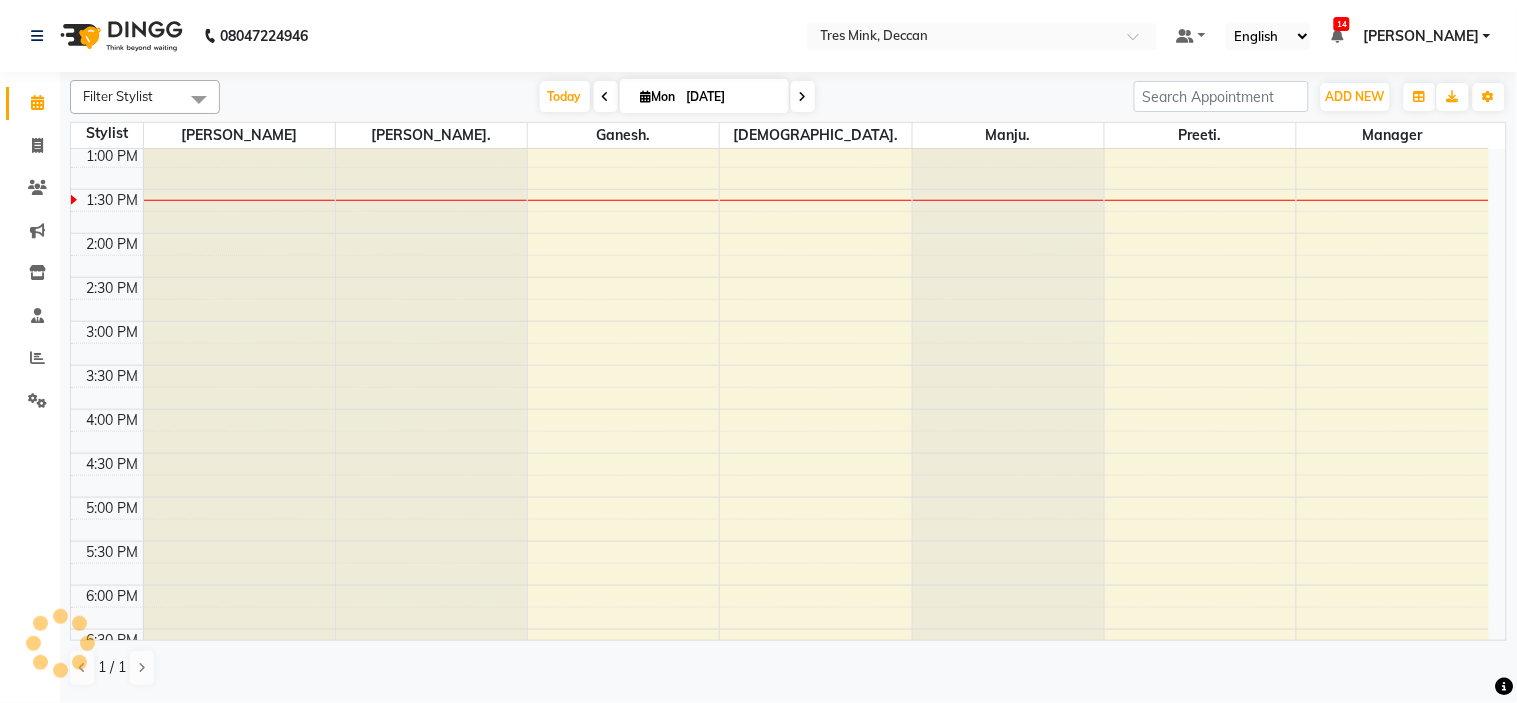 scroll, scrollTop: 443, scrollLeft: 0, axis: vertical 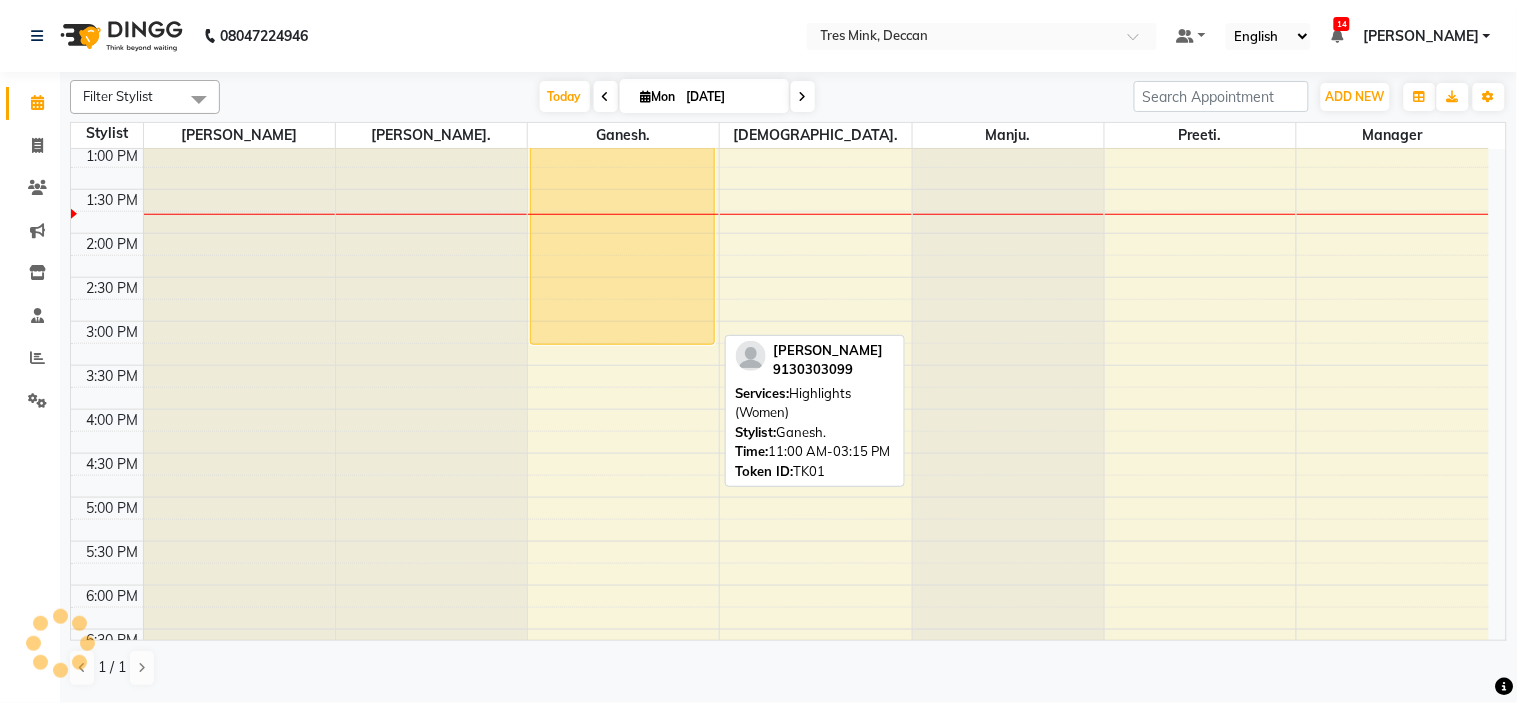 click on "[PERSON_NAME], TK01, 11:00 AM-03:15 PM, Highlights (Women)" at bounding box center (622, 158) 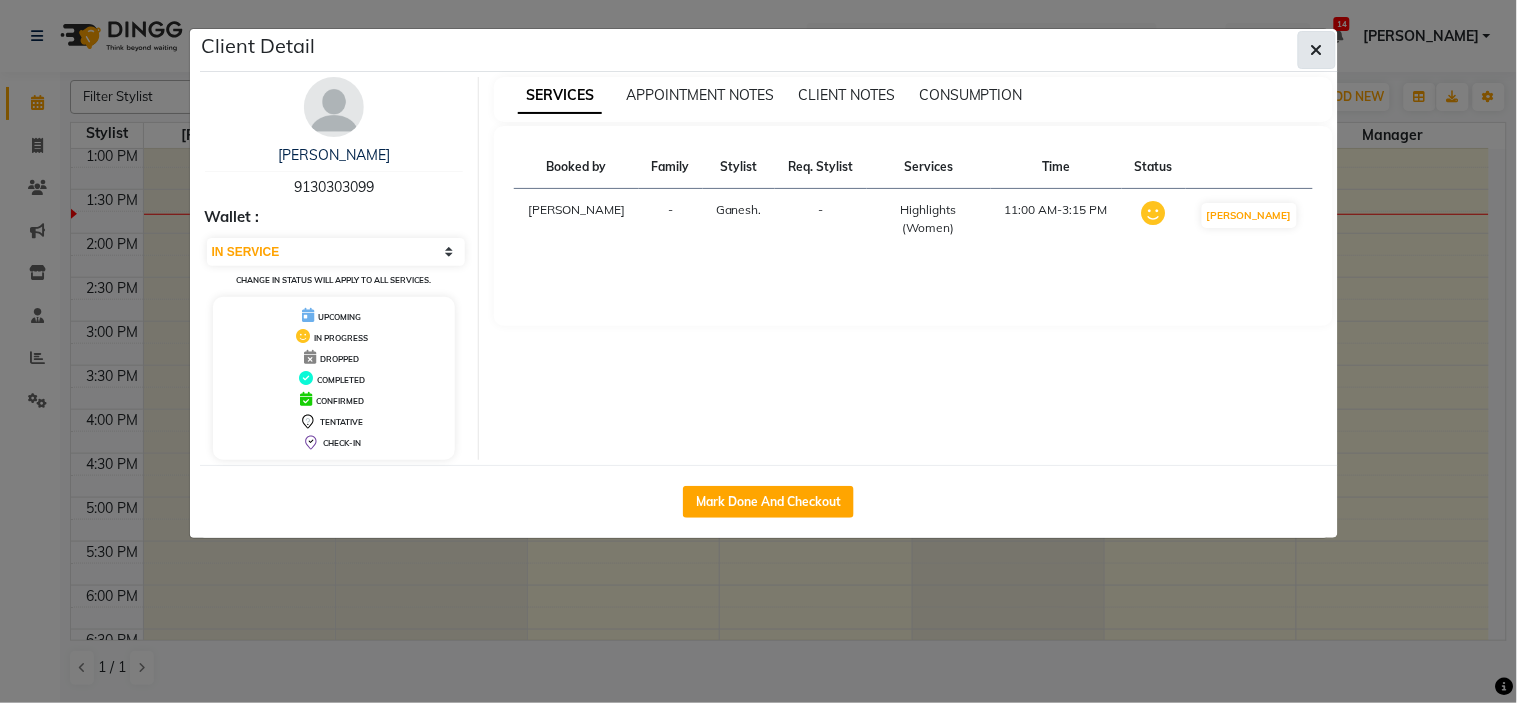 drag, startPoint x: 1302, startPoint y: 44, endPoint x: 1301, endPoint y: 67, distance: 23.021729 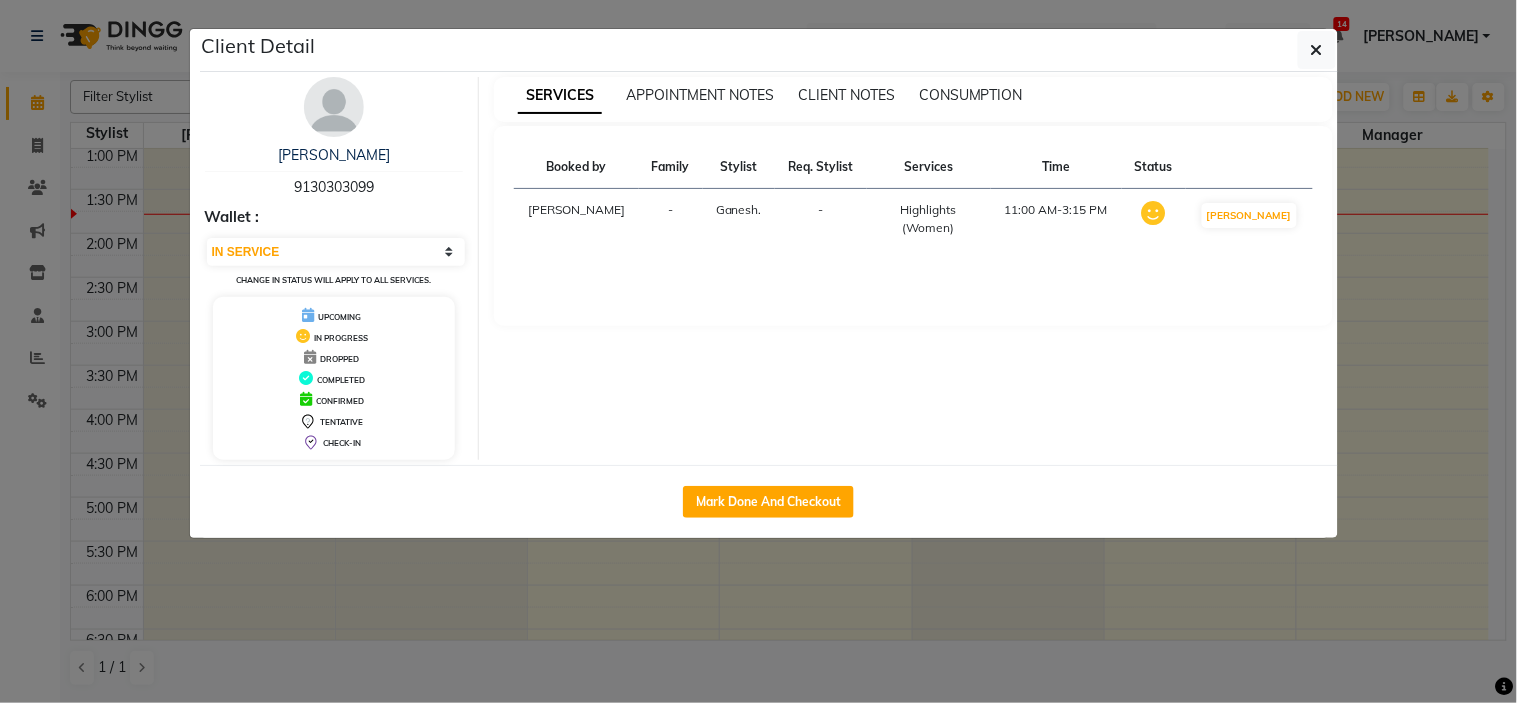 click 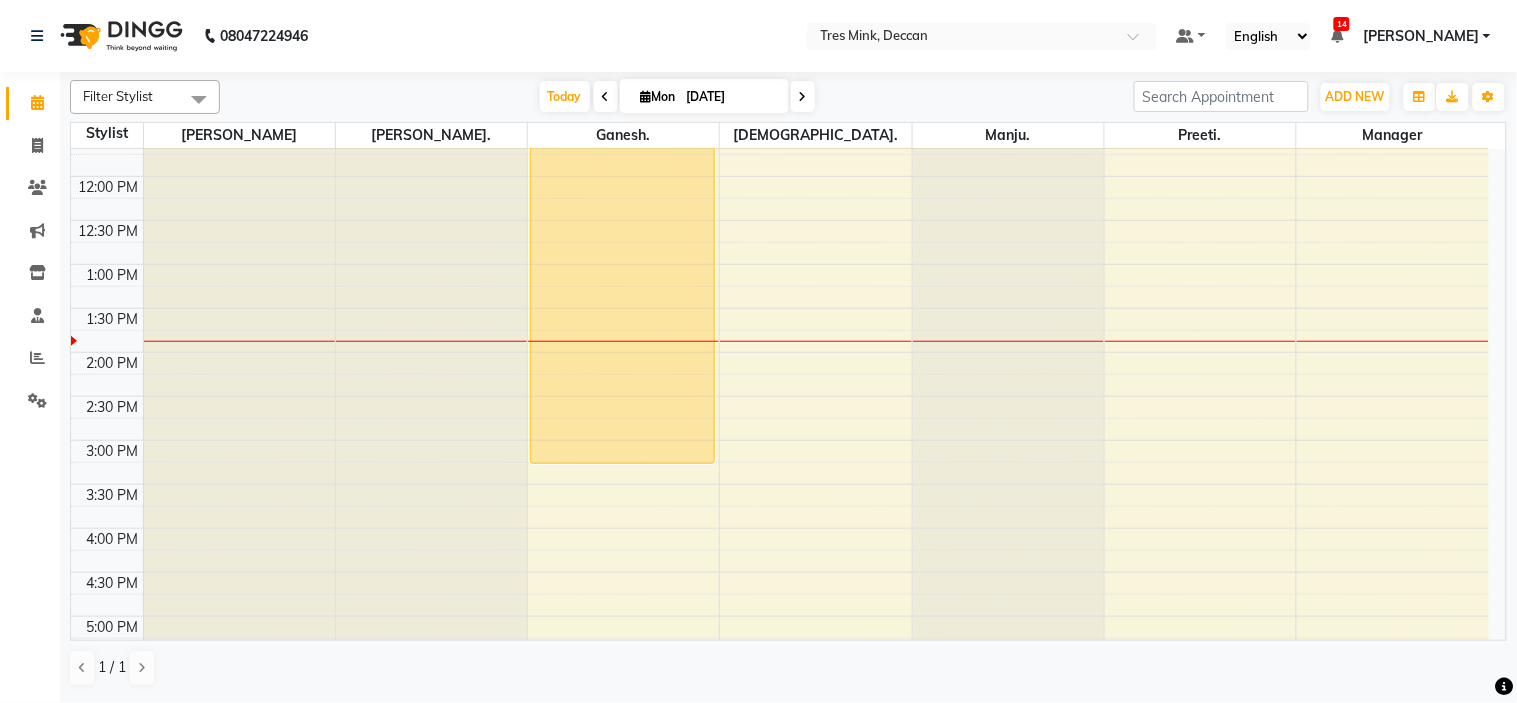 scroll, scrollTop: 323, scrollLeft: 0, axis: vertical 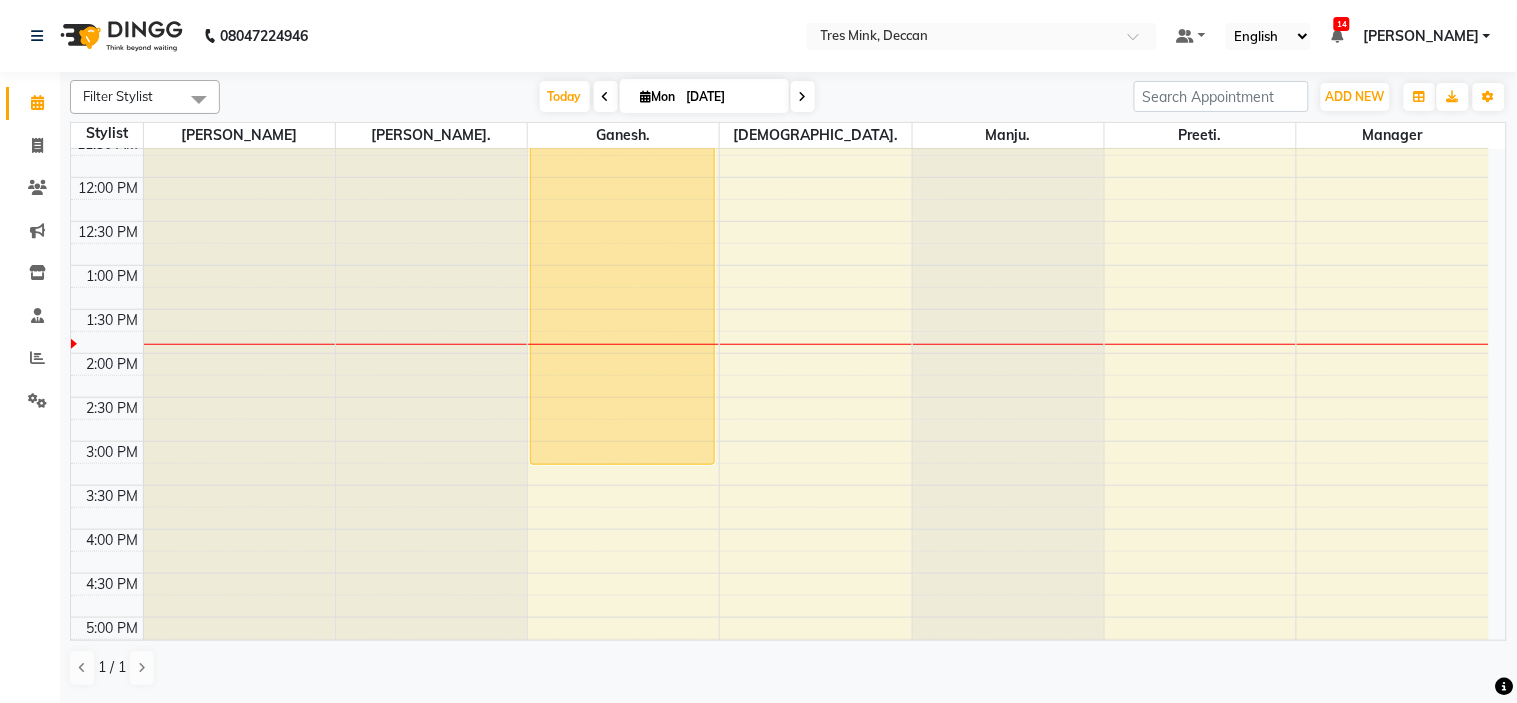 click at bounding box center (606, 97) 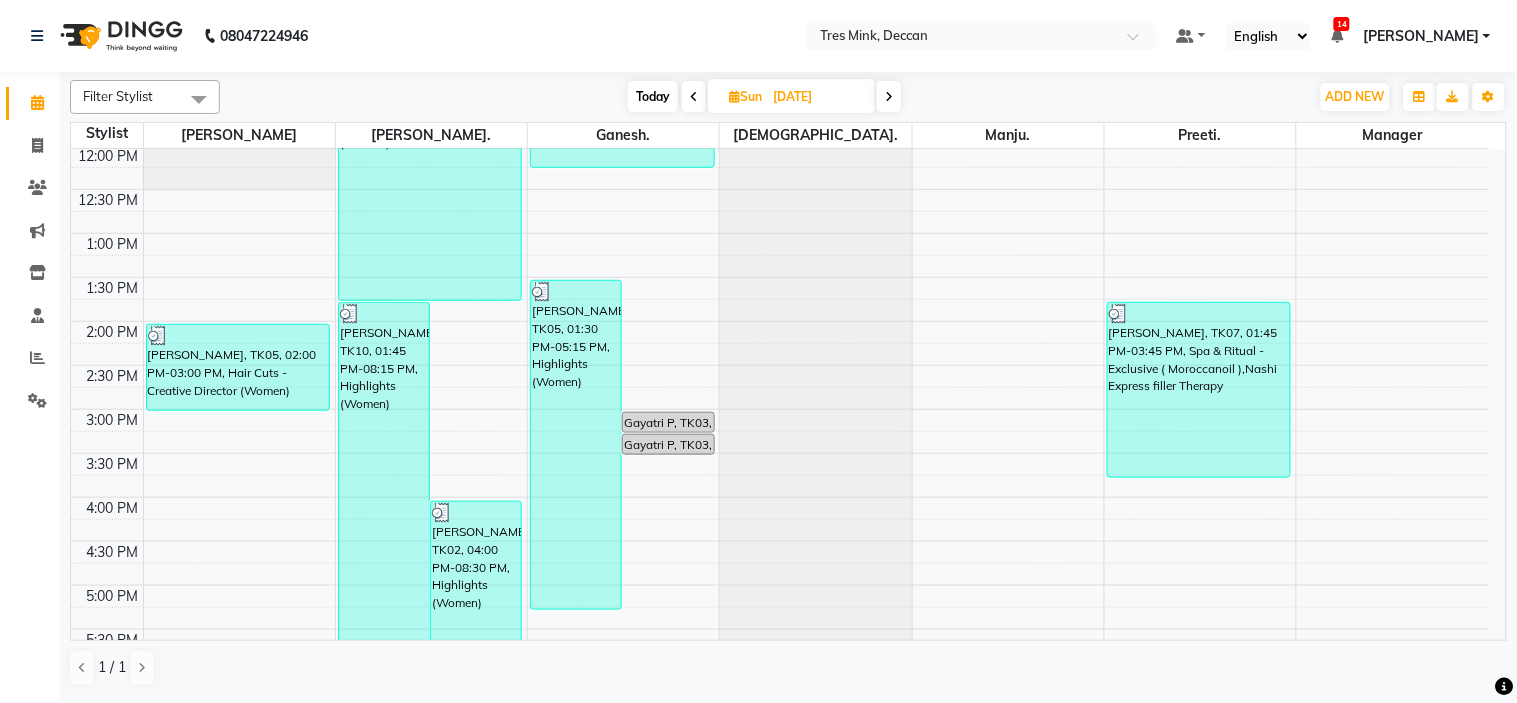 scroll, scrollTop: 110, scrollLeft: 0, axis: vertical 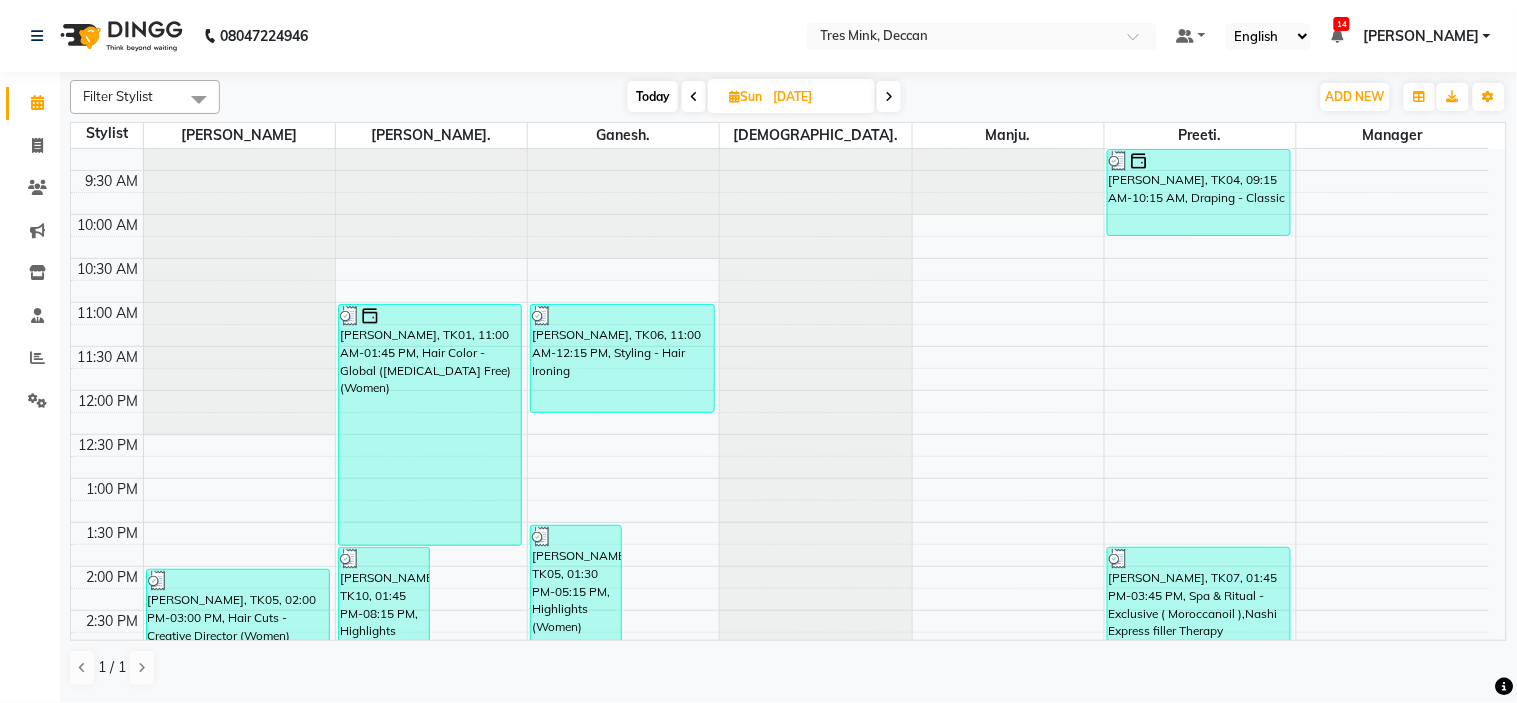 click on "Today" at bounding box center (653, 96) 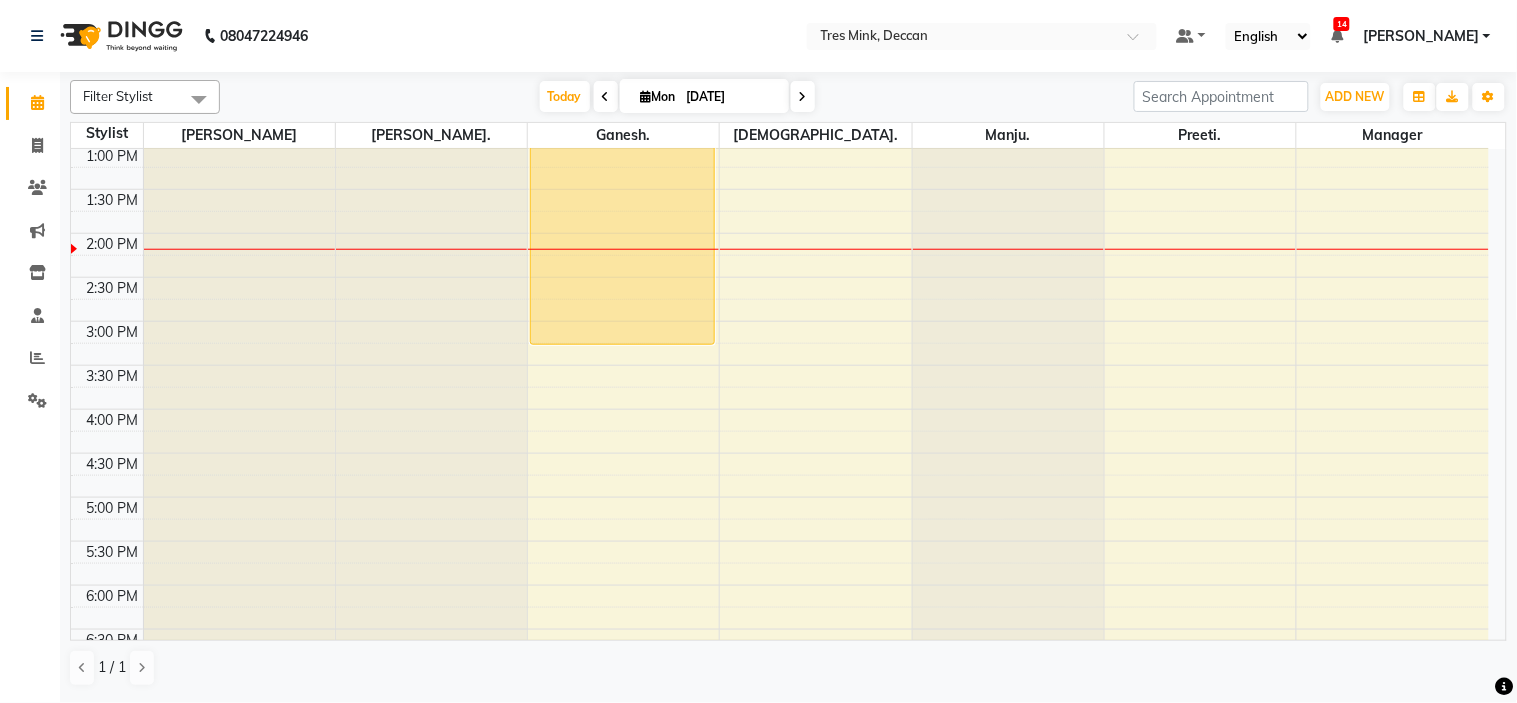 click on "8:00 AM 8:30 AM 9:00 AM 9:30 AM 10:00 AM 10:30 AM 11:00 AM 11:30 AM 12:00 PM 12:30 PM 1:00 PM 1:30 PM 2:00 PM 2:30 PM 3:00 PM 3:30 PM 4:00 PM 4:30 PM 5:00 PM 5:30 PM 6:00 PM 6:30 PM 7:00 PM 7:30 PM 8:00 PM 8:30 PM    [PERSON_NAME][GEOGRAPHIC_DATA], 11:00 AM-03:15 PM, Highlights (Women)" at bounding box center (780, 277) 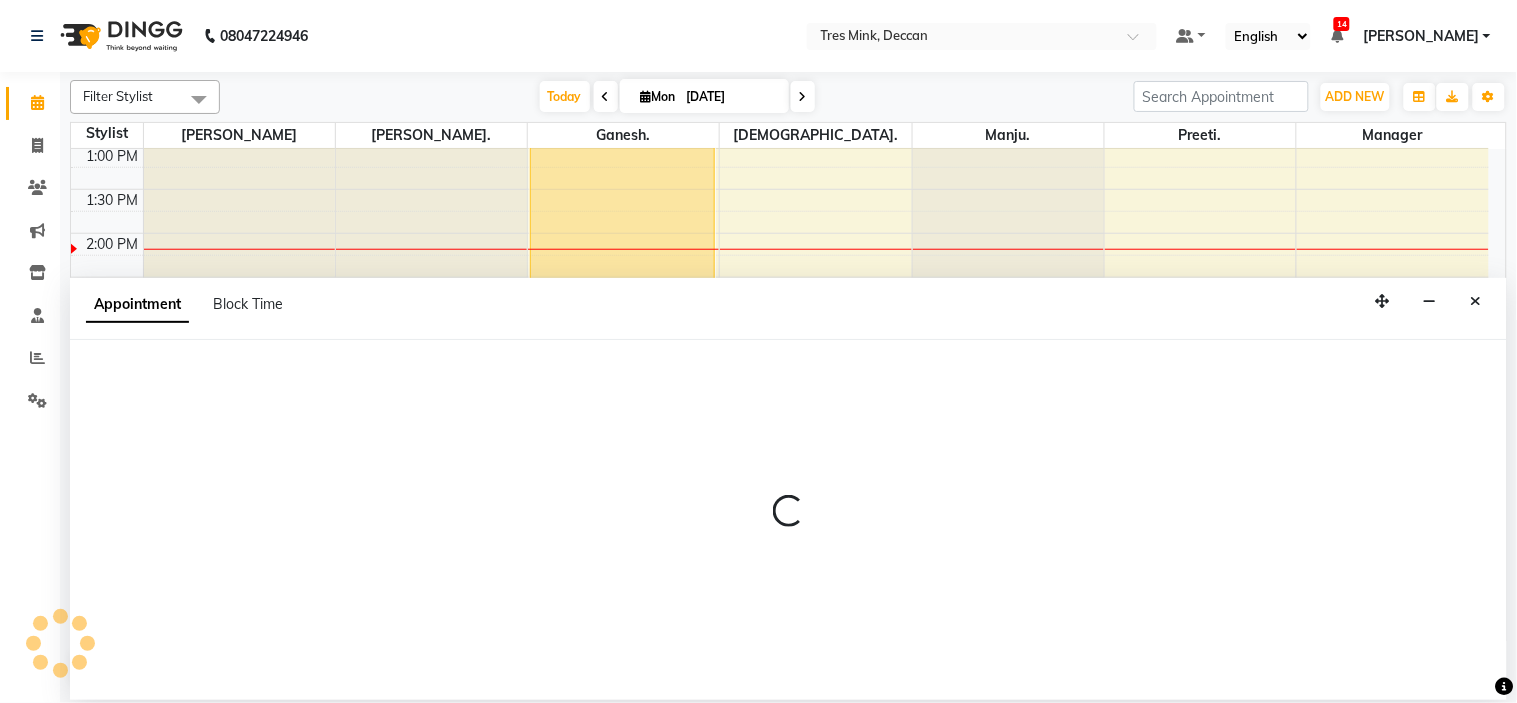 select on "59501" 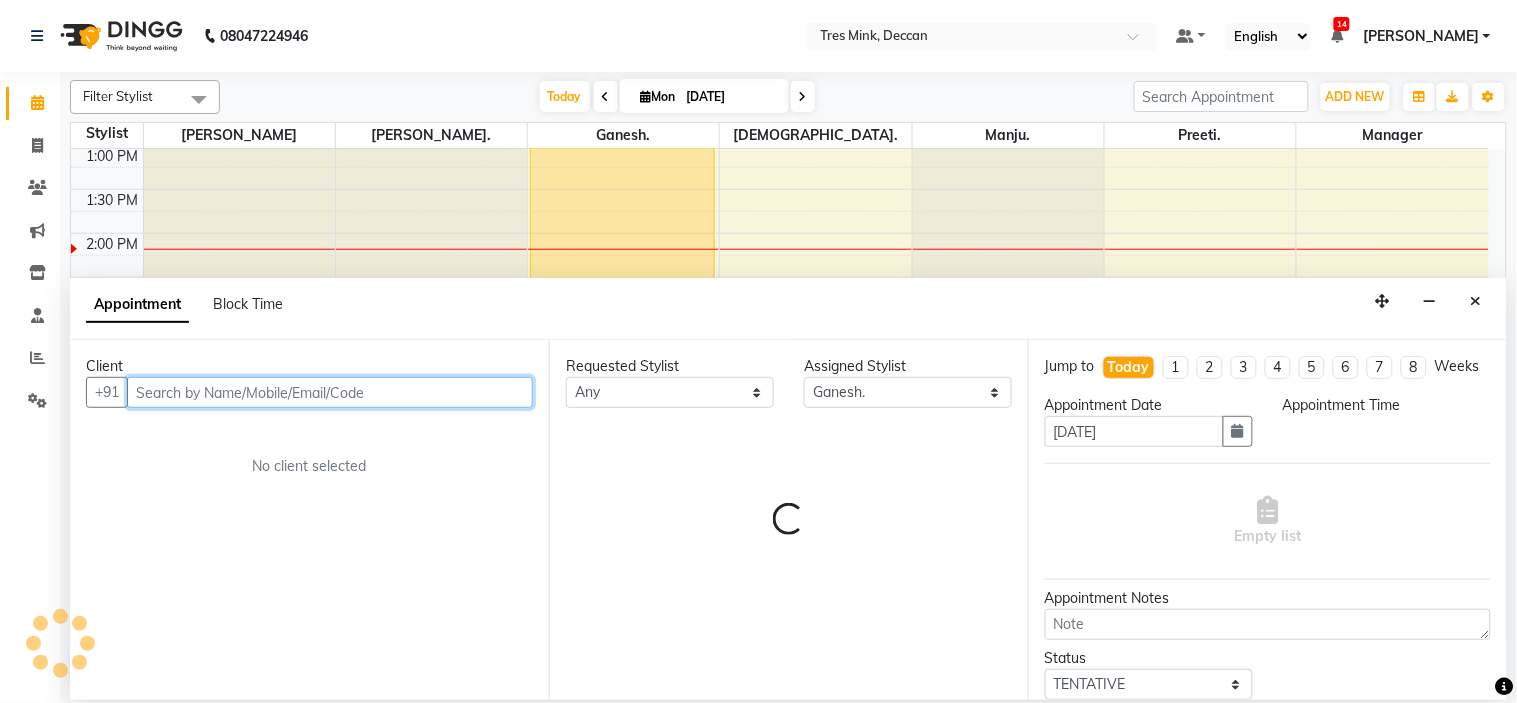 select on "915" 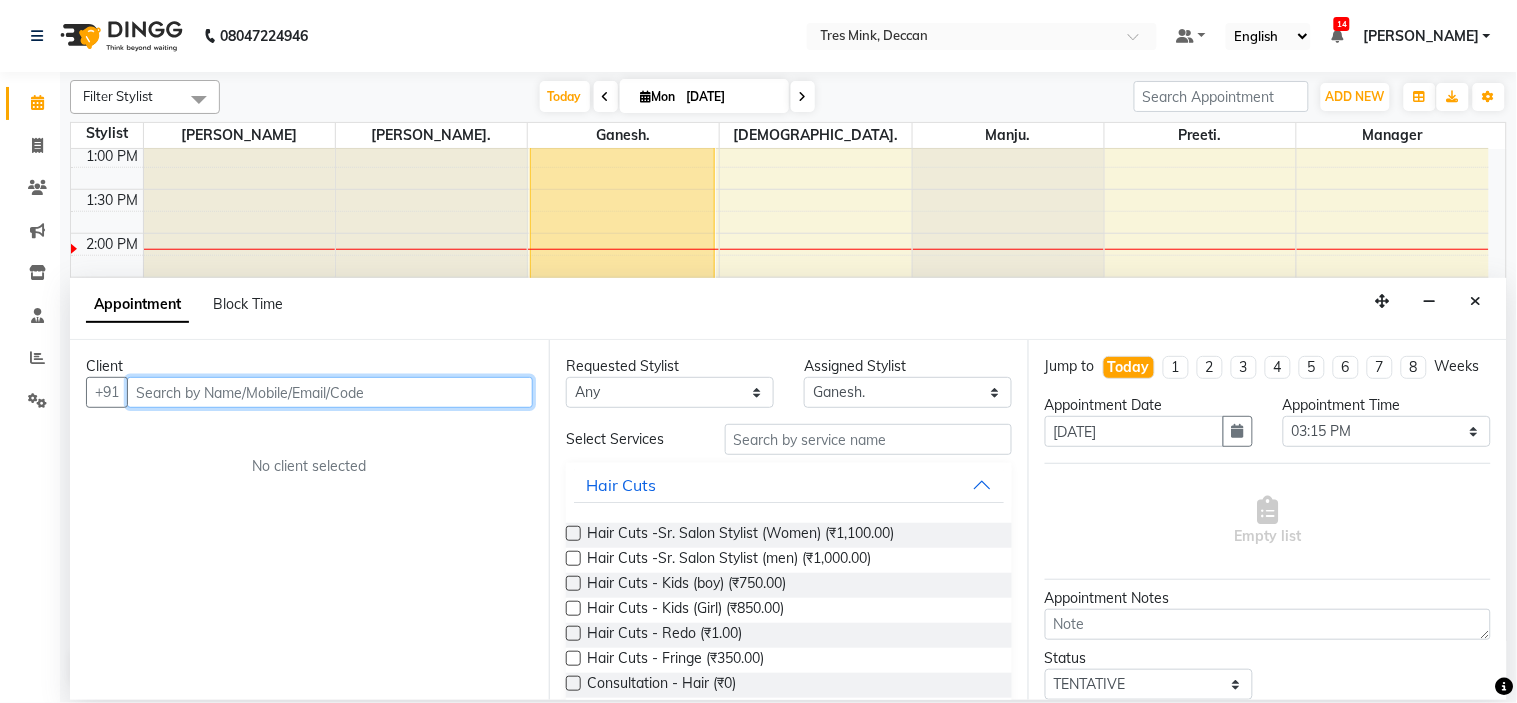 click at bounding box center (330, 392) 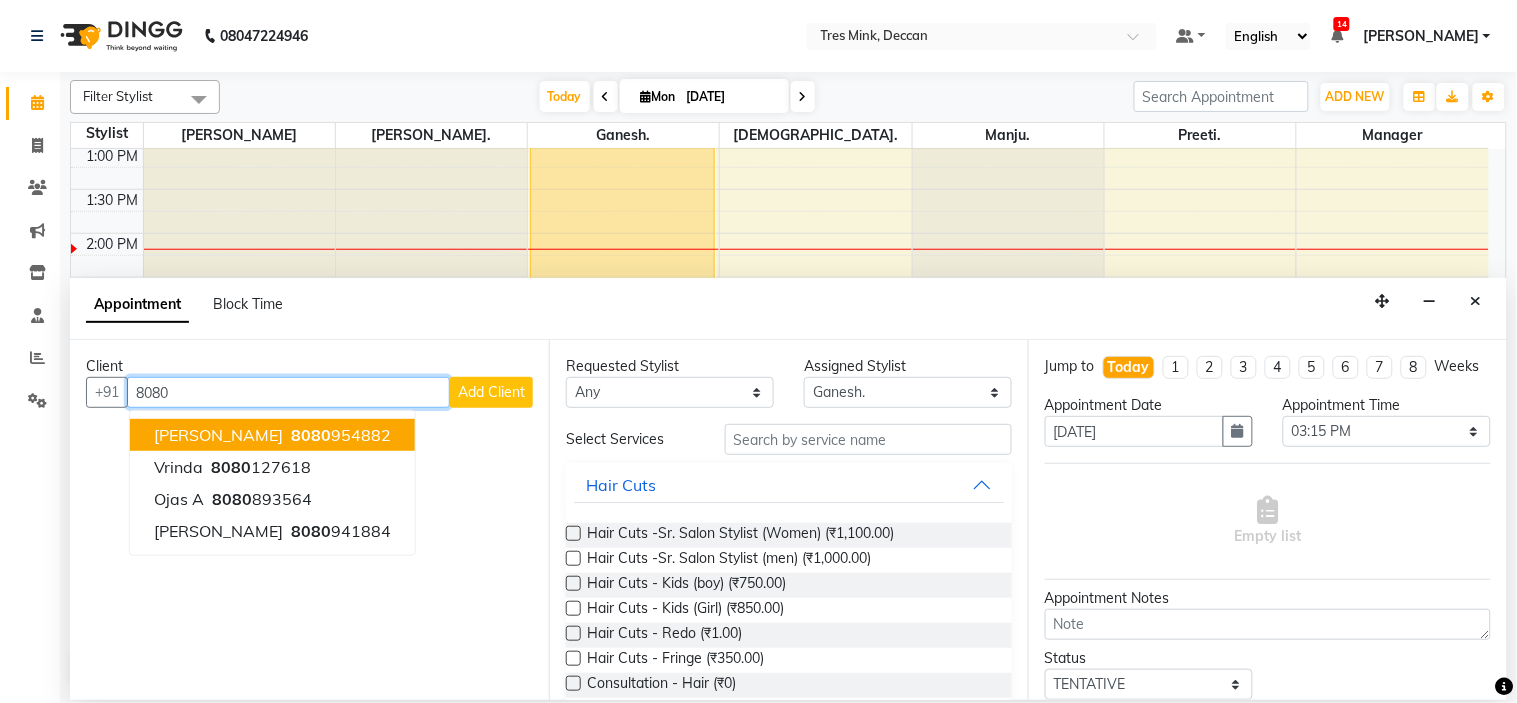 click on "8080" at bounding box center (311, 435) 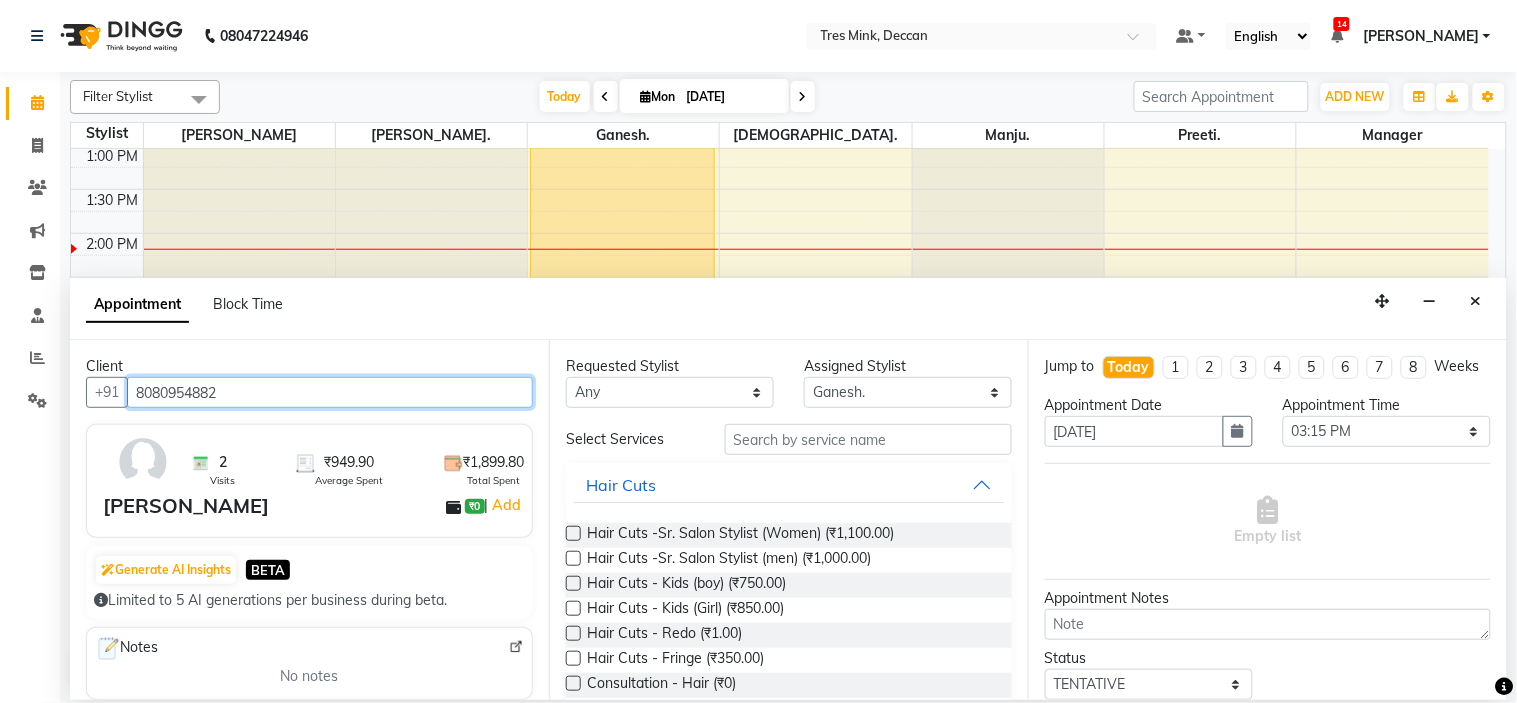 type on "8080954882" 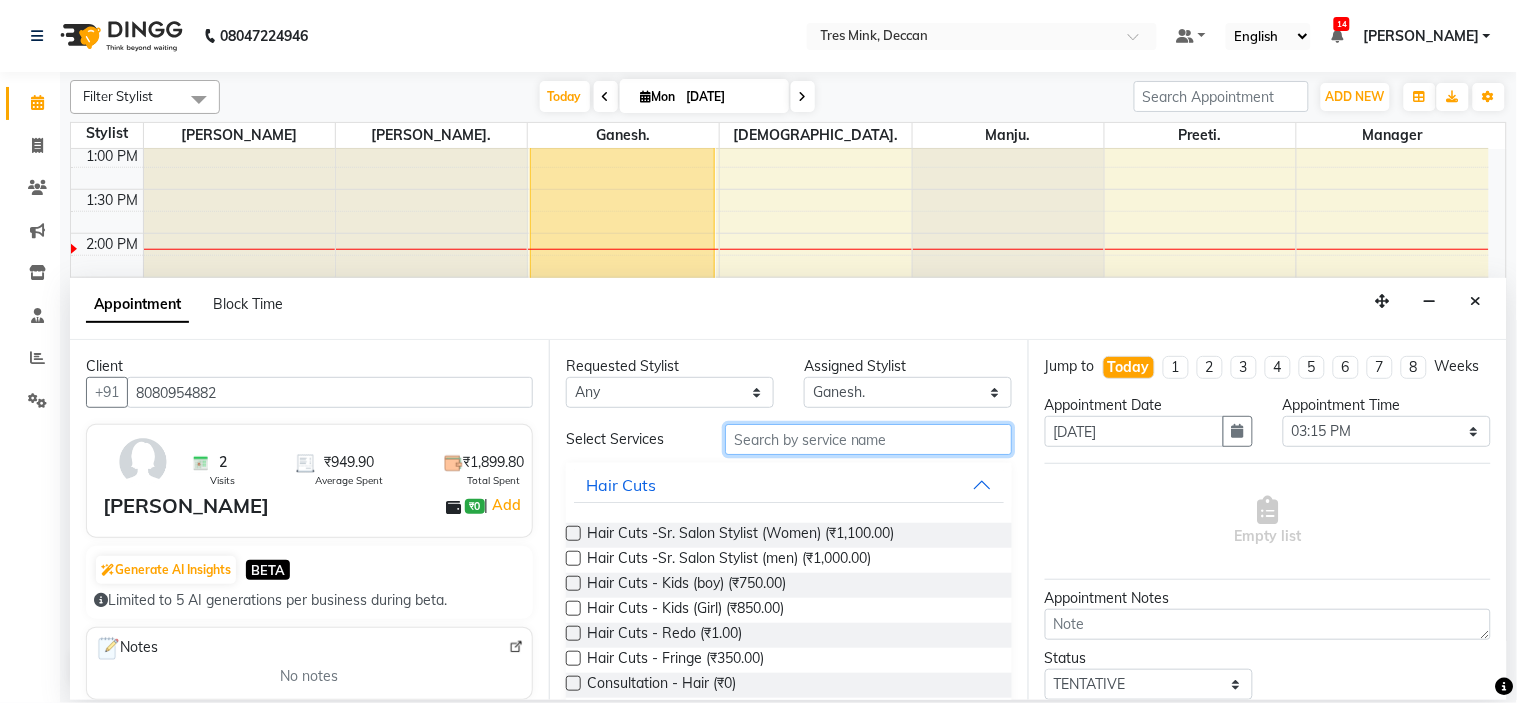 click at bounding box center (868, 439) 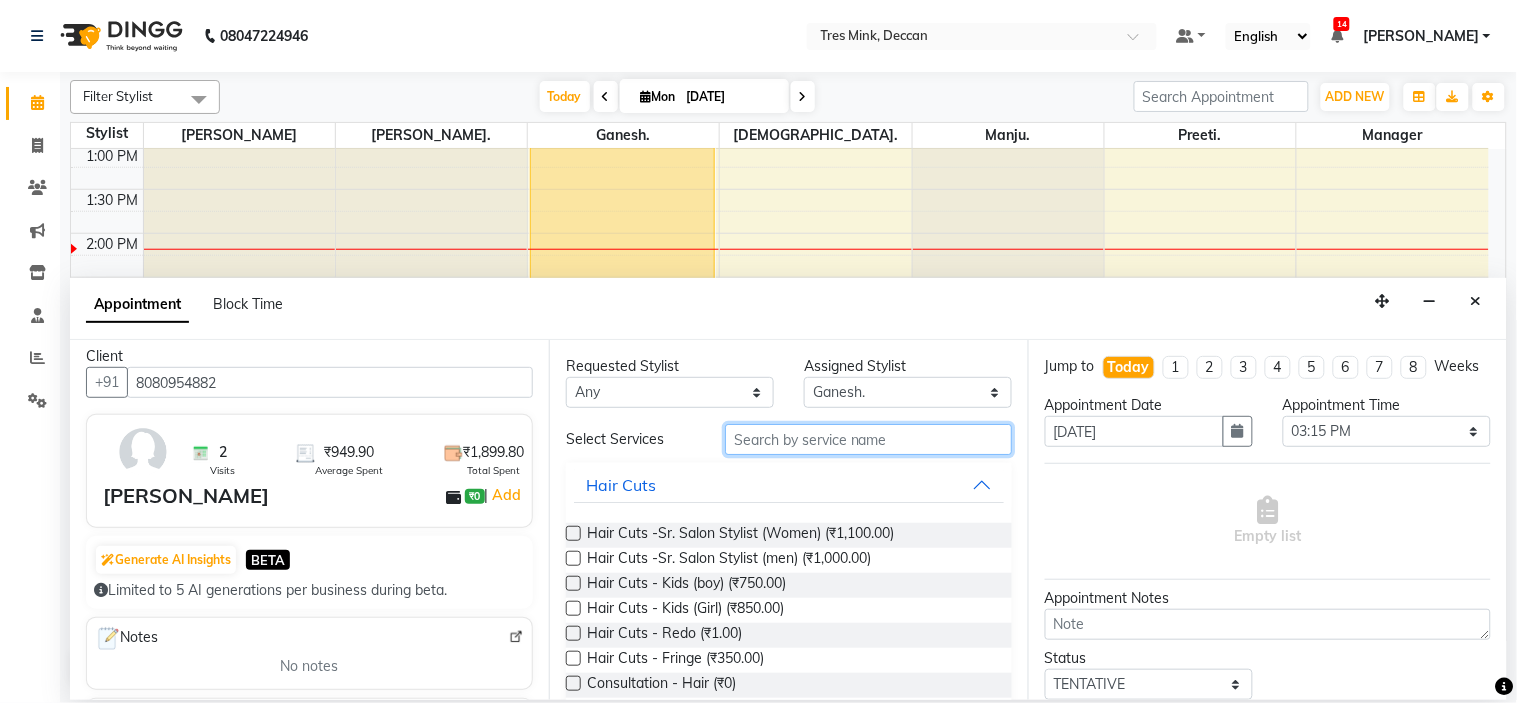 scroll, scrollTop: 0, scrollLeft: 0, axis: both 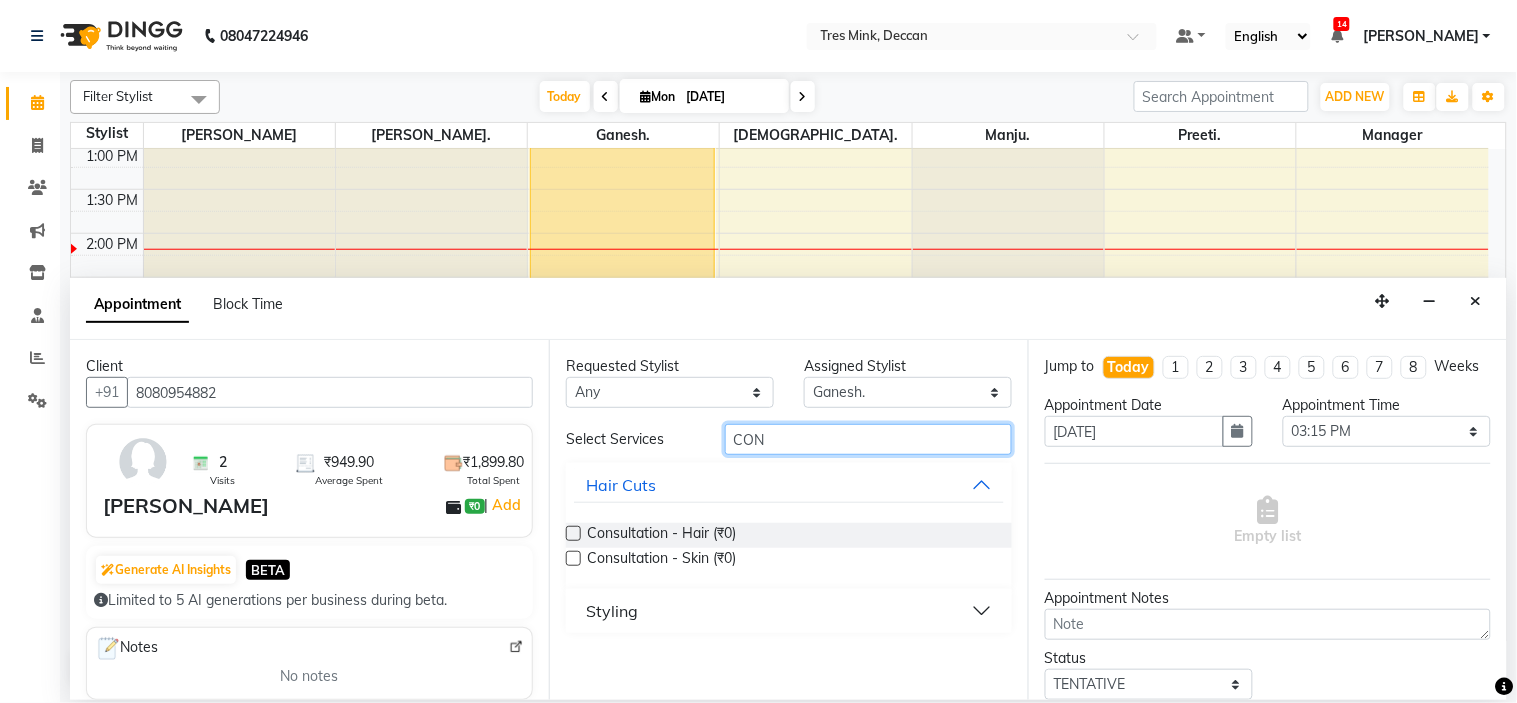 type on "CON" 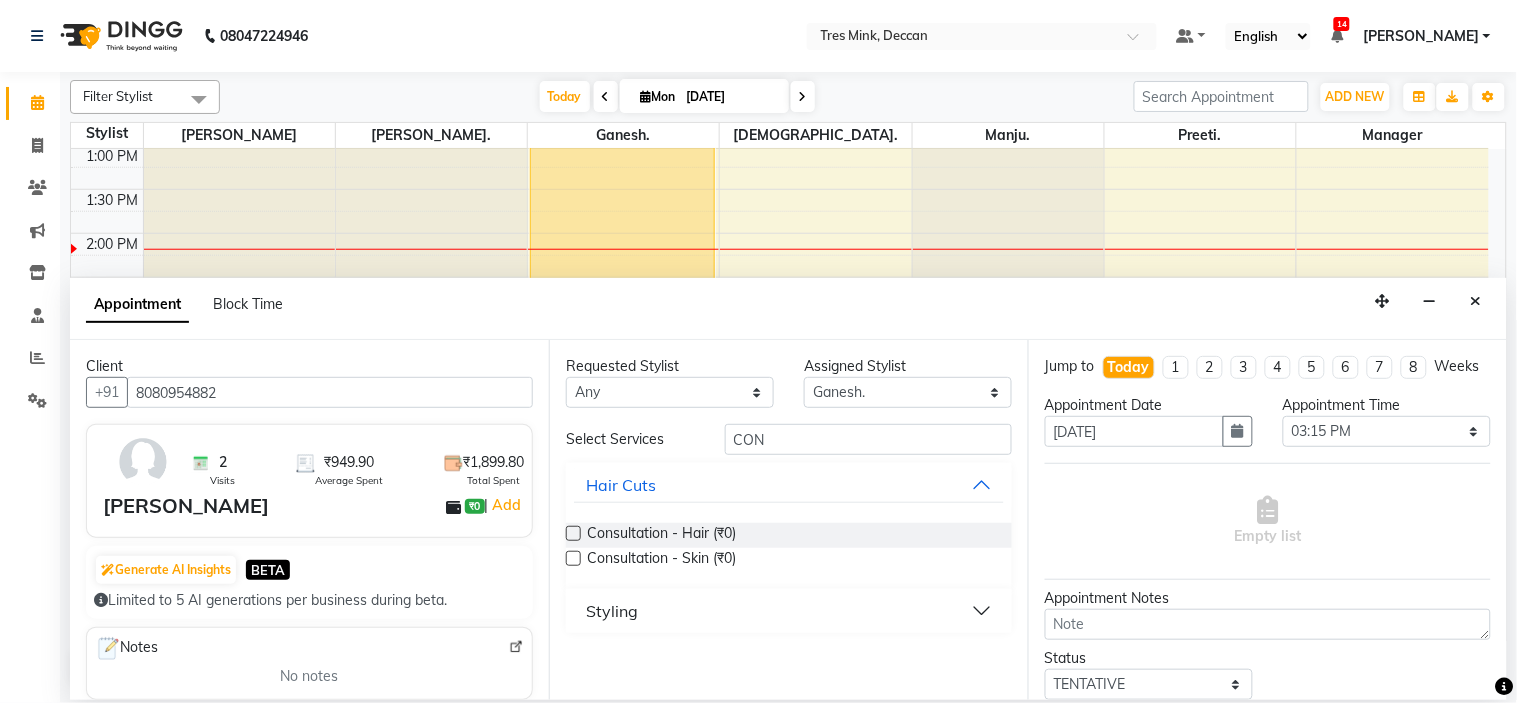 click at bounding box center (573, 533) 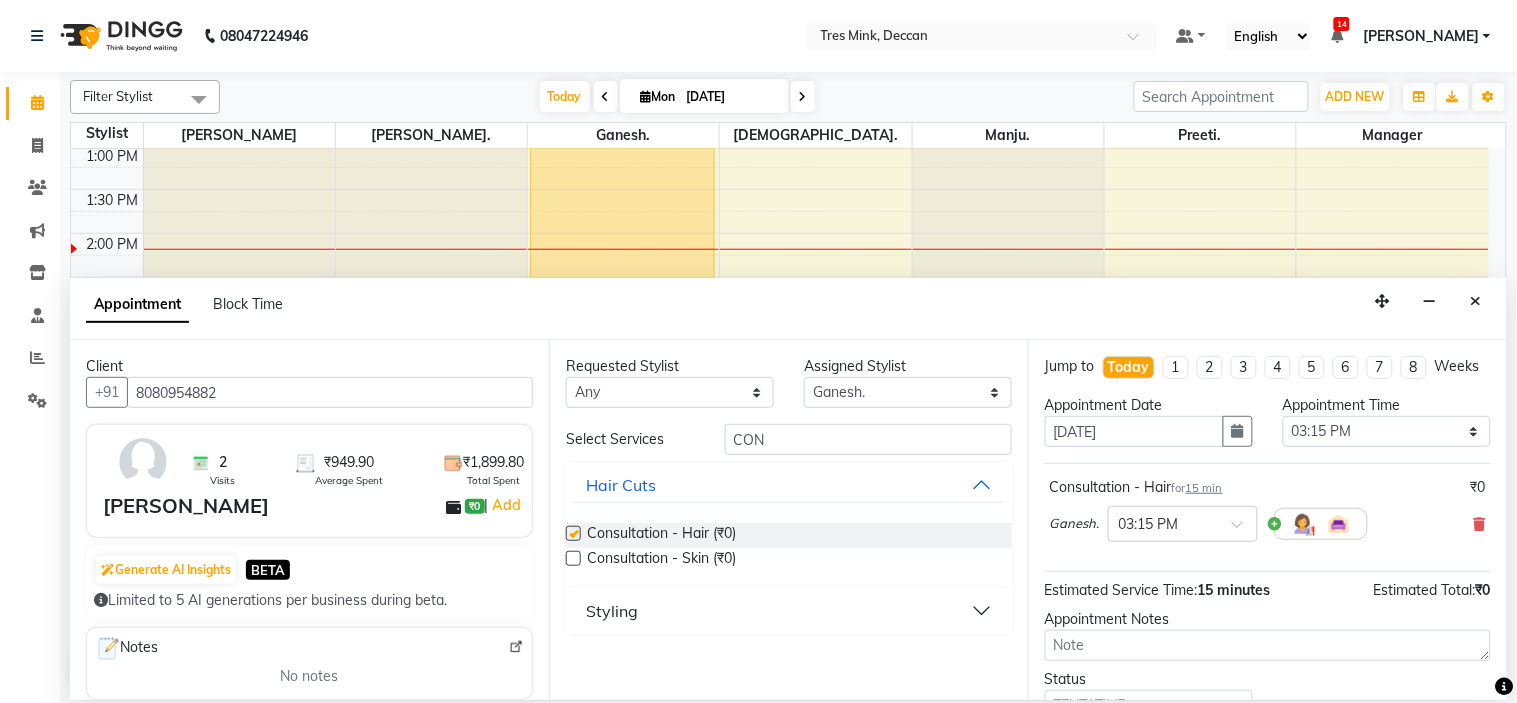 checkbox on "false" 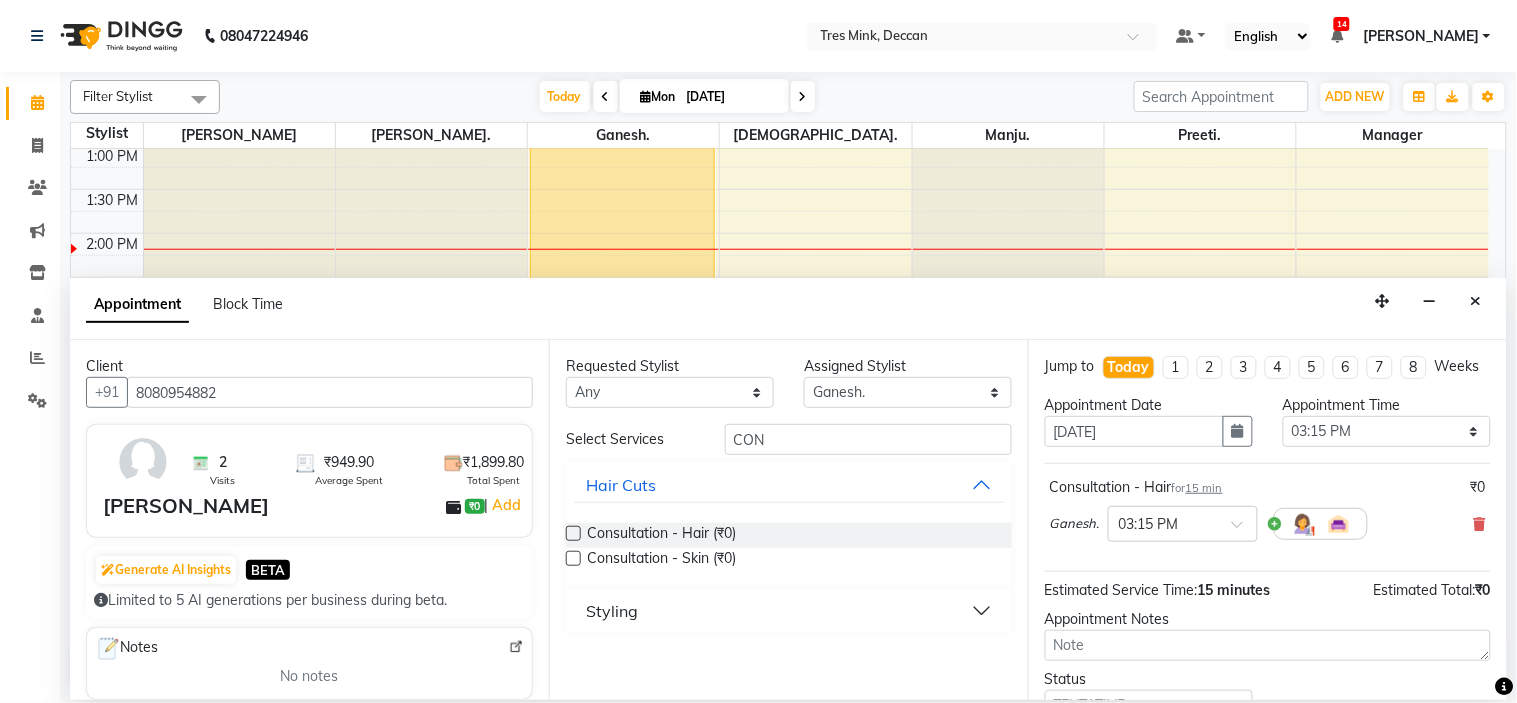 scroll, scrollTop: 111, scrollLeft: 0, axis: vertical 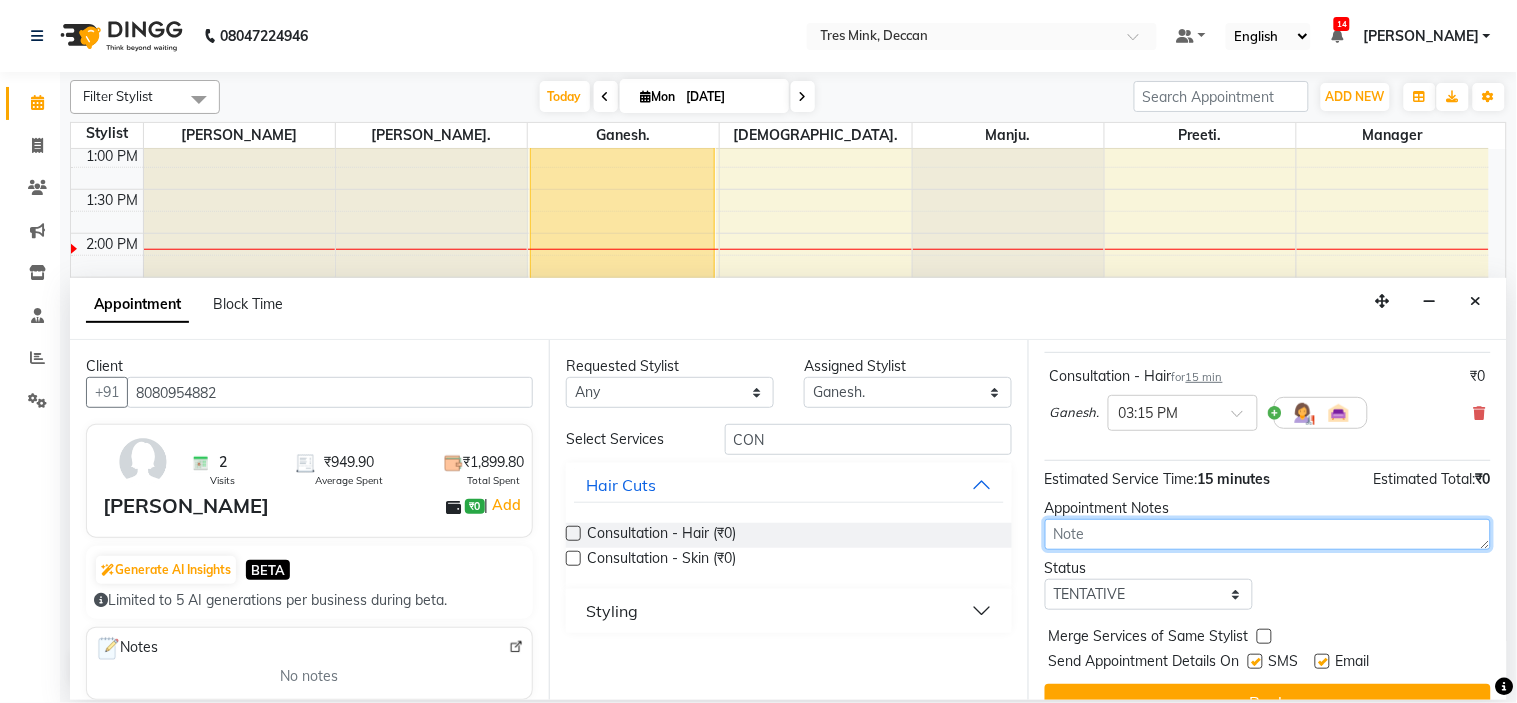 click at bounding box center [1268, 534] 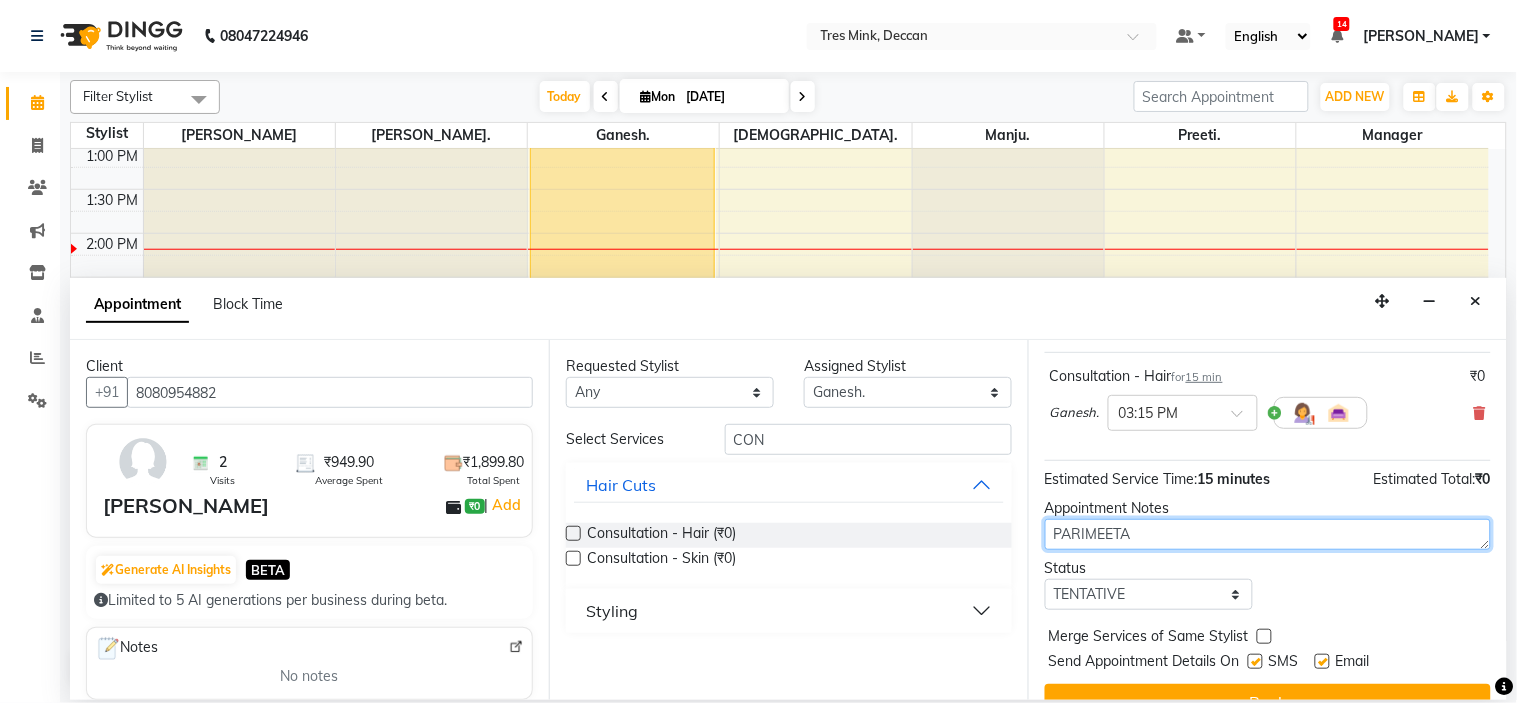 type on "PARIMEETA" 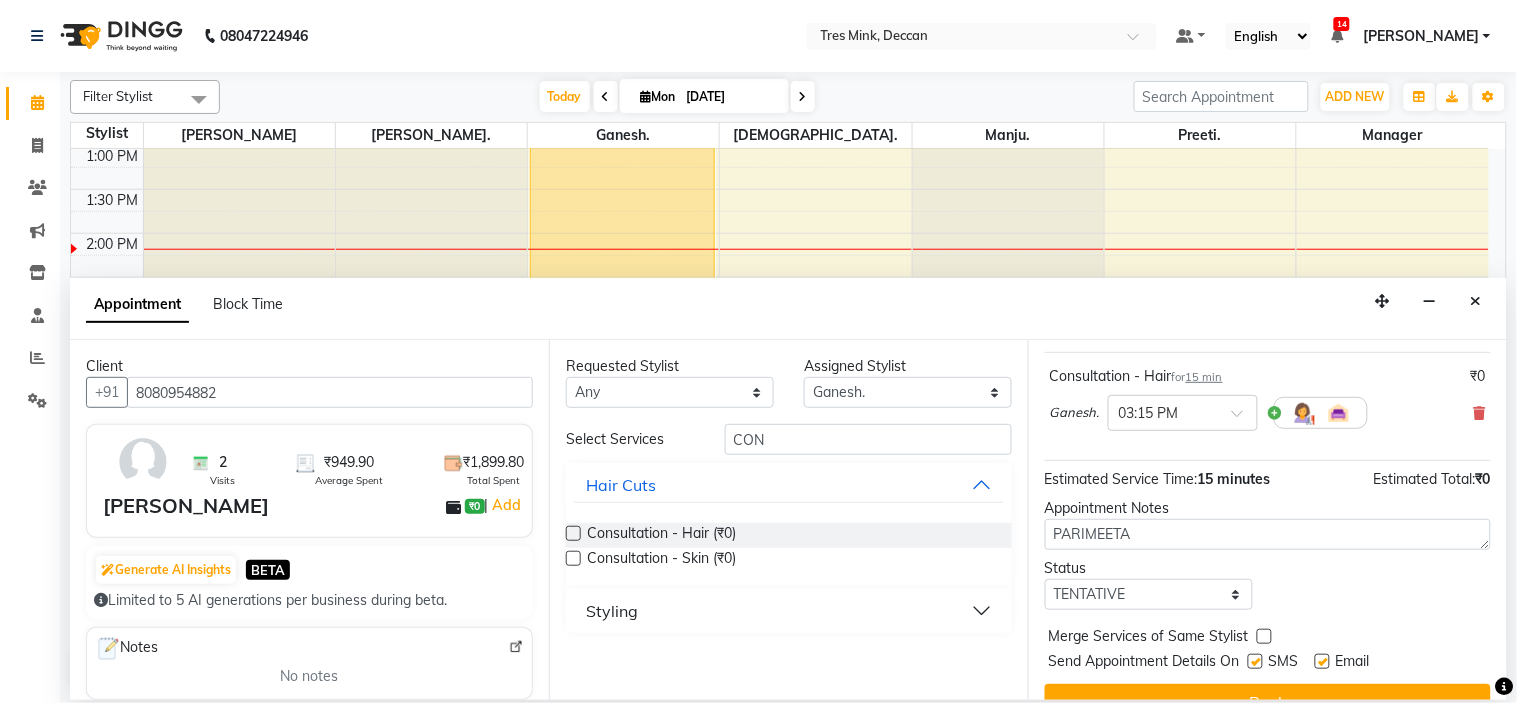 click on "Jump to [DATE] 1 2 3 4 5 6 7 8 Weeks Appointment Date [DATE] Appointment Time Select 09:00 AM 09:15 AM 09:30 AM 09:45 AM 10:00 AM 10:15 AM 10:30 AM 10:45 AM 11:00 AM 11:15 AM 11:30 AM 11:45 AM 12:00 PM 12:15 PM 12:30 PM 12:45 PM 01:00 PM 01:15 PM 01:30 PM 01:45 PM 02:00 PM 02:15 PM 02:30 PM 02:45 PM 03:00 PM 03:15 PM 03:30 PM 03:45 PM 04:00 PM 04:15 PM 04:30 PM 04:45 PM 05:00 PM 05:15 PM 05:30 PM 05:45 PM 06:00 PM 06:15 PM 06:30 PM 06:45 PM 07:00 PM 07:15 PM 07:30 PM 07:45 PM 08:00 PM Consultation - Hair    for  15 min ₹0 [PERSON_NAME]. × 03:15 PM Estimated Service Time:  15 minutes Estimated Total:  ₹0 Appointment Notes PARIMEETA Status Select TENTATIVE CONFIRM CHECK-IN UPCOMING Merge Services of Same Stylist Send Appointment Details On SMS Email  Book" at bounding box center (1267, 520) 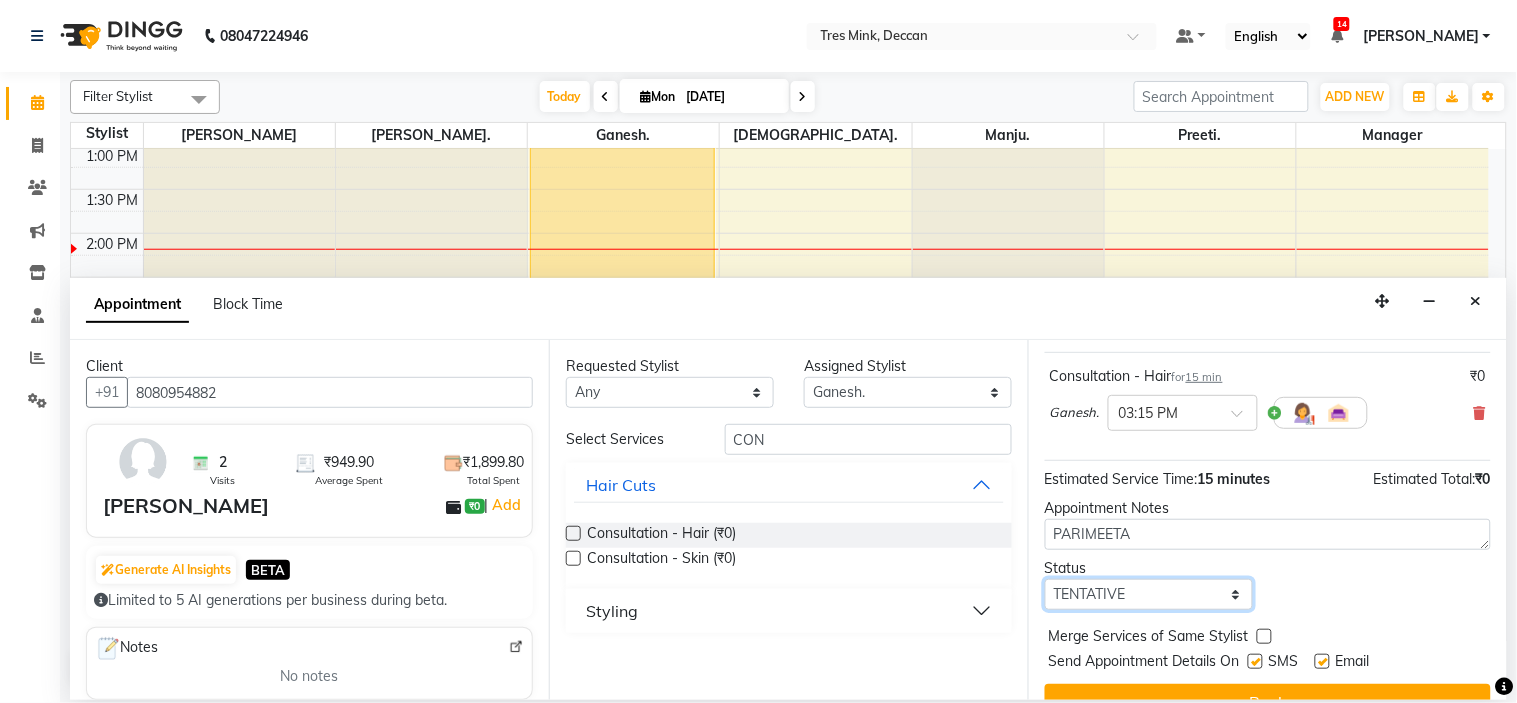 click on "Select TENTATIVE CONFIRM CHECK-IN UPCOMING" at bounding box center [1149, 594] 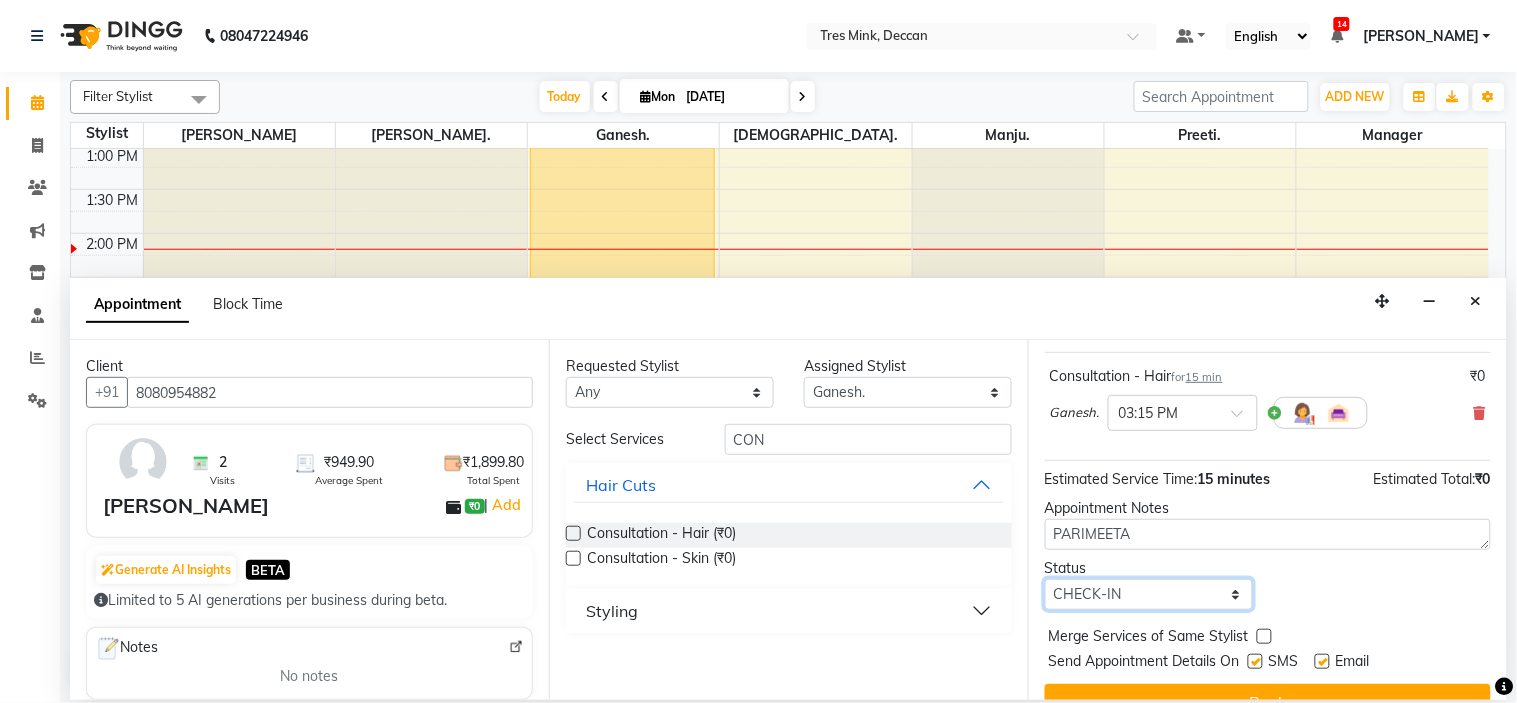 click on "Select TENTATIVE CONFIRM CHECK-IN UPCOMING" at bounding box center (1149, 594) 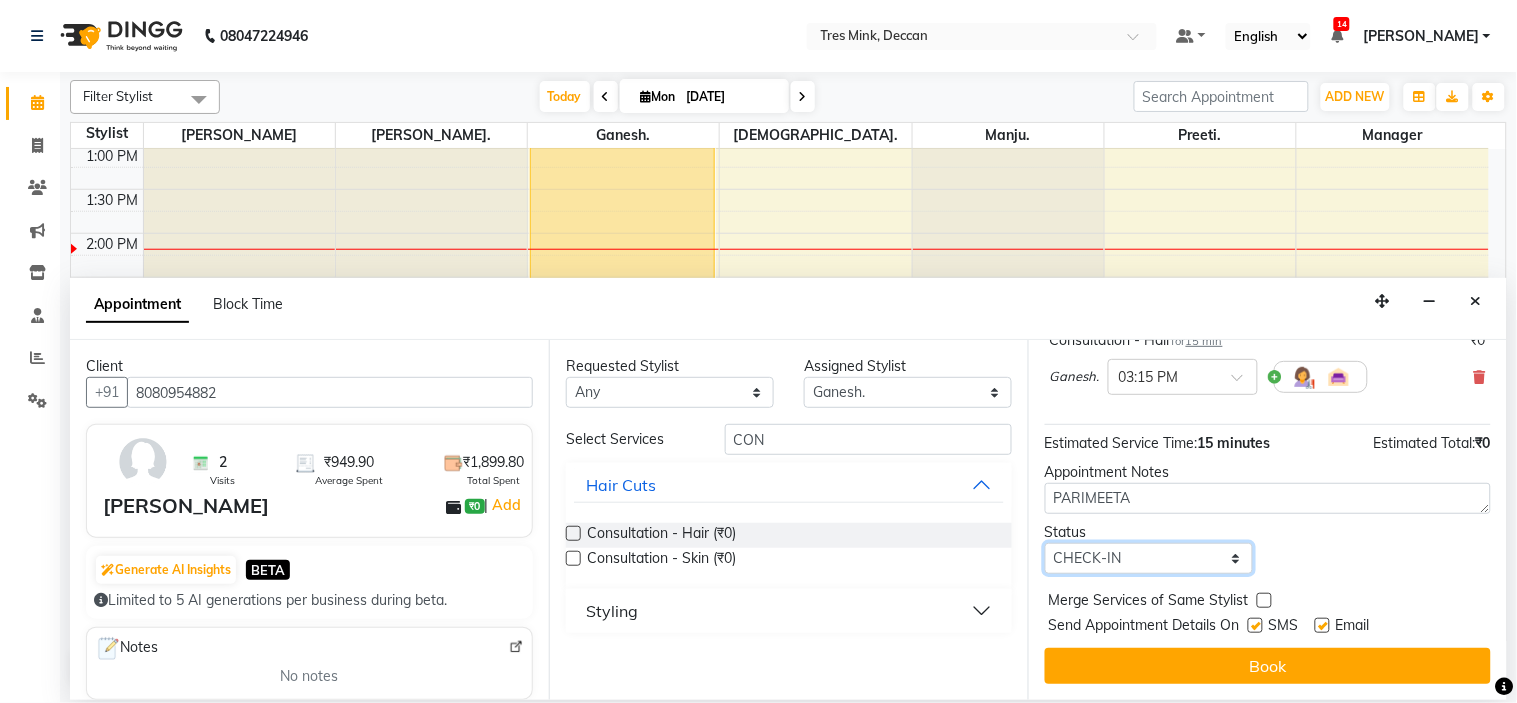 scroll, scrollTop: 166, scrollLeft: 0, axis: vertical 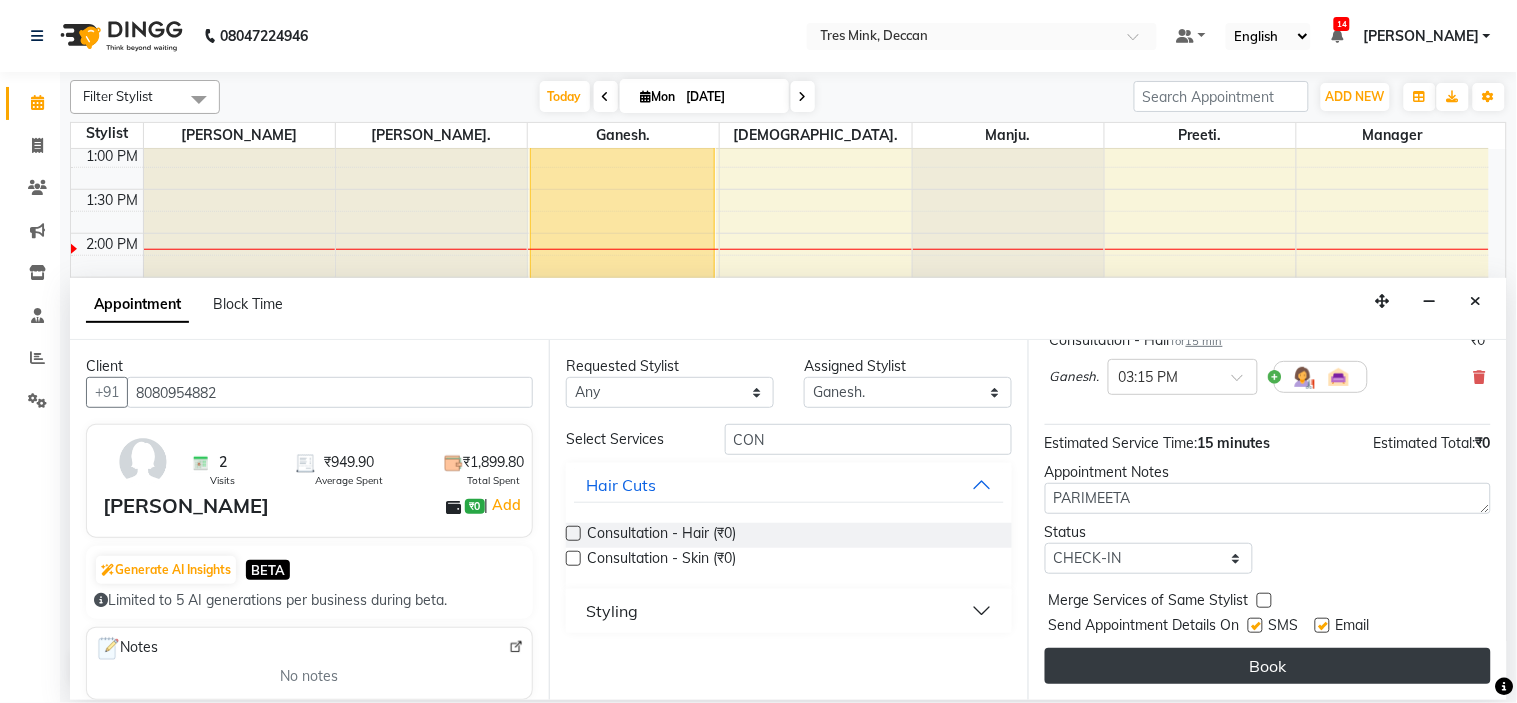 click on "Book" at bounding box center (1268, 666) 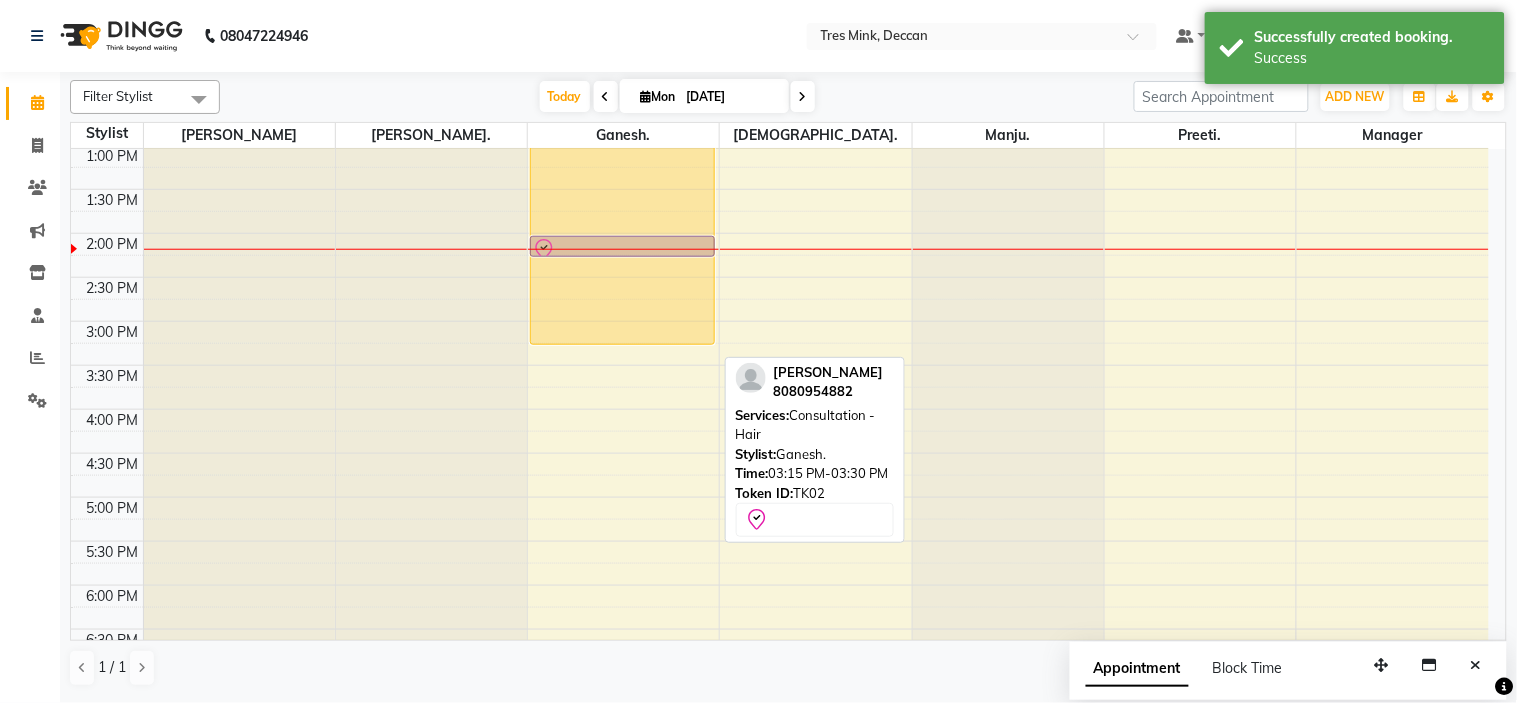 drag, startPoint x: 663, startPoint y: 358, endPoint x: 682, endPoint y: 253, distance: 106.7052 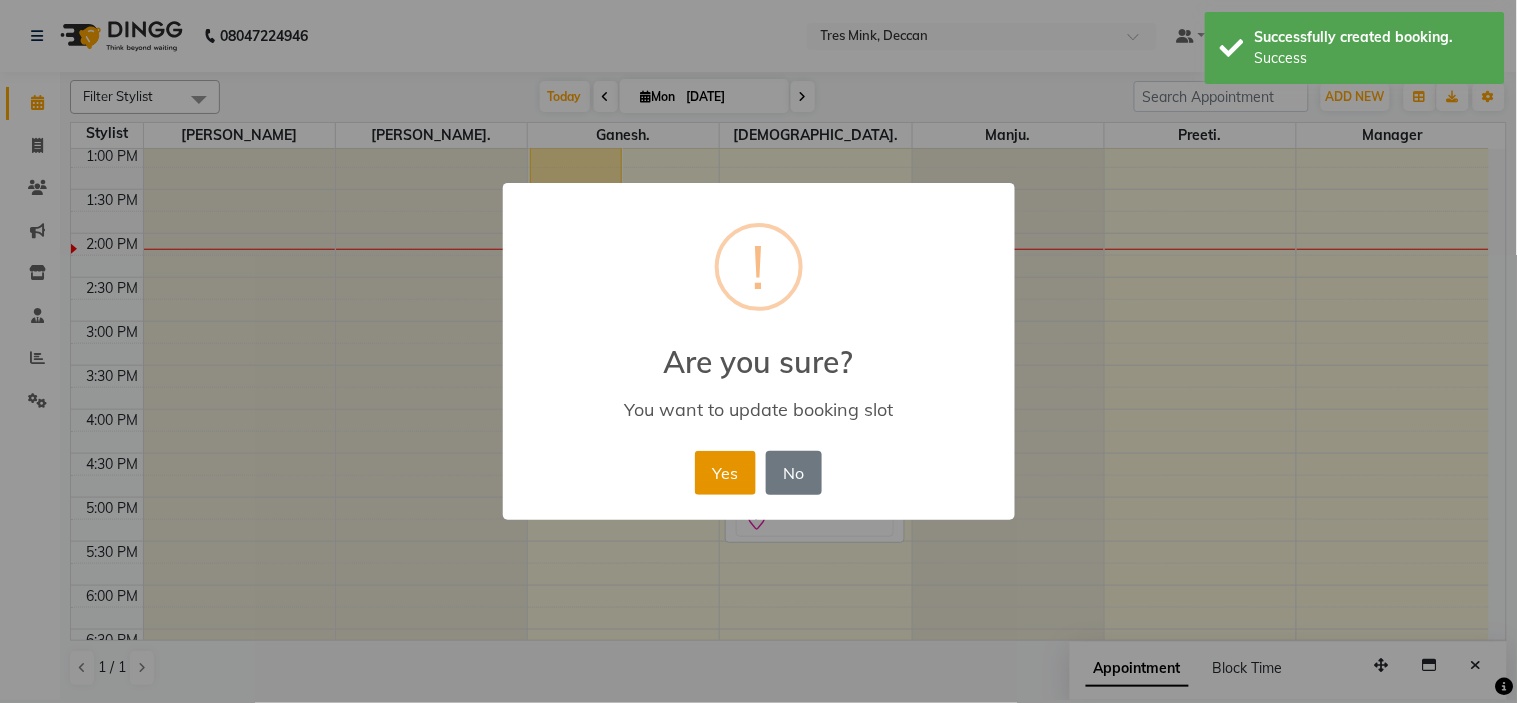 click on "Yes" at bounding box center [725, 473] 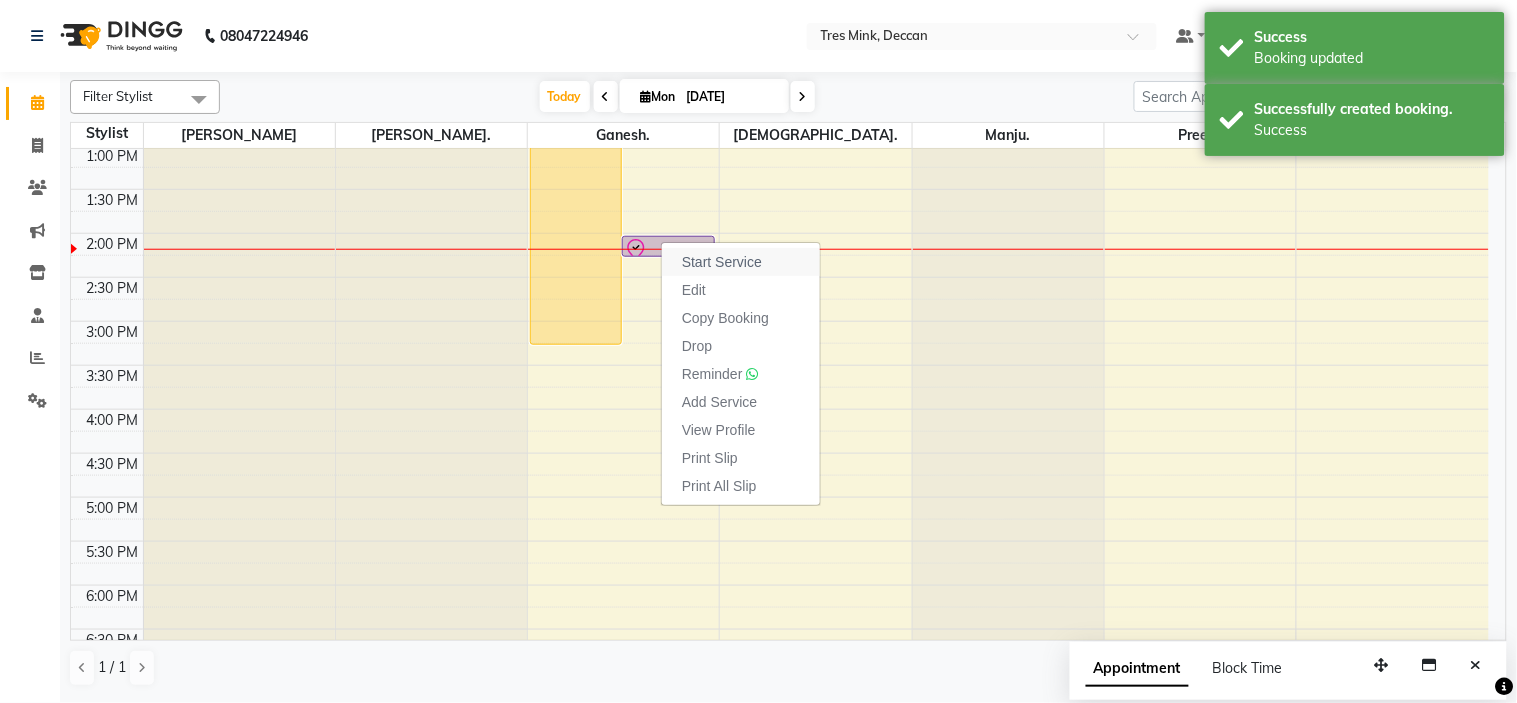 click on "Start Service" at bounding box center (722, 262) 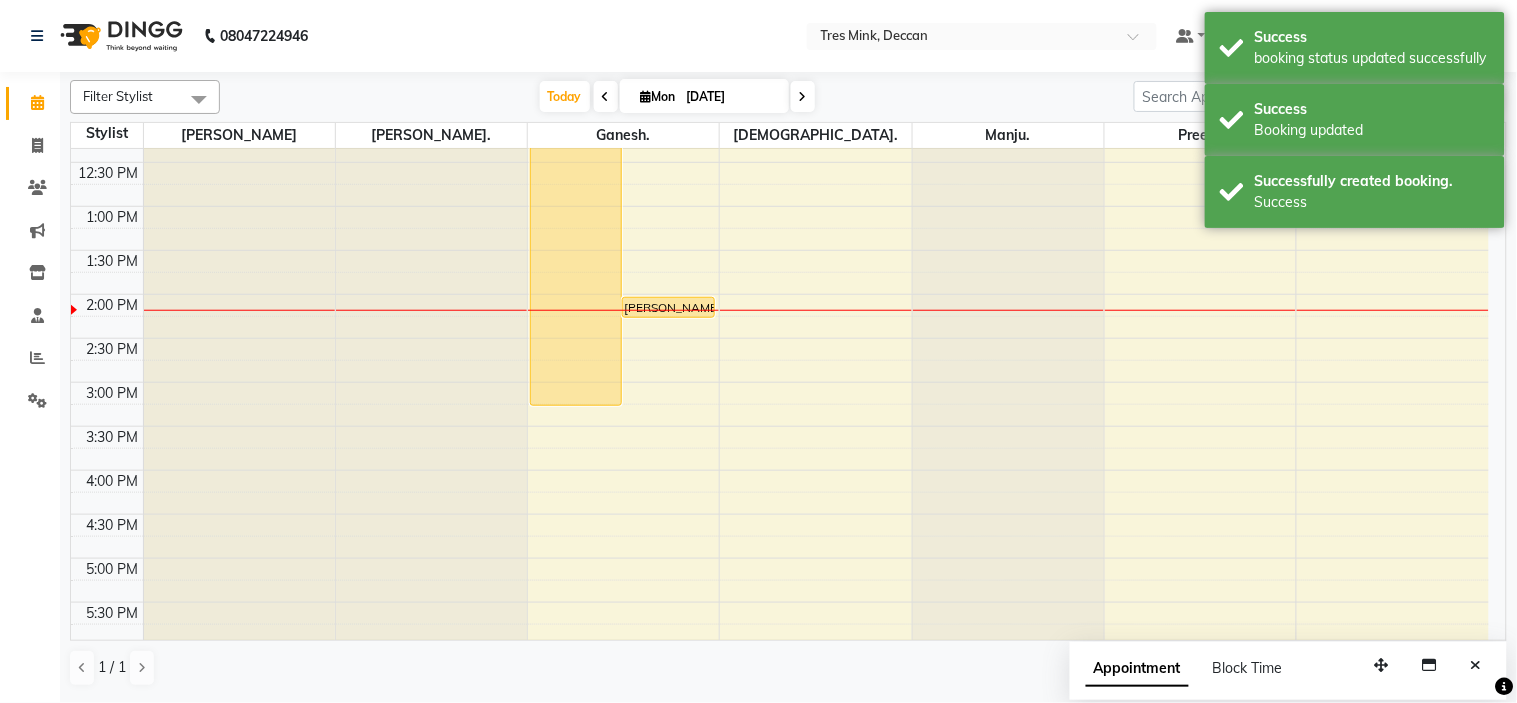 scroll, scrollTop: 332, scrollLeft: 0, axis: vertical 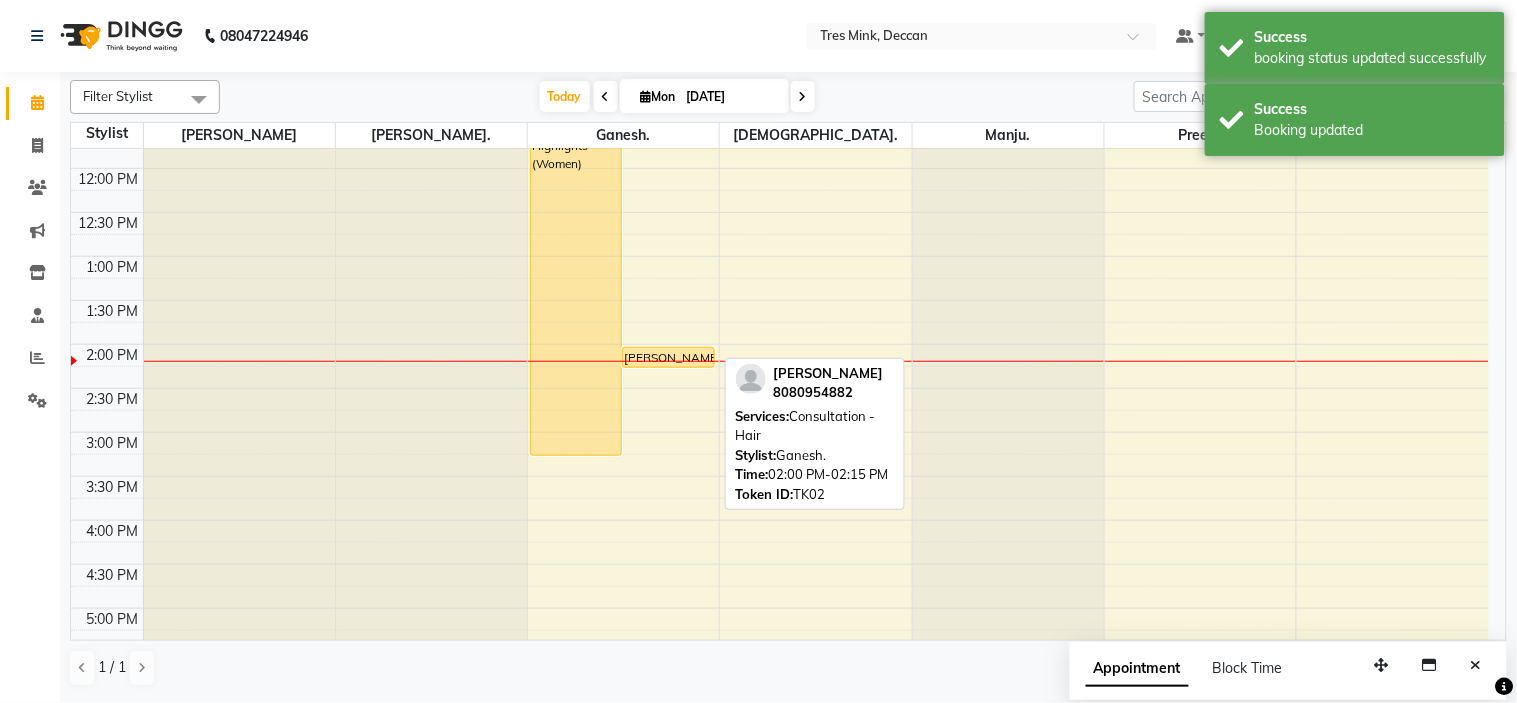 click on "[PERSON_NAME], TK02, 02:00 PM-02:15 PM, Consultation - Hair" at bounding box center (668, 357) 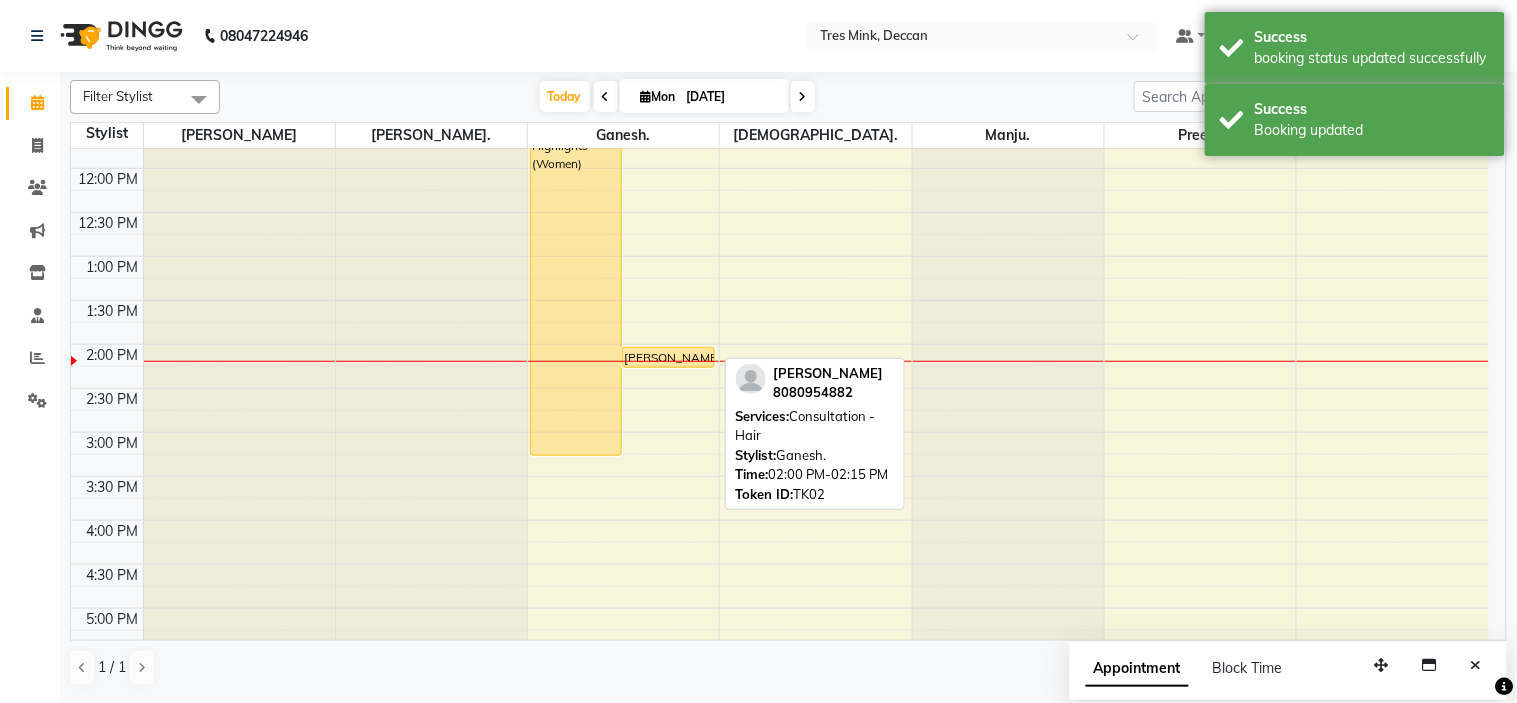 click on "[PERSON_NAME], TK02, 02:00 PM-02:15 PM, Consultation - Hair" at bounding box center (668, 357) 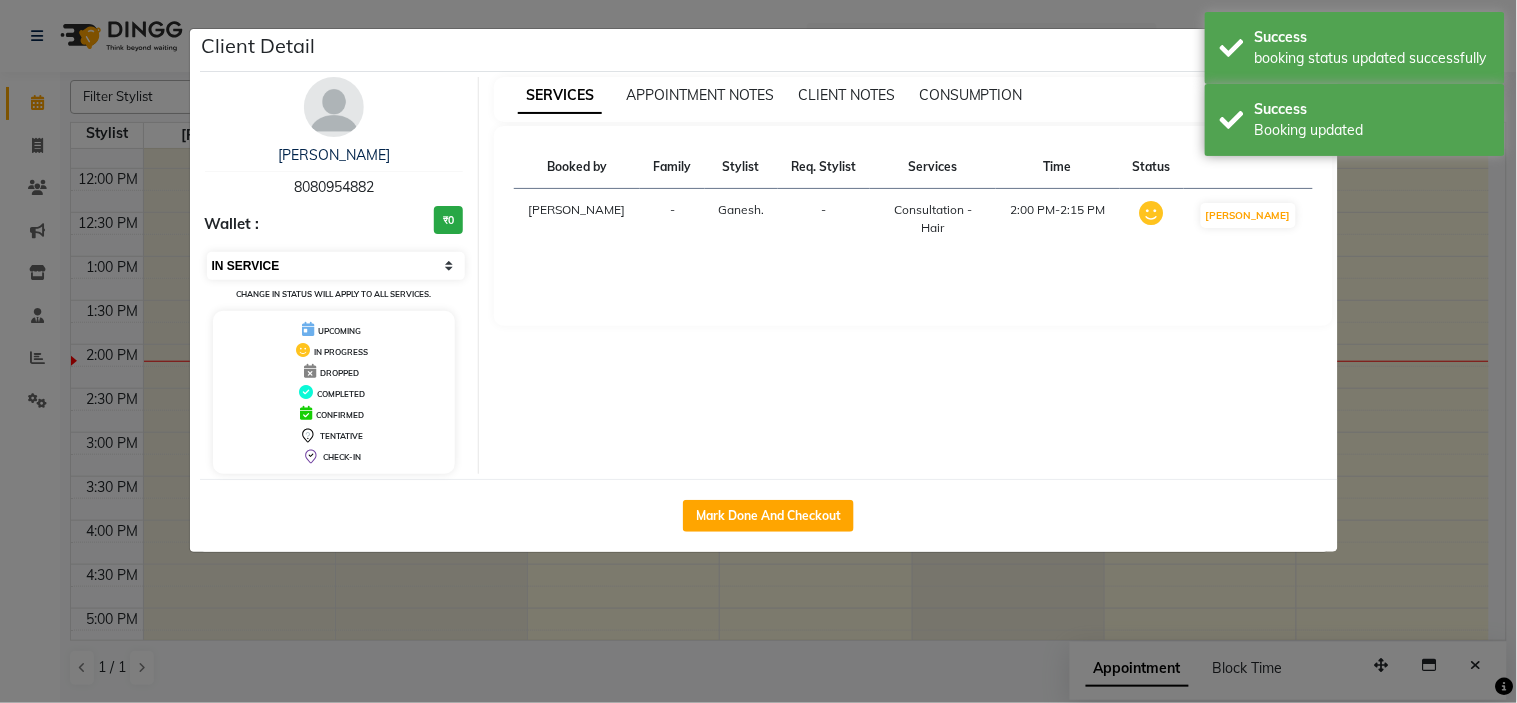 click on "Aishwarya J   8080954882 Wallet : ₹0 Select IN SERVICE CONFIRMED TENTATIVE CHECK IN MARK DONE DROPPED UPCOMING Change in status will apply to all services. UPCOMING IN PROGRESS DROPPED COMPLETED CONFIRMED TENTATIVE CHECK-IN" at bounding box center [335, 275] 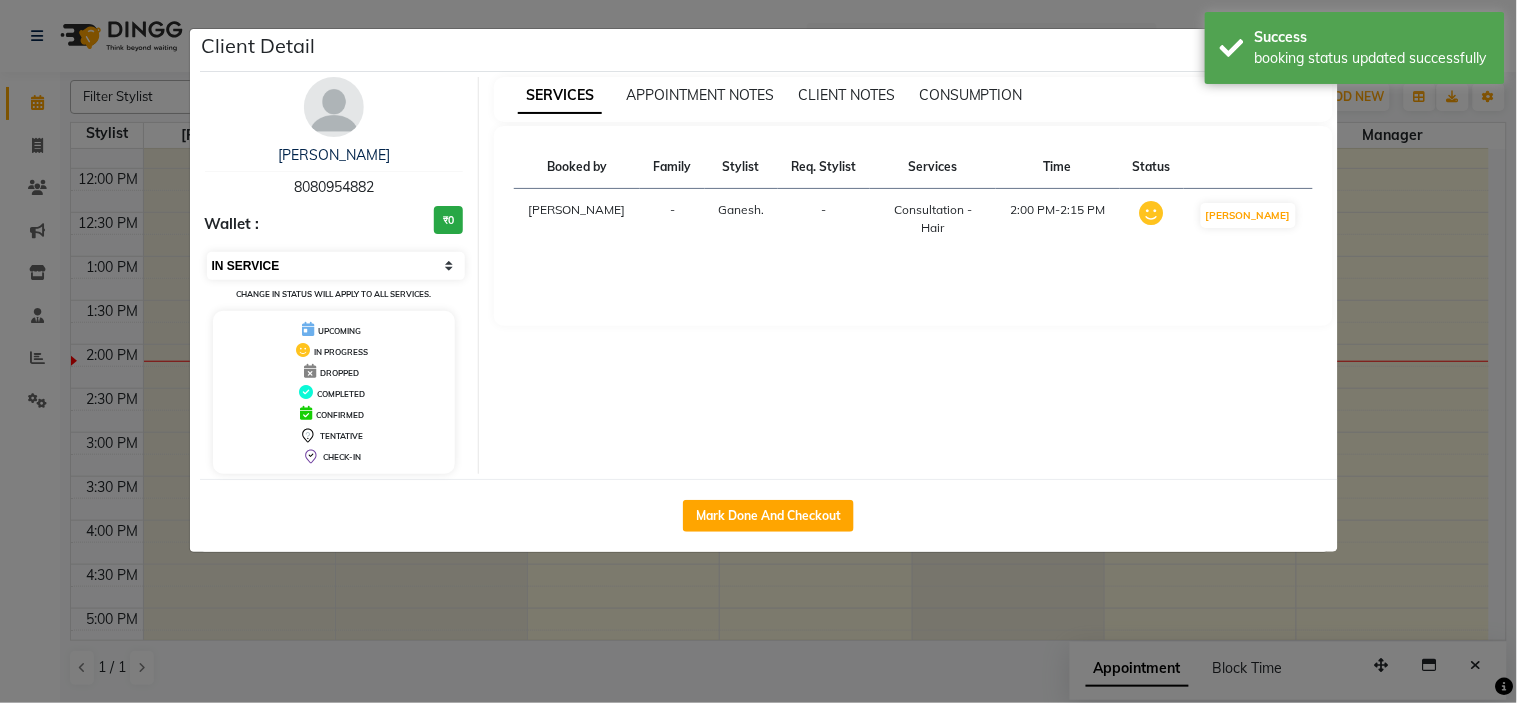 select on "6" 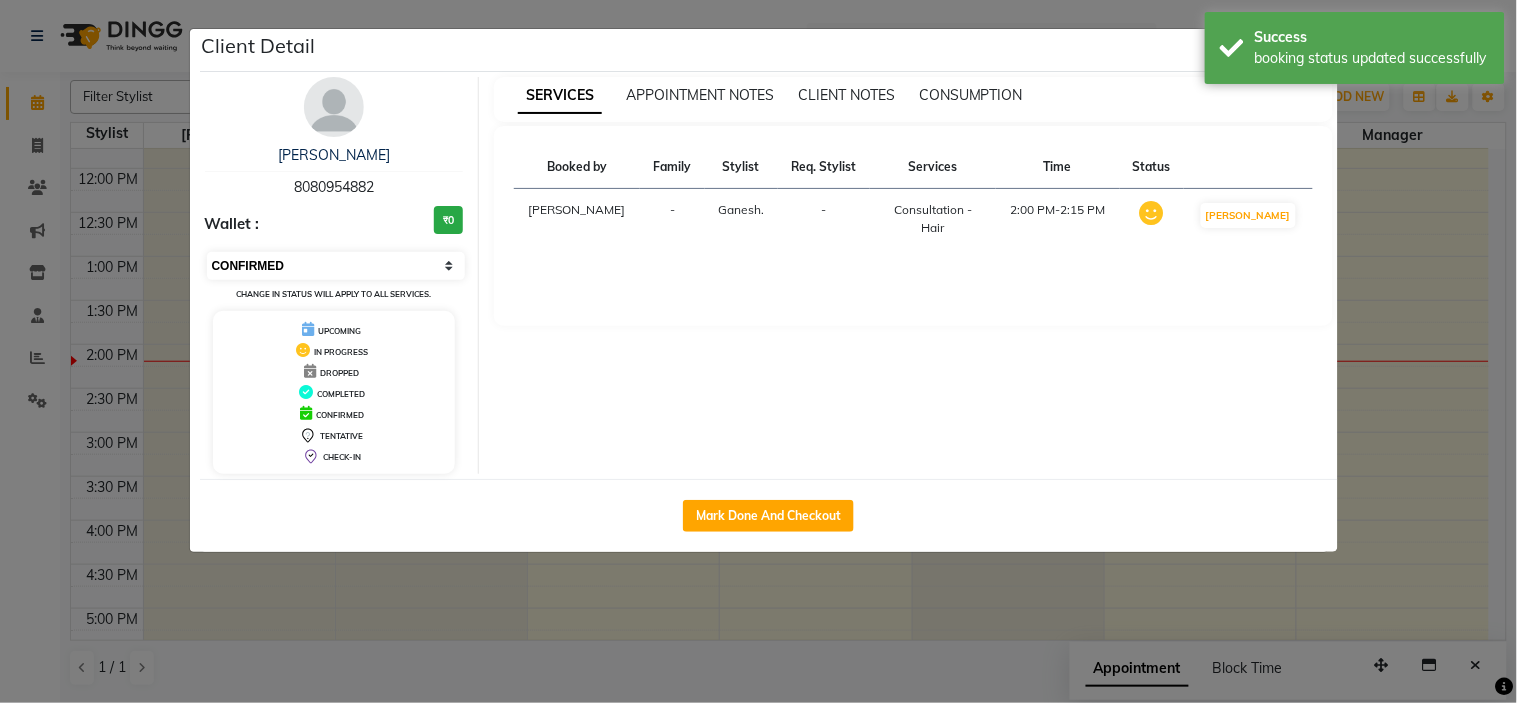 click on "Select IN SERVICE CONFIRMED TENTATIVE CHECK IN MARK DONE DROPPED UPCOMING" at bounding box center [336, 266] 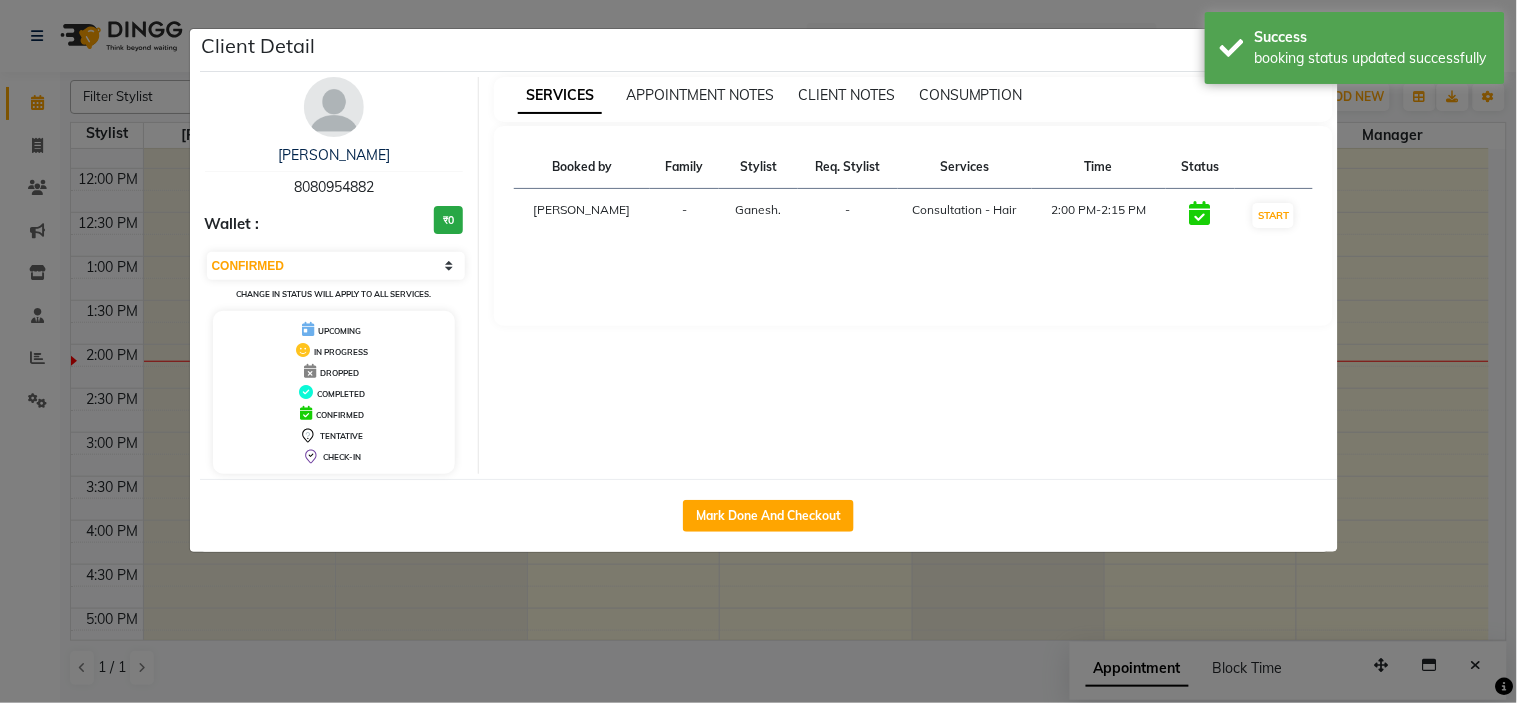 click on "Client Detail  Aishwarya J   8080954882 Wallet : ₹0 Select IN SERVICE CONFIRMED TENTATIVE CHECK IN MARK DONE DROPPED UPCOMING Change in status will apply to all services. UPCOMING IN PROGRESS DROPPED COMPLETED CONFIRMED TENTATIVE CHECK-IN SERVICES APPOINTMENT NOTES CLIENT NOTES CONSUMPTION Booked by Family Stylist Req. Stylist Services Time Status  [PERSON_NAME]  - [GEOGRAPHIC_DATA]. -  Consultation - Hair    2:00 PM-2:15 PM   START   Mark Done And Checkout" 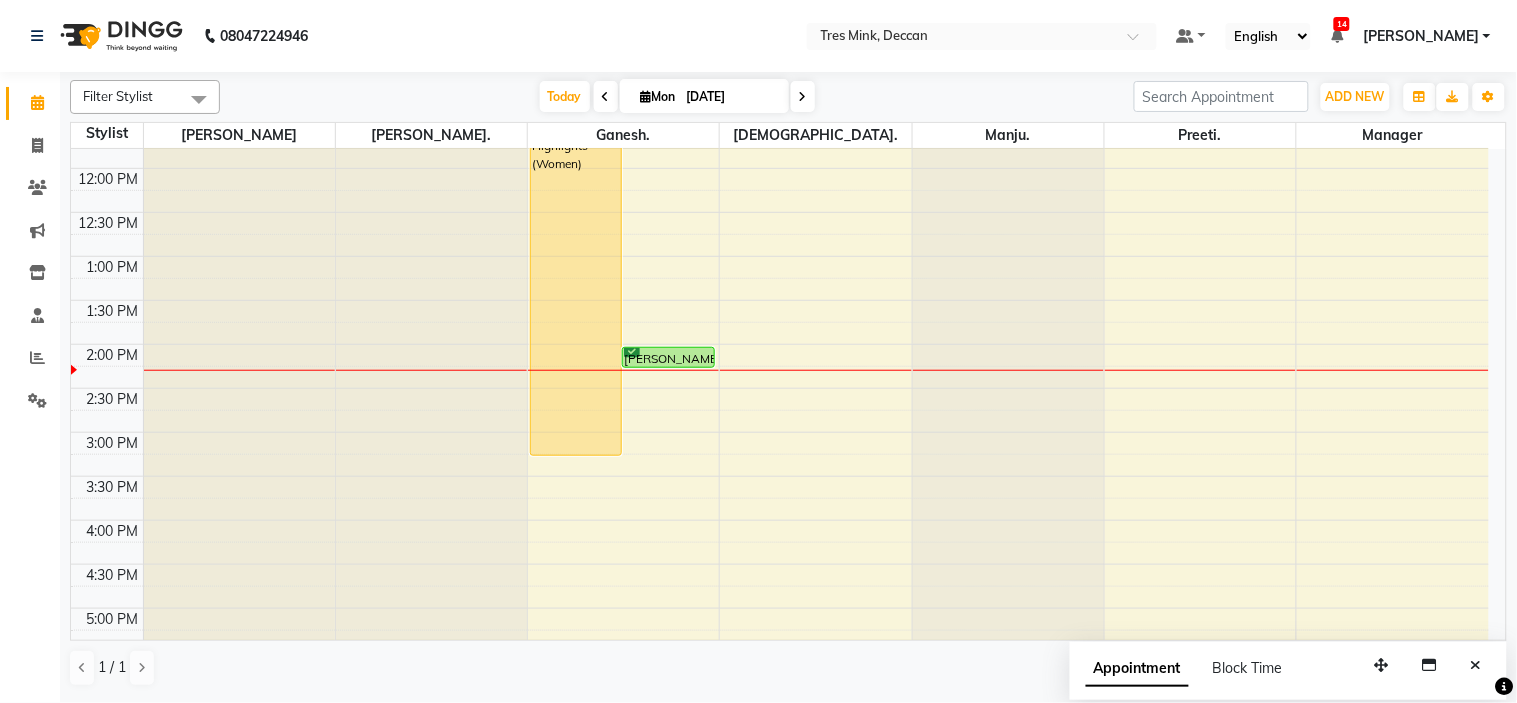 click at bounding box center (431, -183) 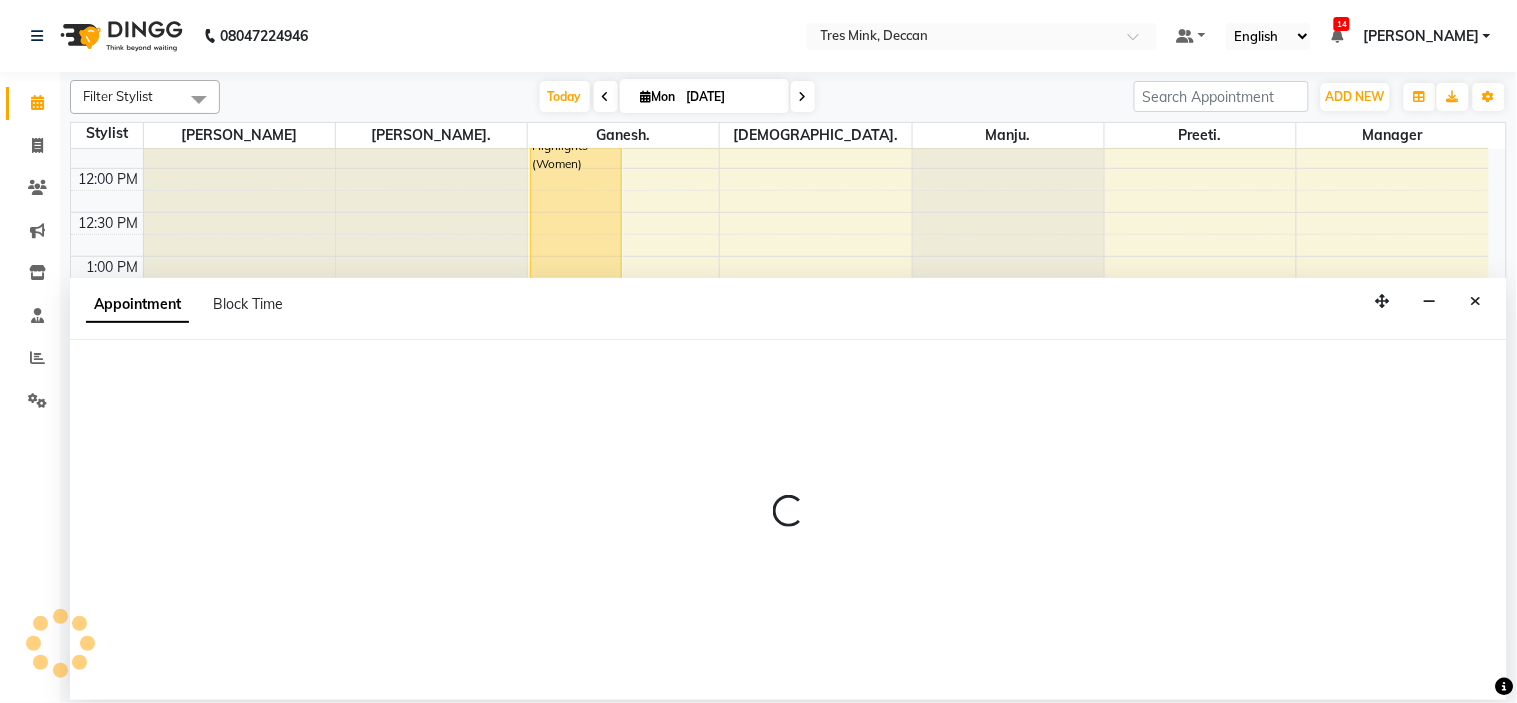 select on "59499" 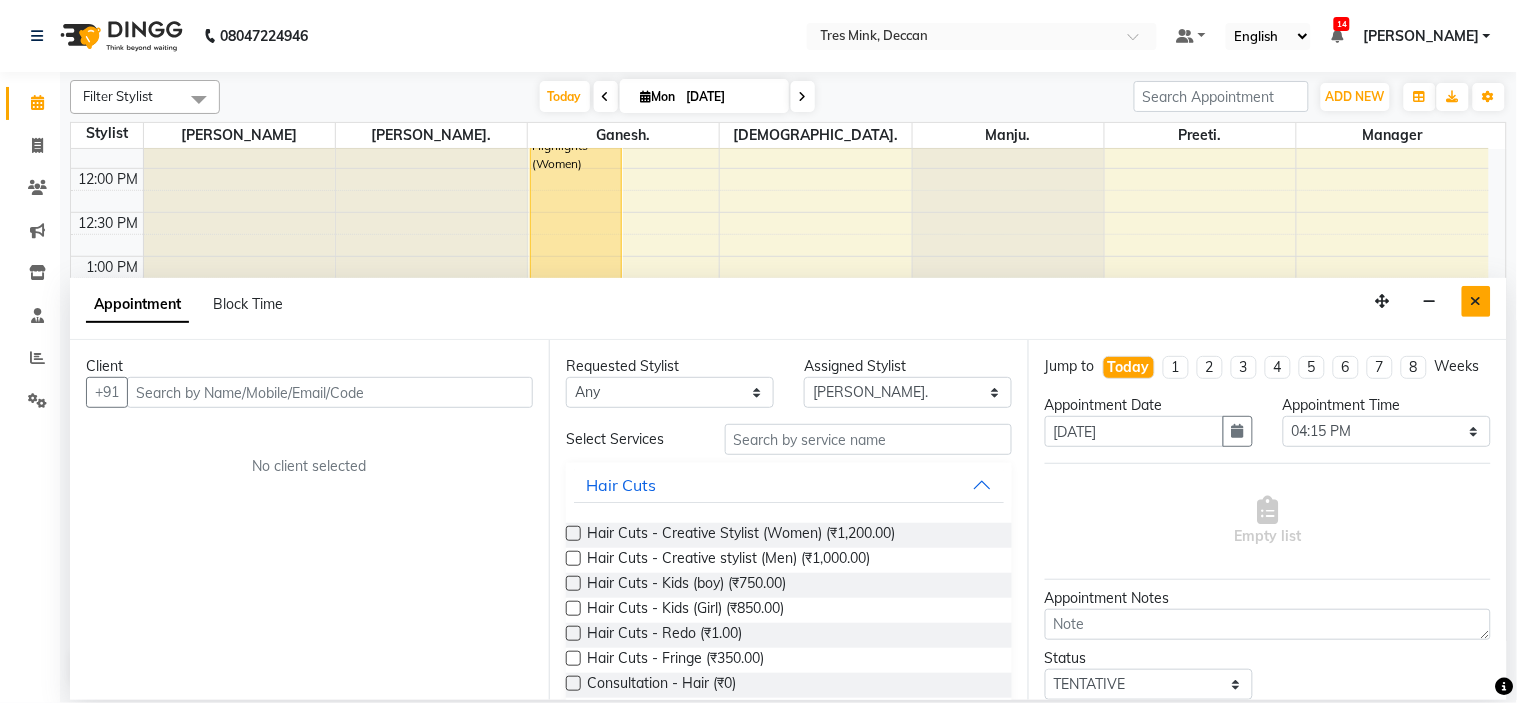 click at bounding box center (1476, 301) 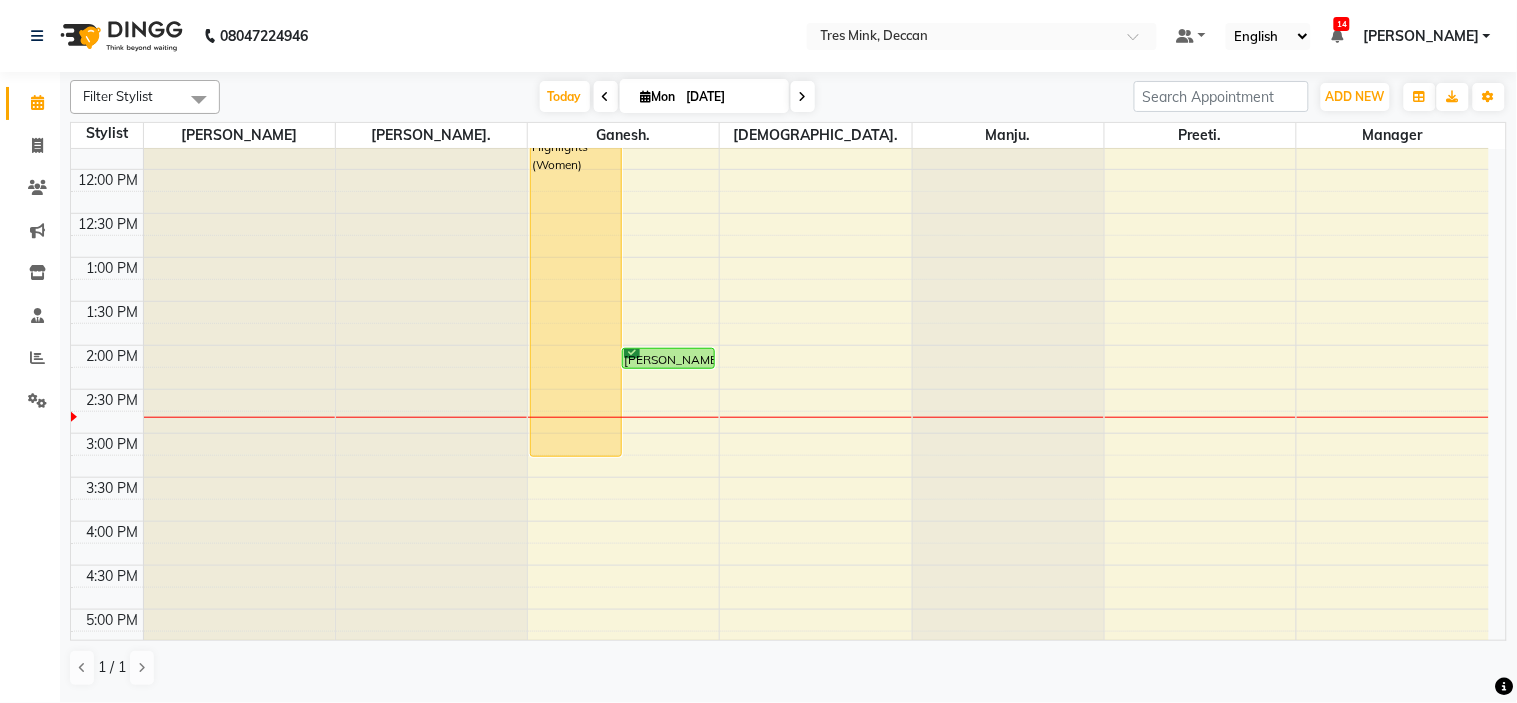 scroll, scrollTop: 444, scrollLeft: 0, axis: vertical 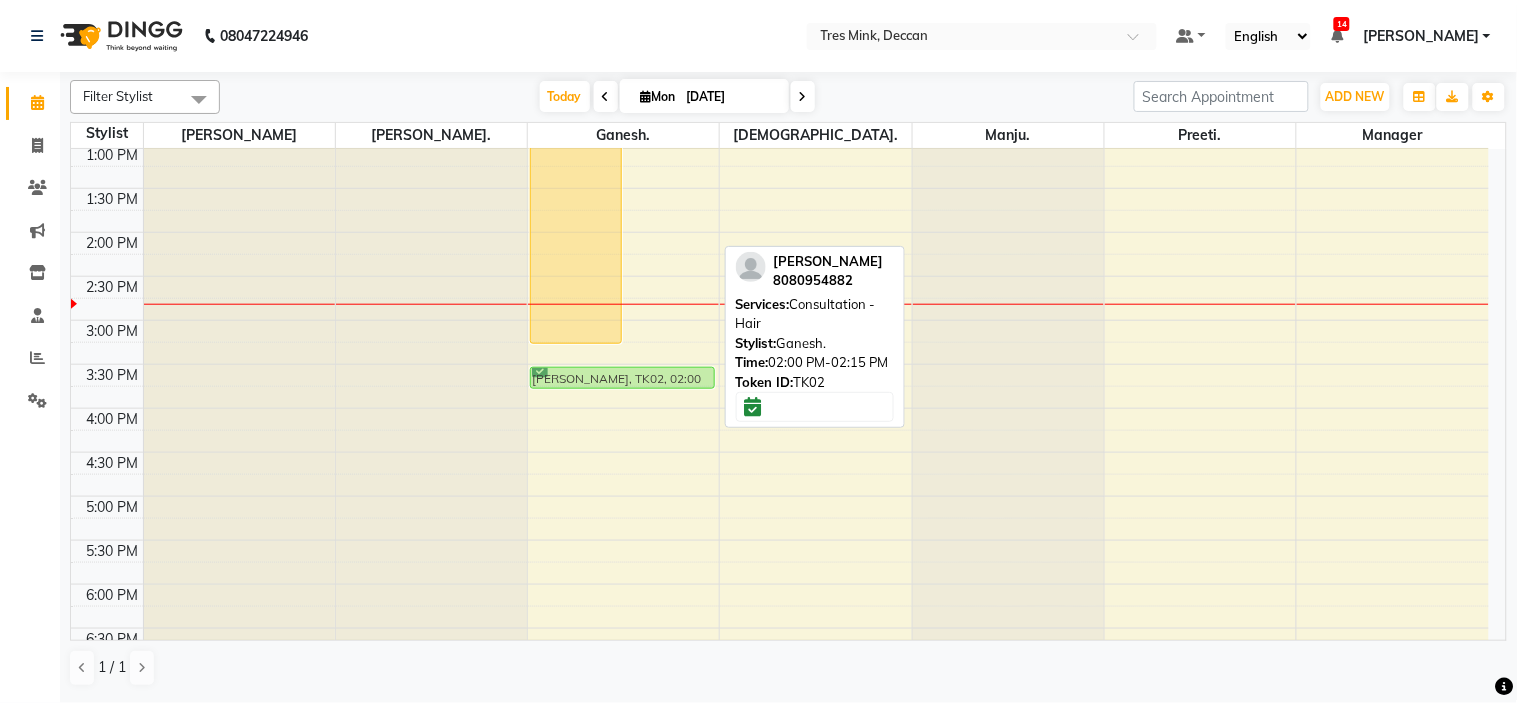 drag, startPoint x: 662, startPoint y: 240, endPoint x: 656, endPoint y: 368, distance: 128.14055 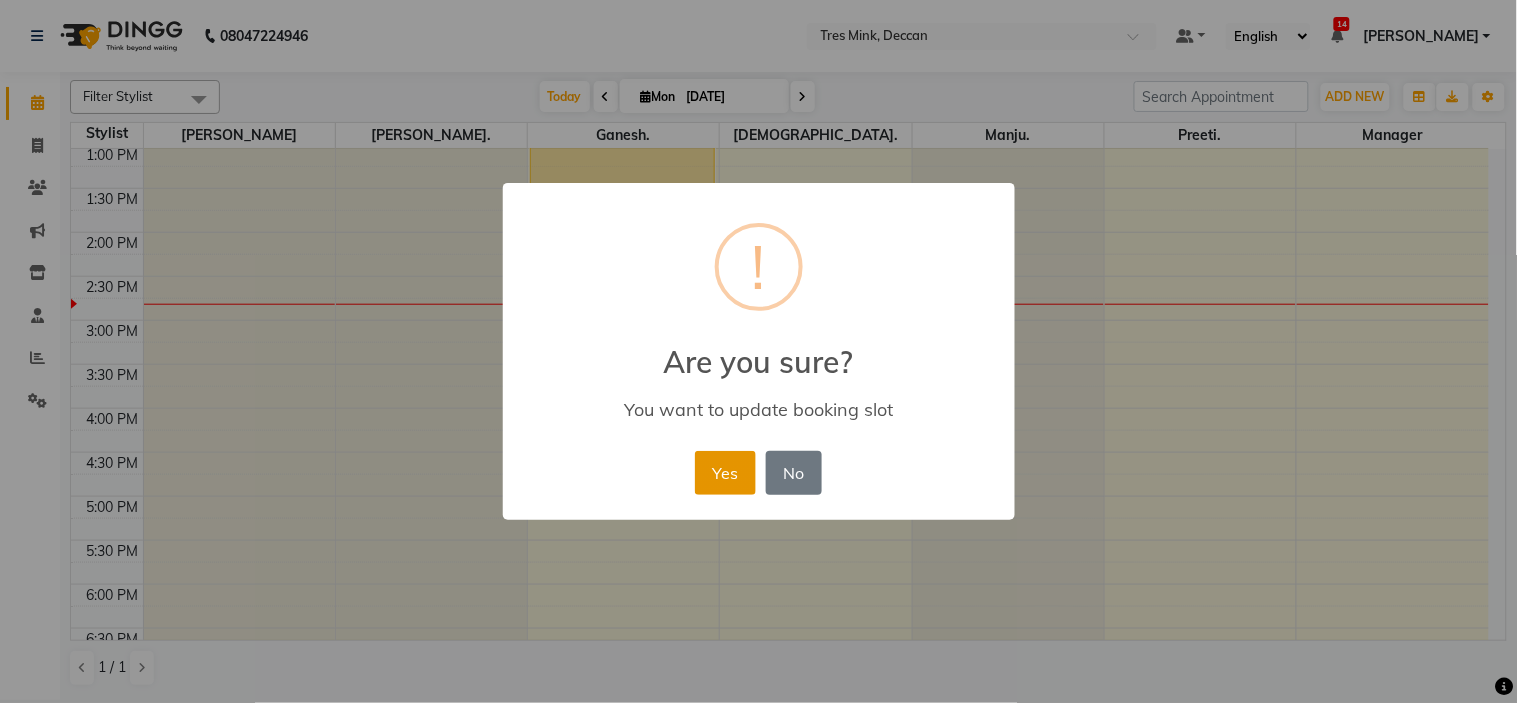 click on "Yes" at bounding box center [725, 473] 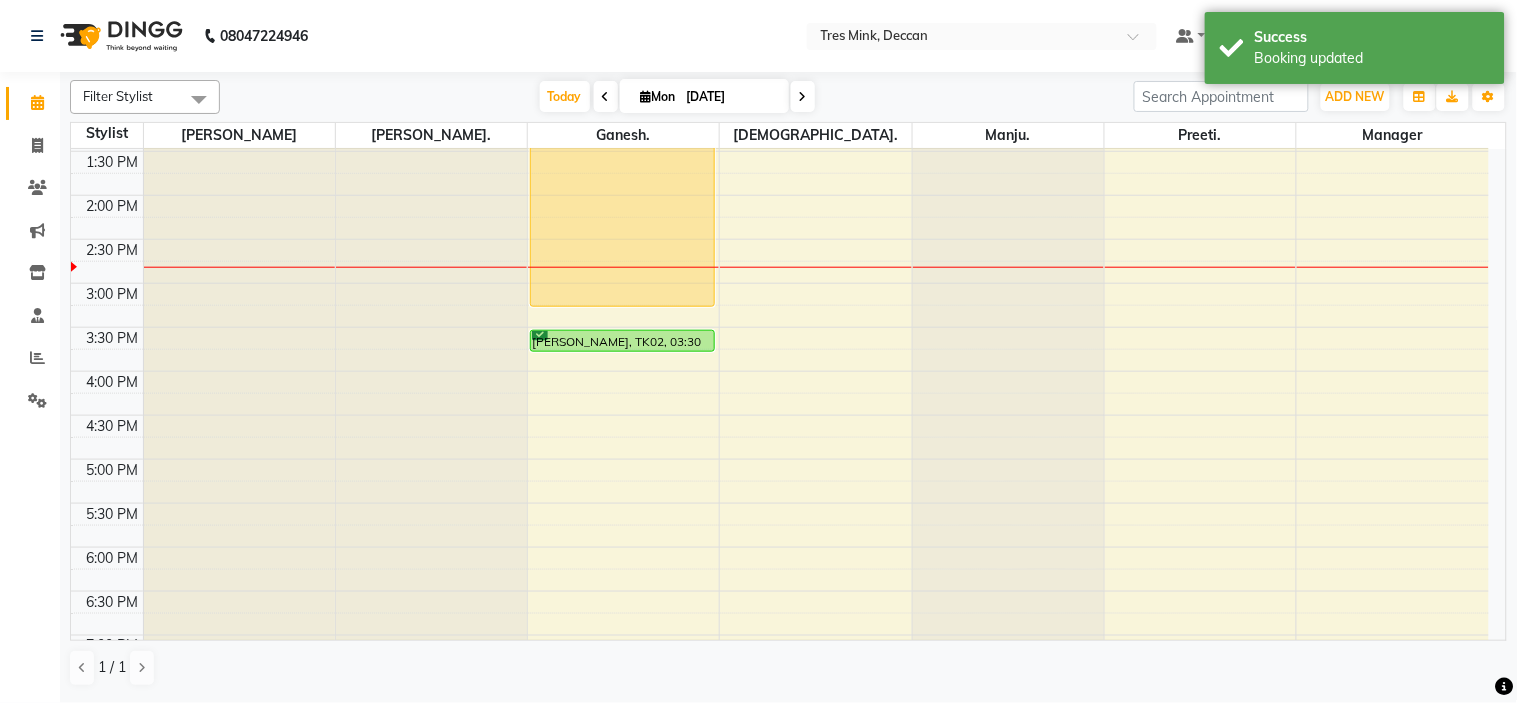 scroll, scrollTop: 555, scrollLeft: 0, axis: vertical 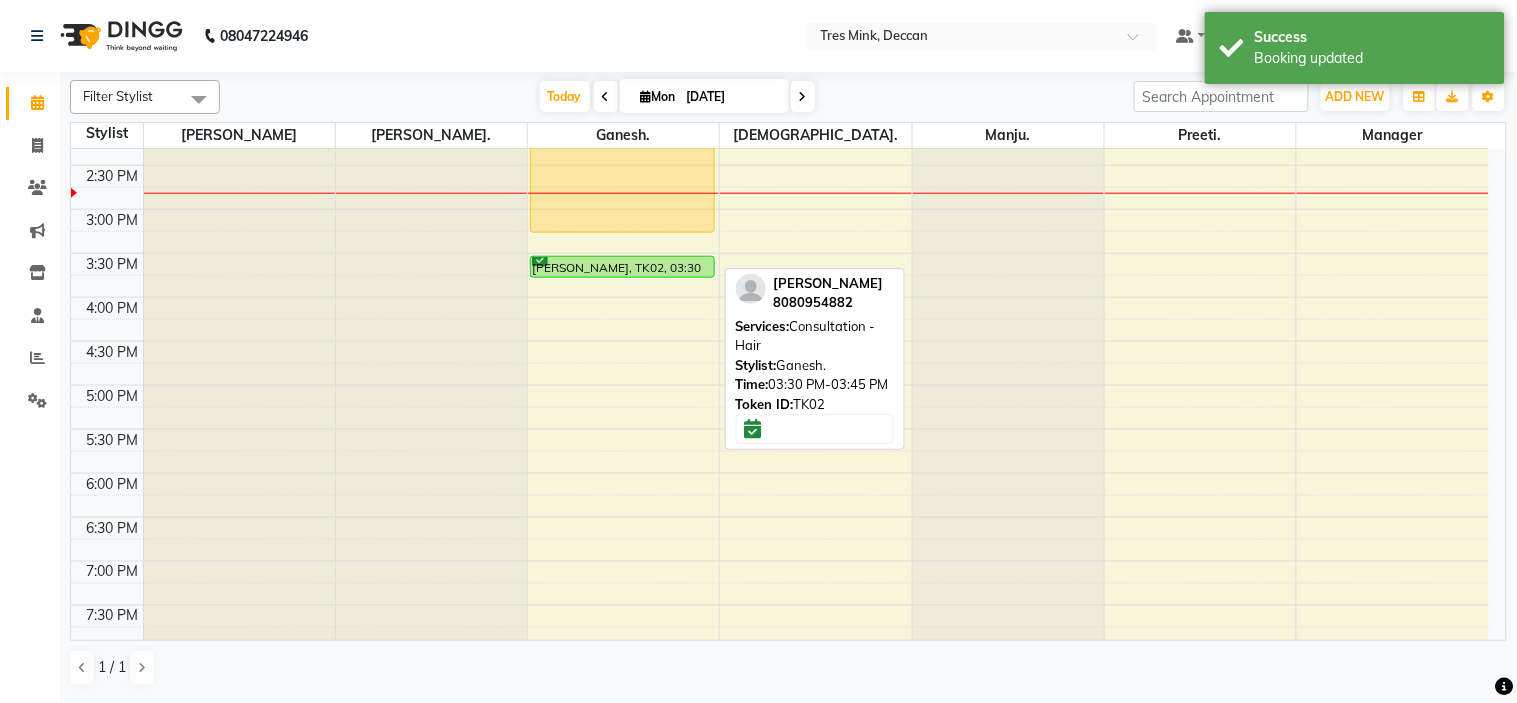 click on "[PERSON_NAME], TK02, 03:30 PM-03:45 PM, Consultation - Hair" at bounding box center (622, 267) 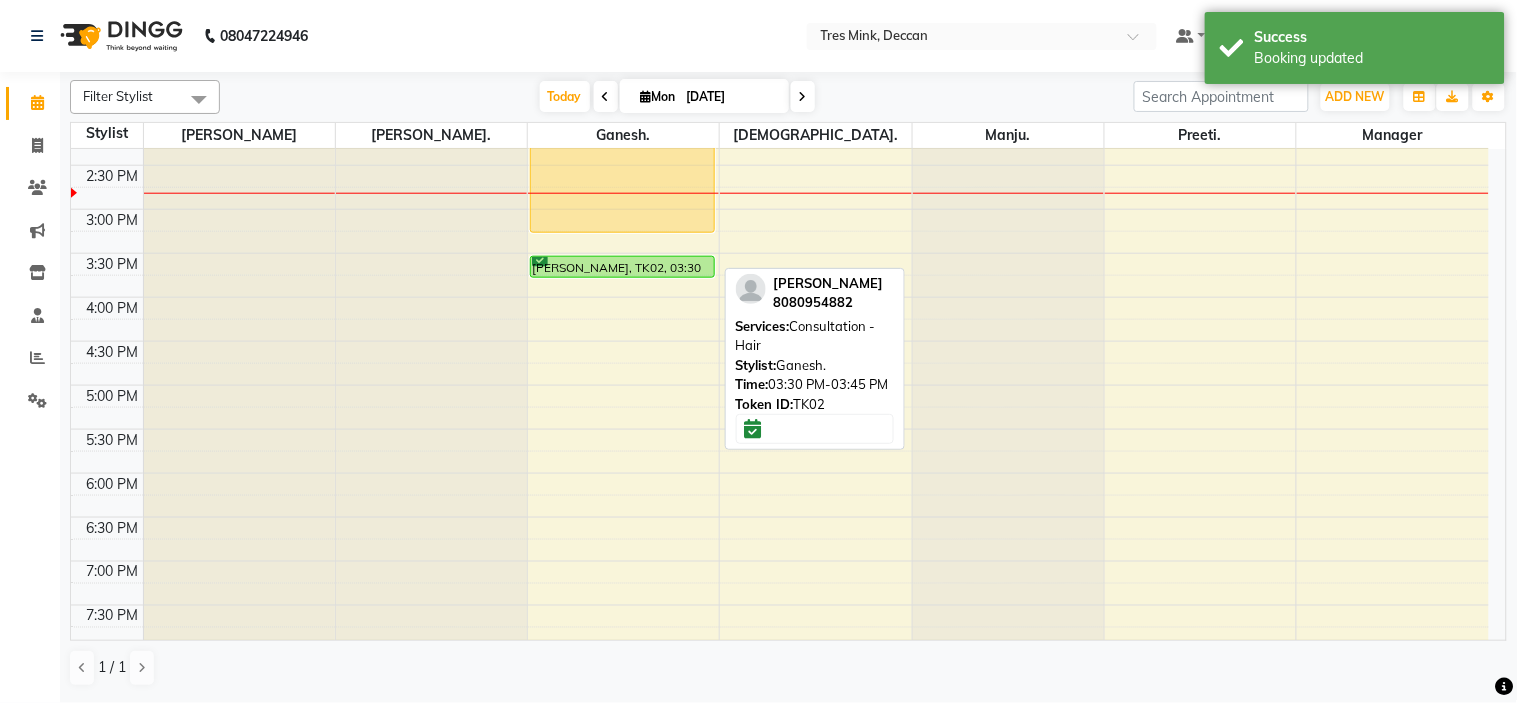 click on "[PERSON_NAME], TK02, 03:30 PM-03:45 PM, Consultation - Hair" at bounding box center [622, 267] 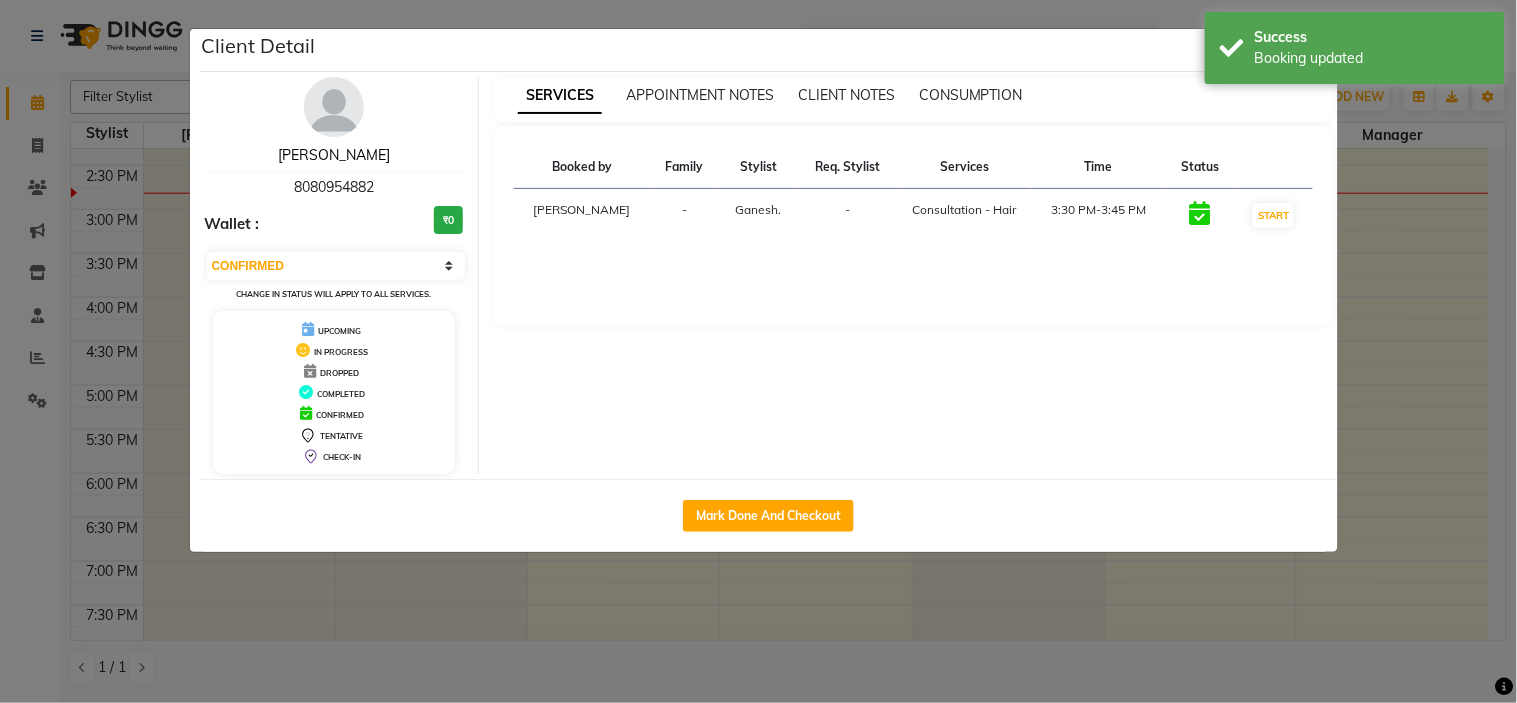click on "[PERSON_NAME]" at bounding box center (334, 155) 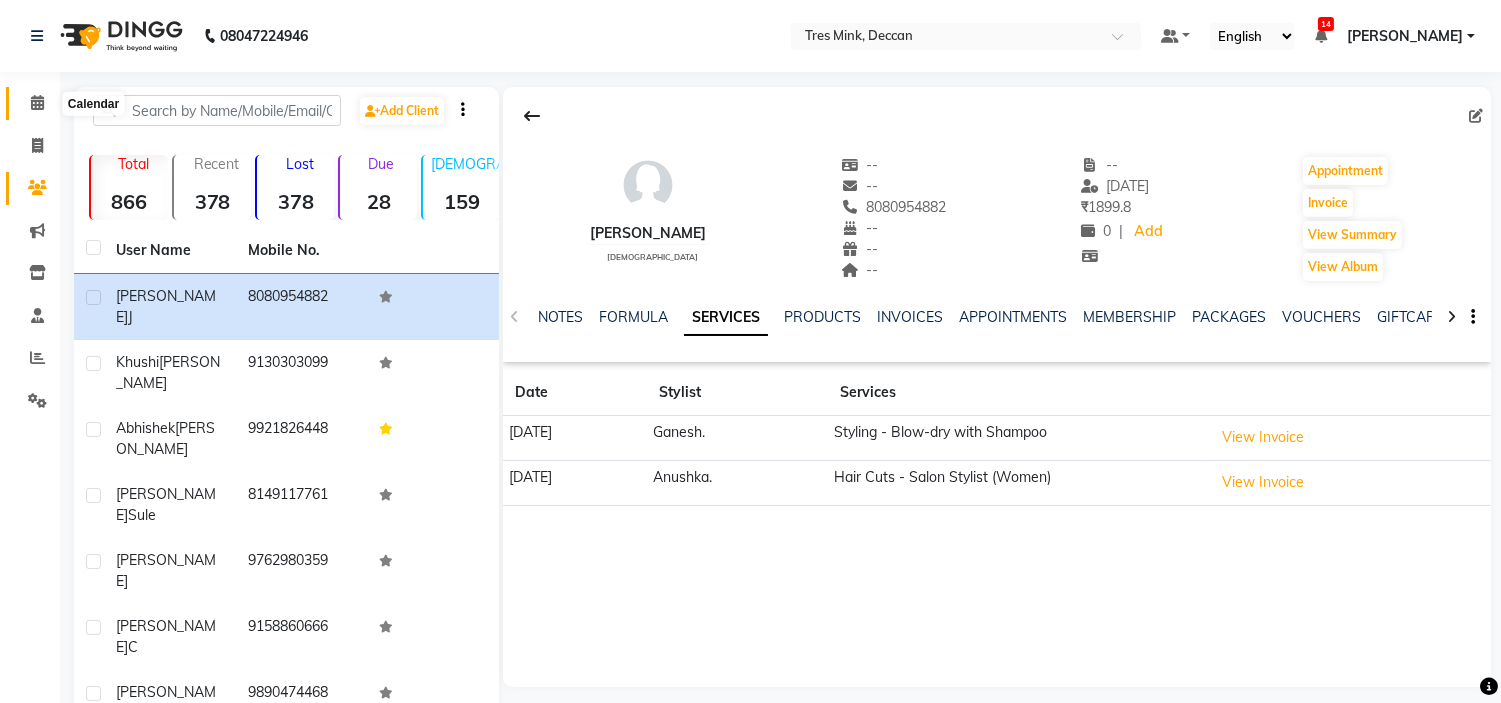 click 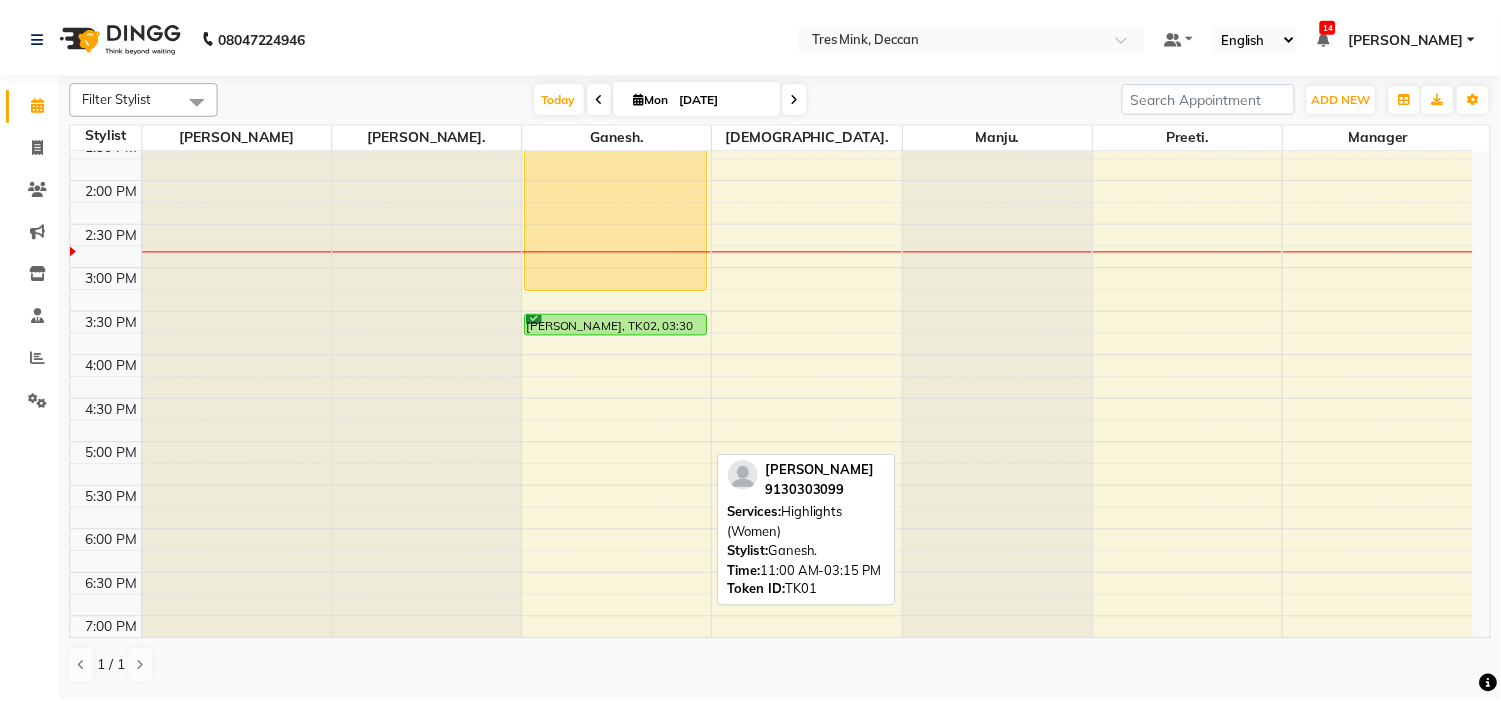 scroll, scrollTop: 555, scrollLeft: 0, axis: vertical 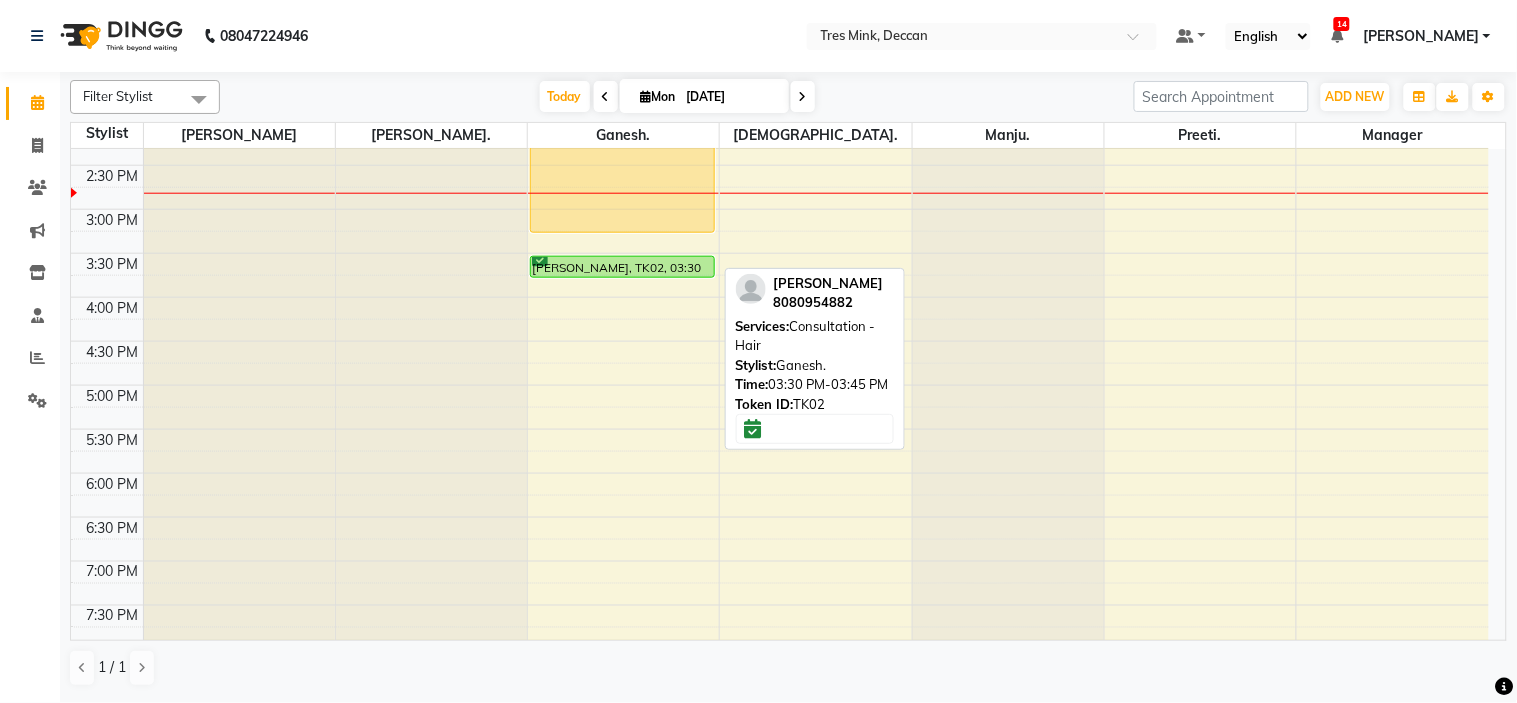 click on "[PERSON_NAME], TK02, 03:30 PM-03:45 PM, Consultation - Hair" at bounding box center (622, 267) 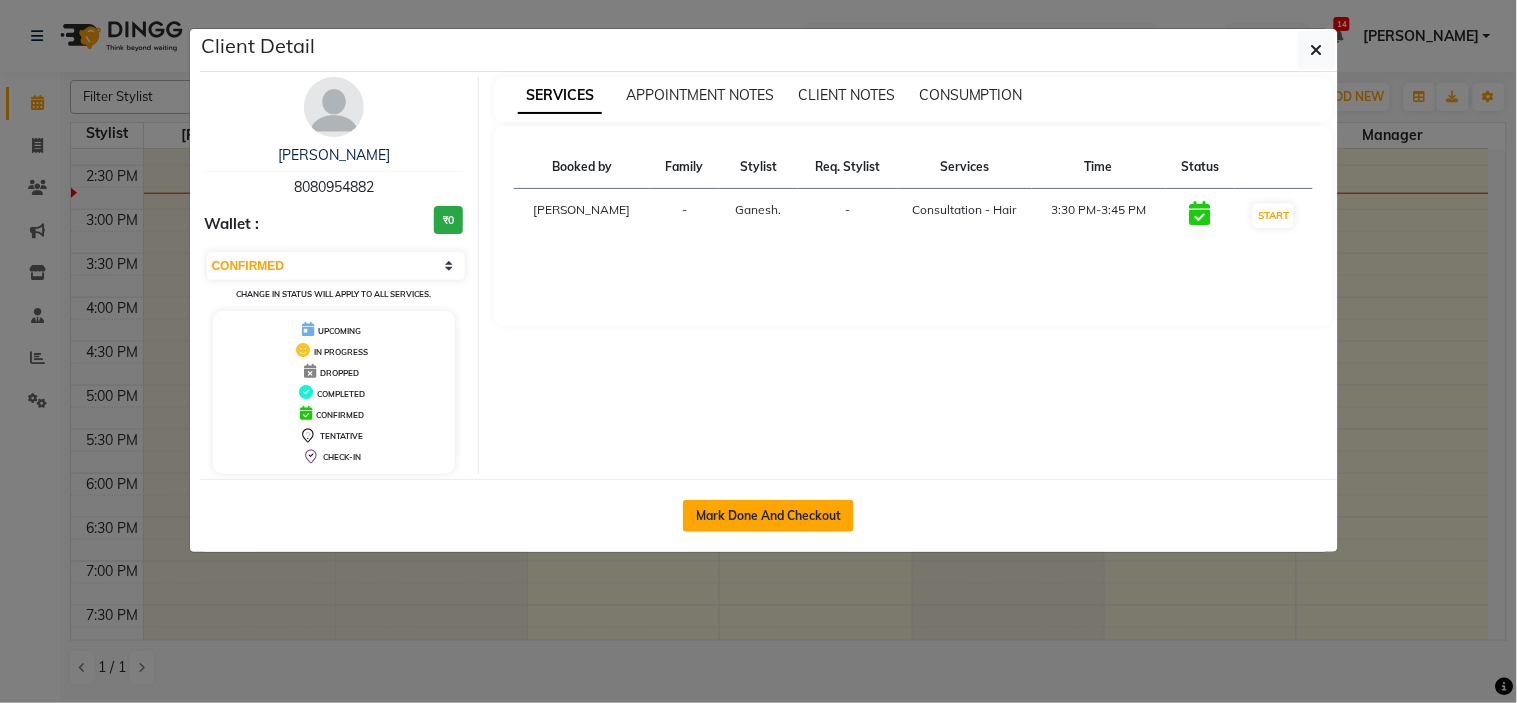 click on "Mark Done And Checkout" 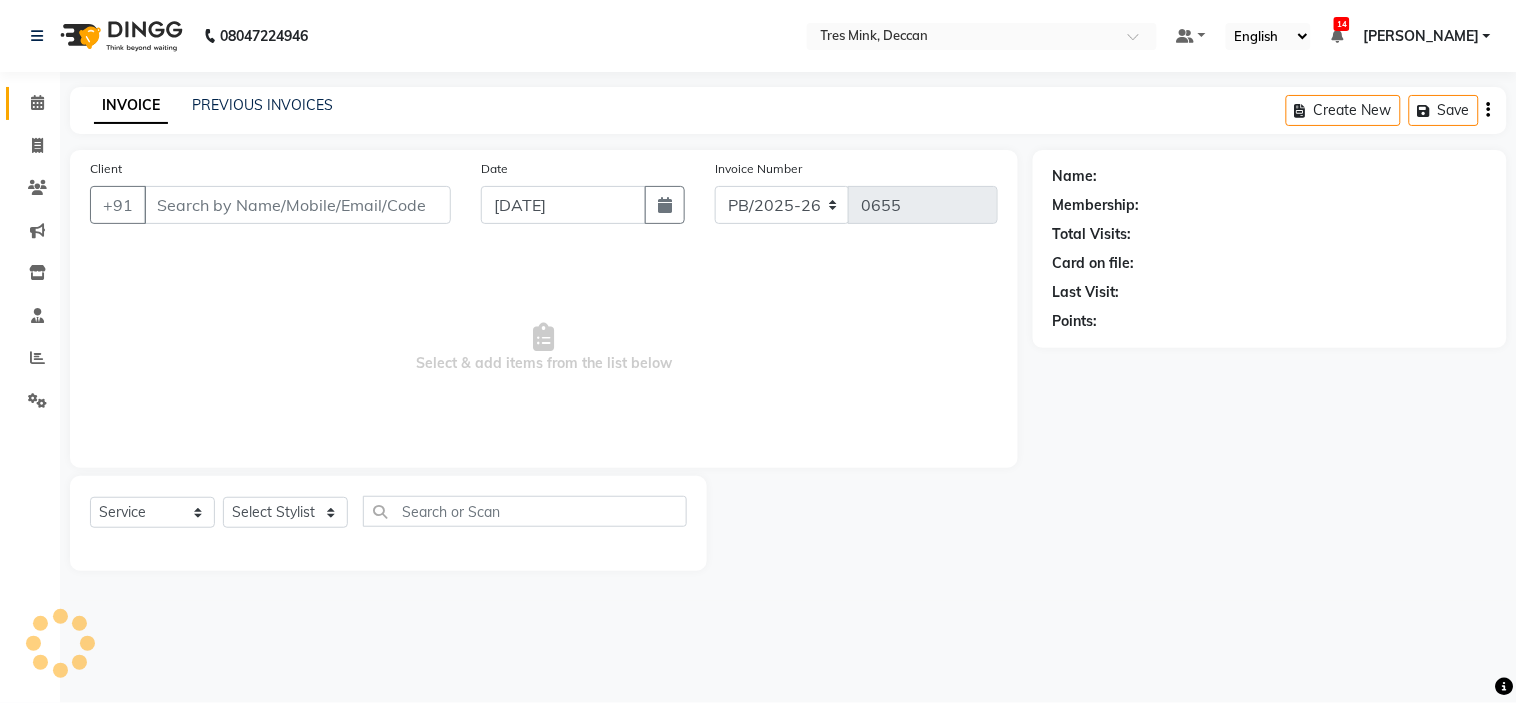 select on "3" 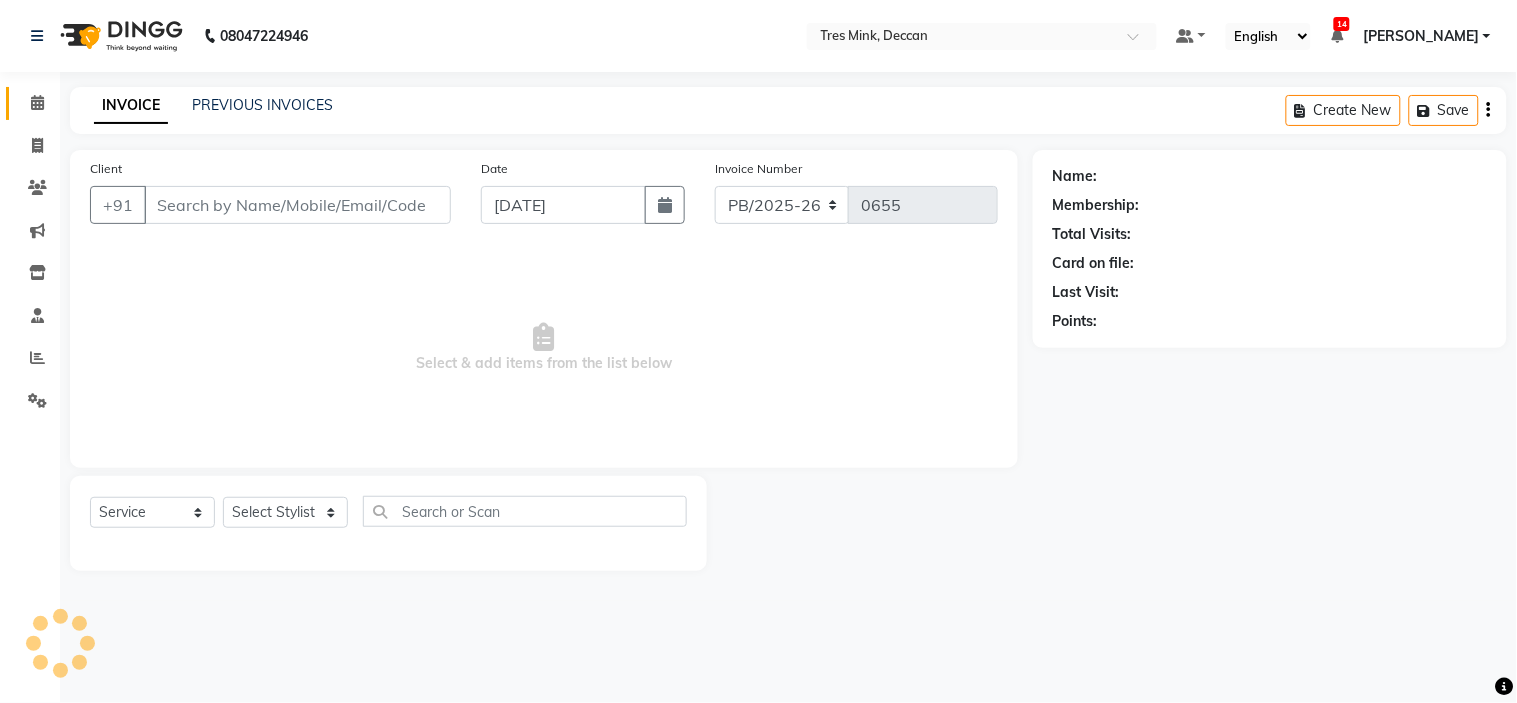type on "8080954882" 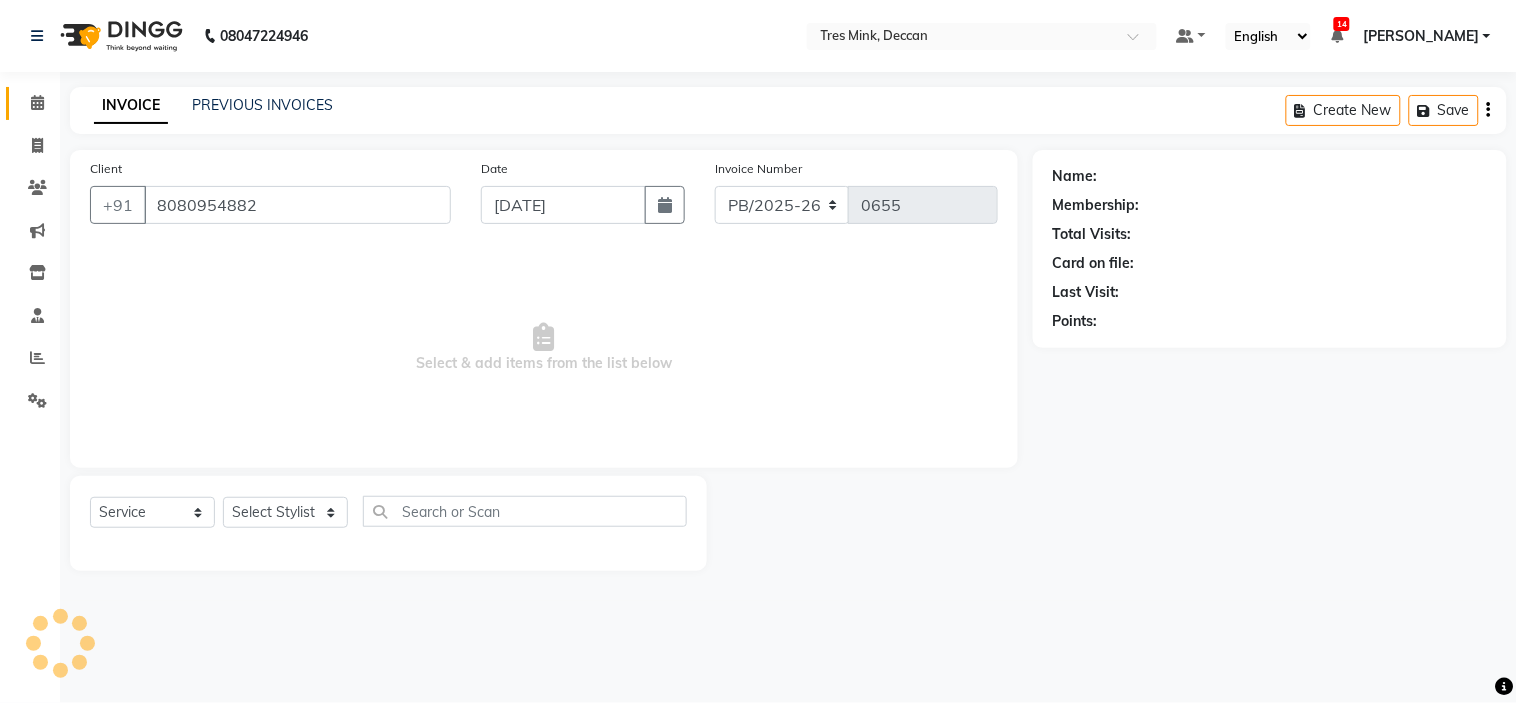 select on "59501" 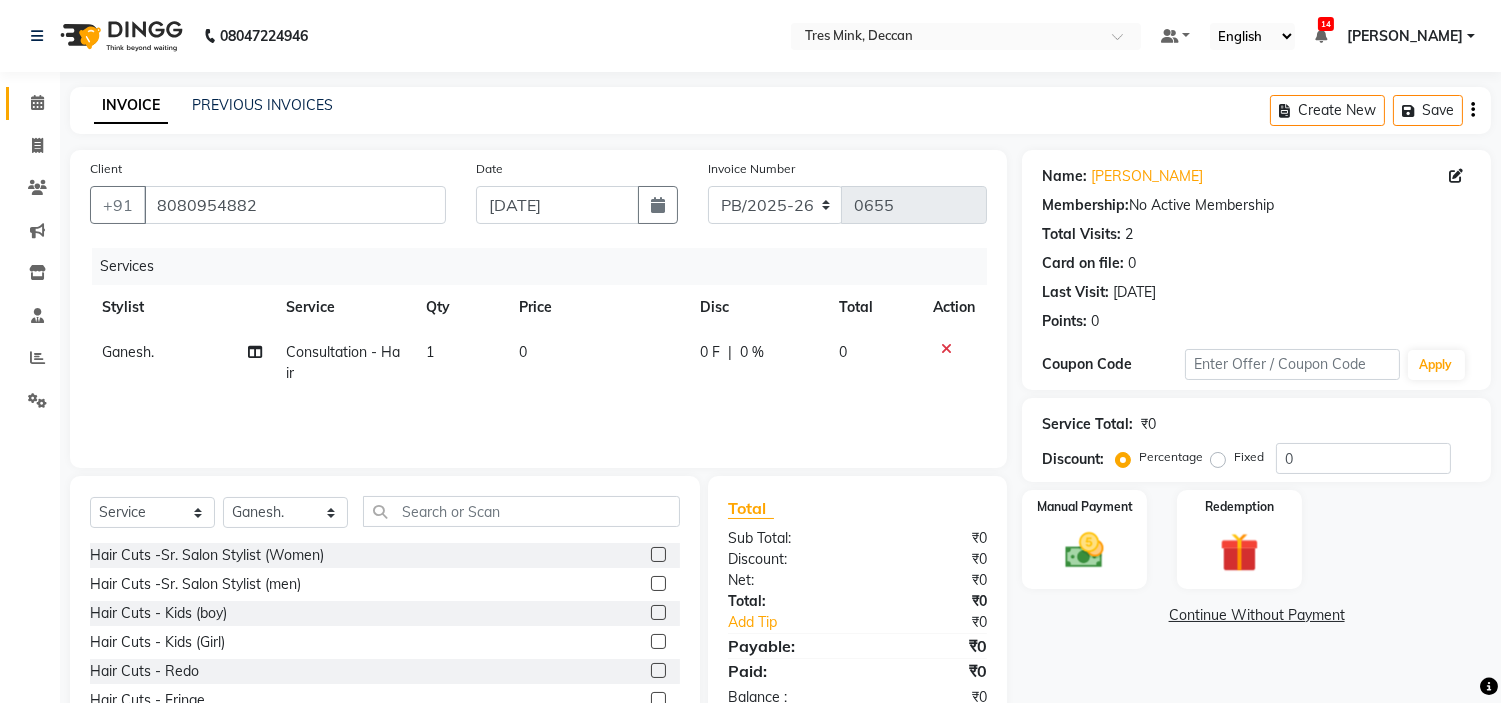 scroll, scrollTop: 97, scrollLeft: 0, axis: vertical 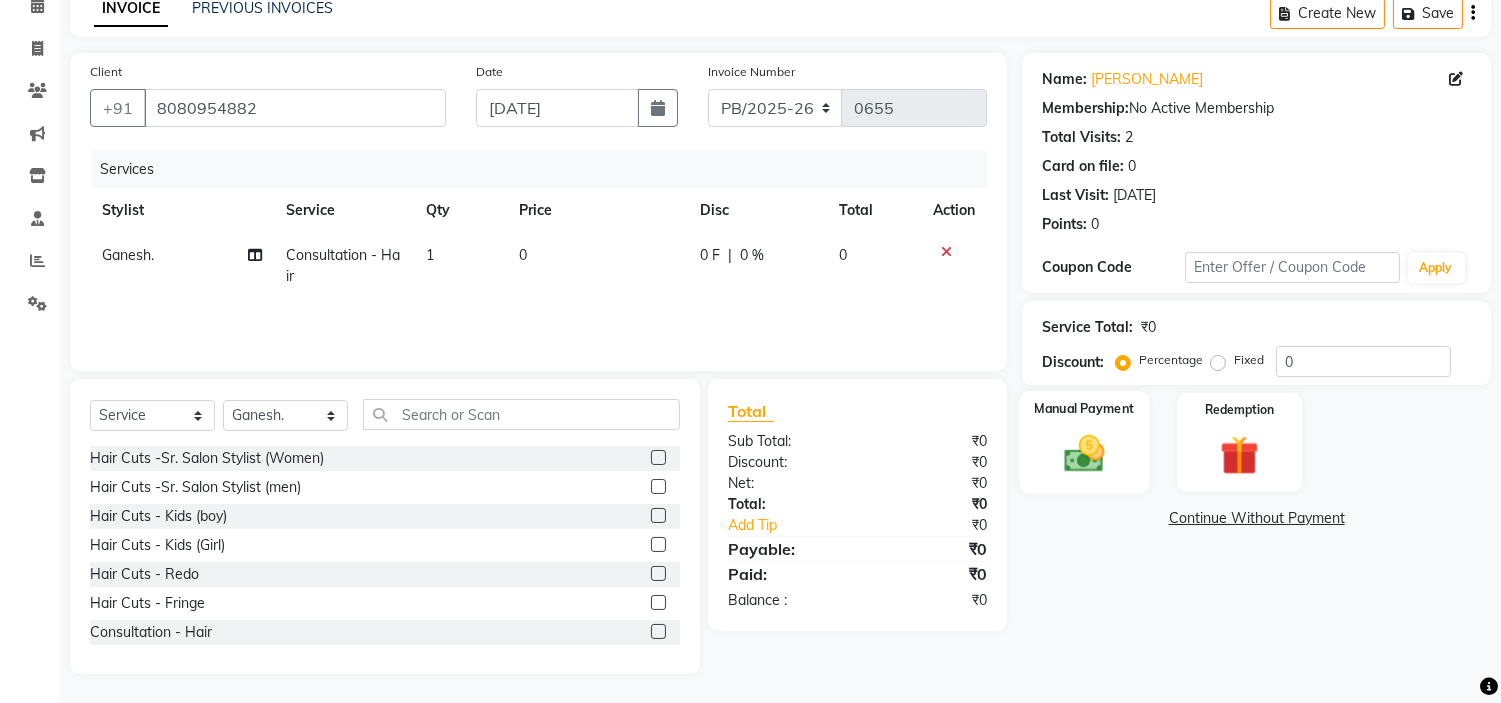 click on "Manual Payment" 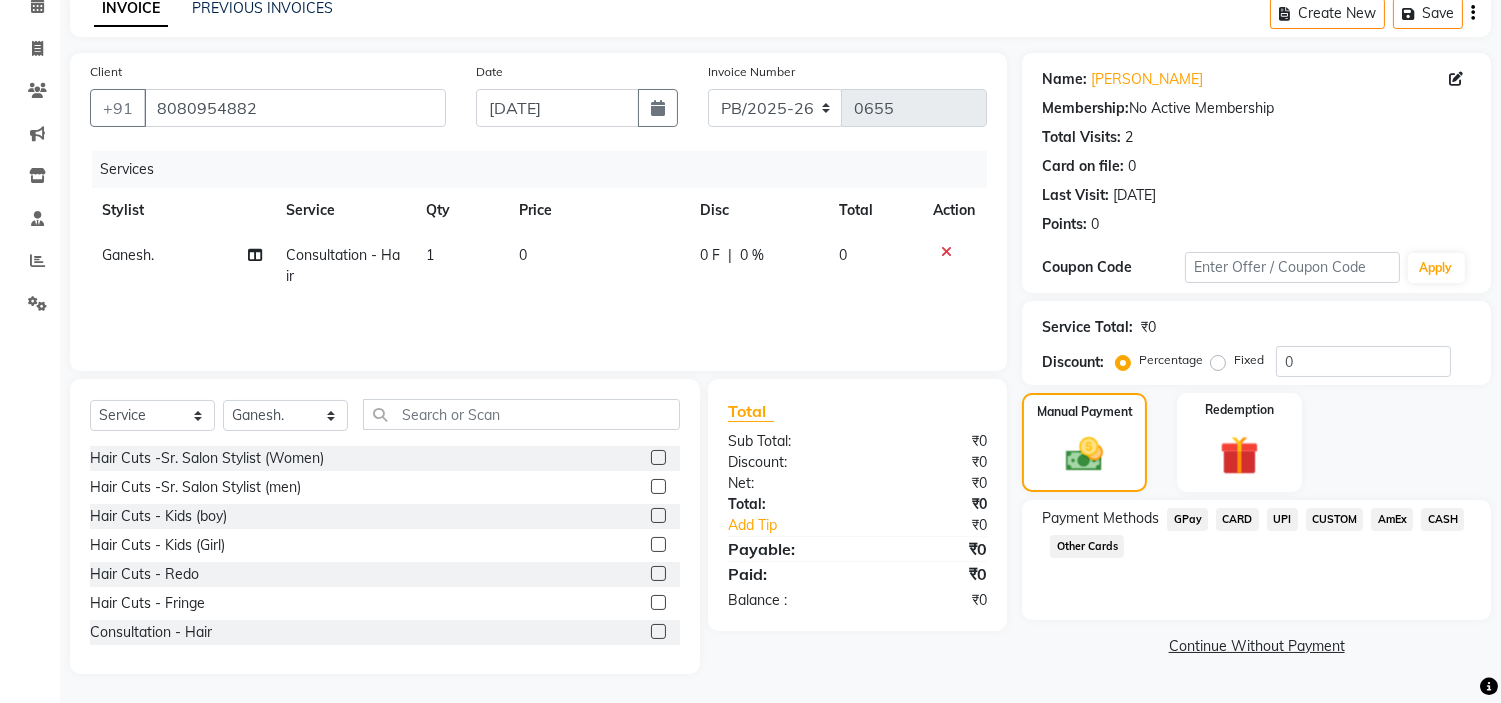 click on "CUSTOM" 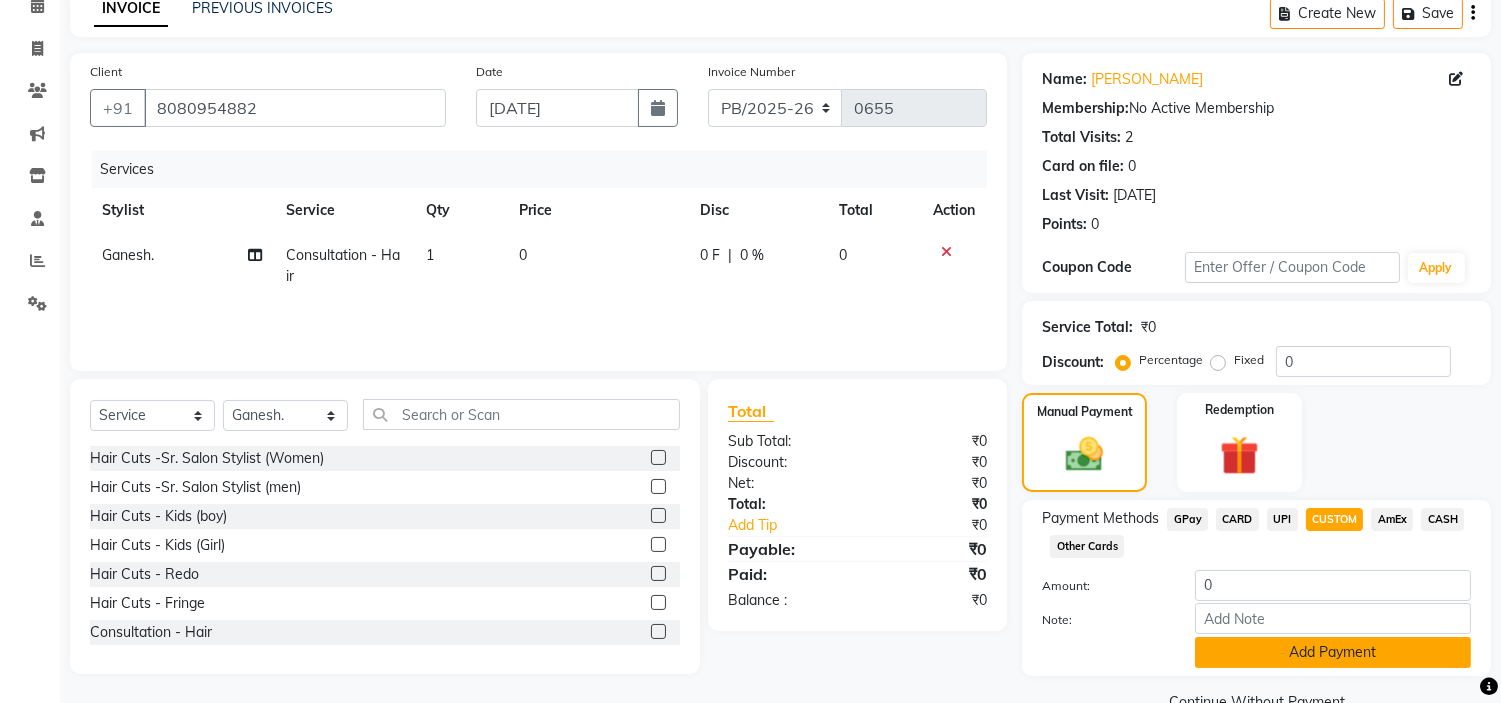 click on "Add Payment" 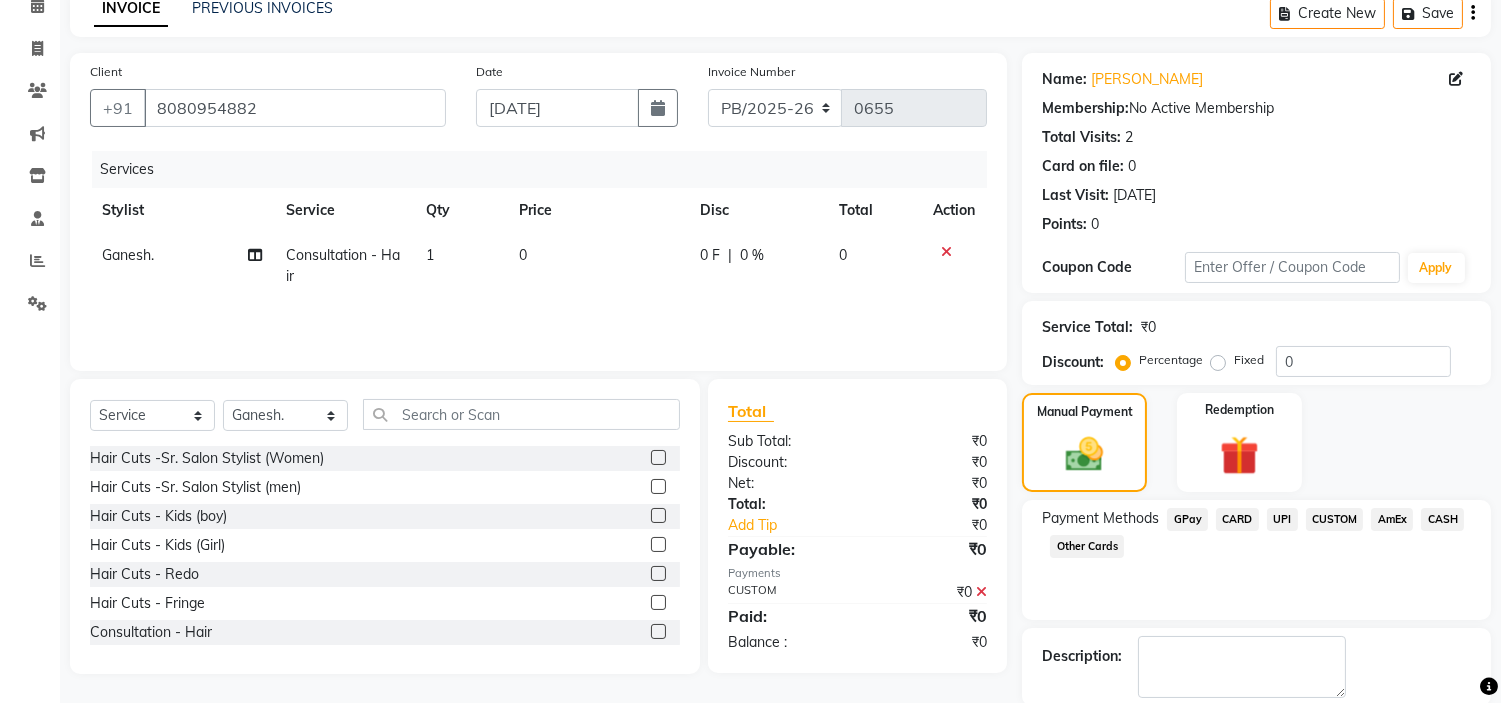 scroll, scrollTop: 196, scrollLeft: 0, axis: vertical 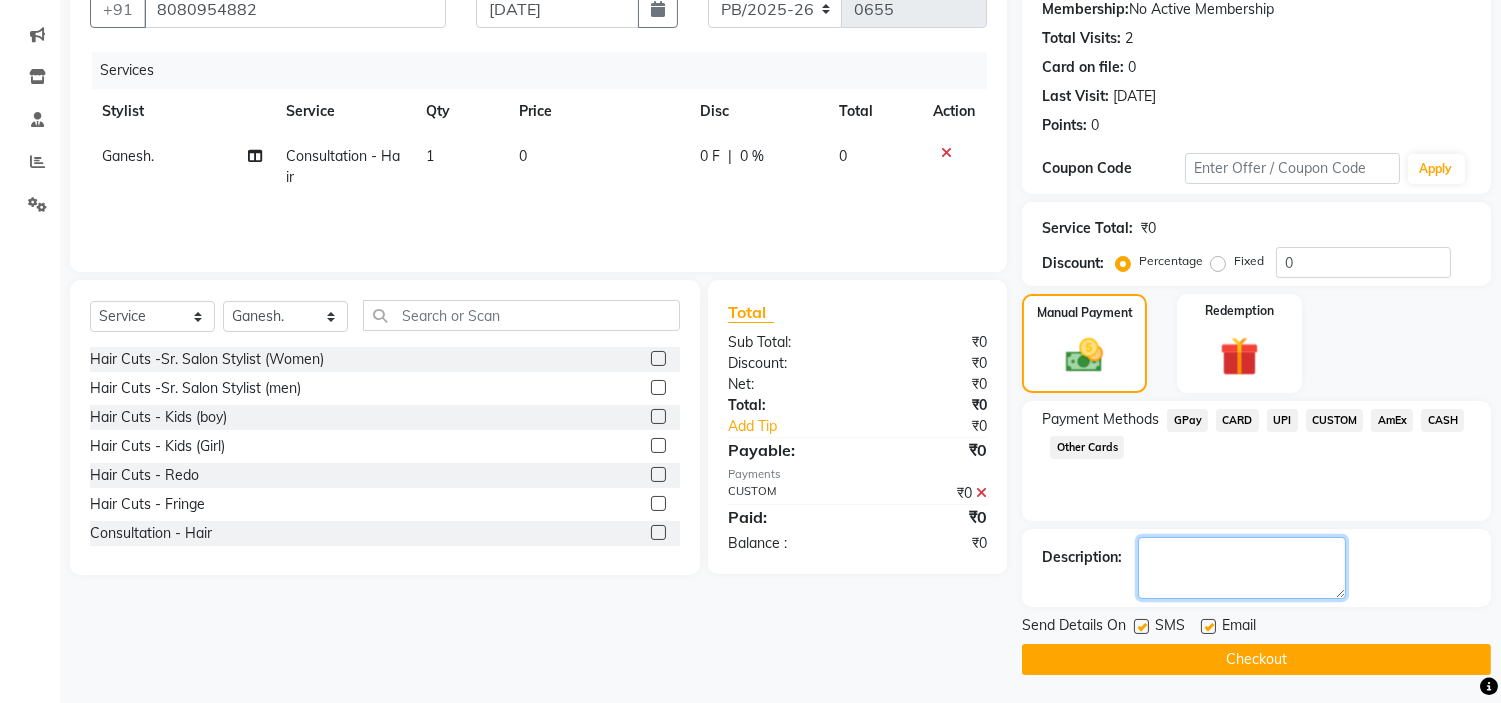 click 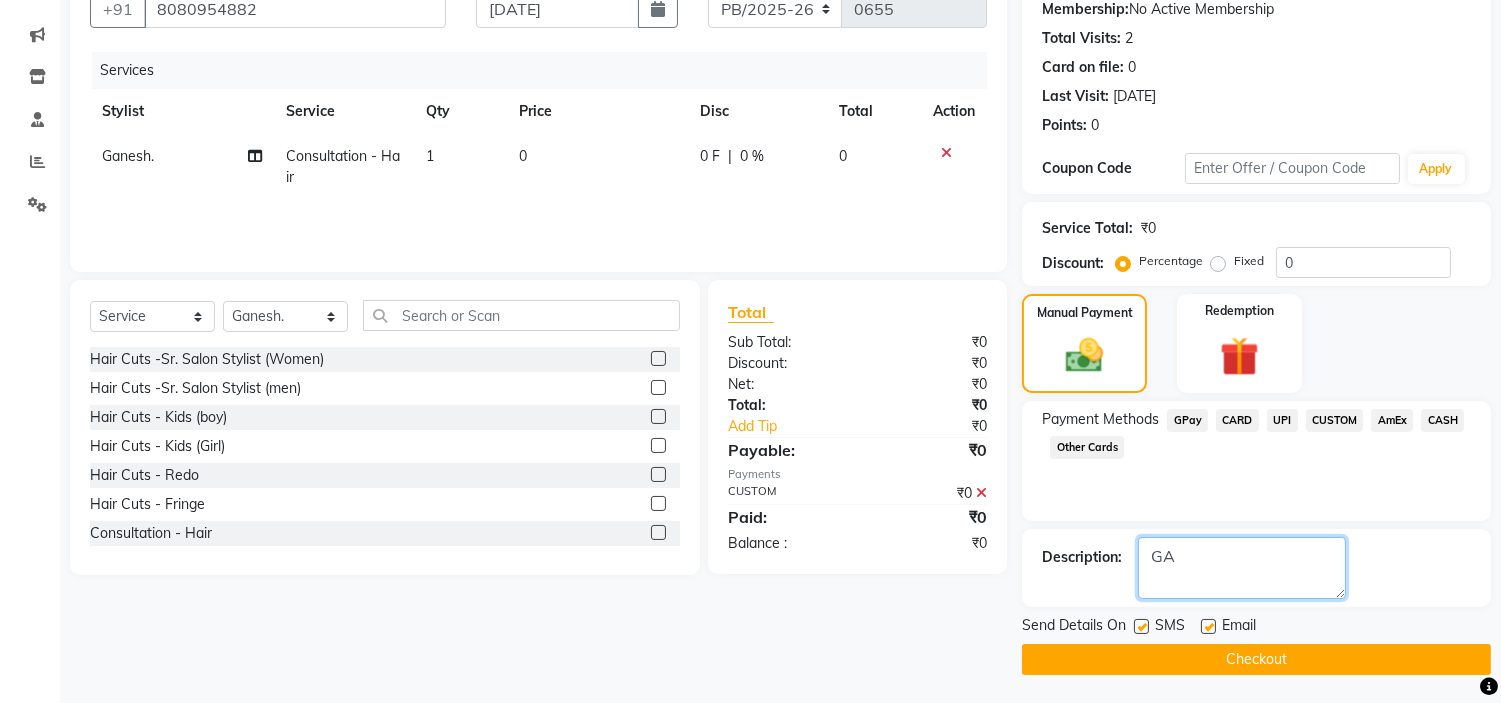 type on "G" 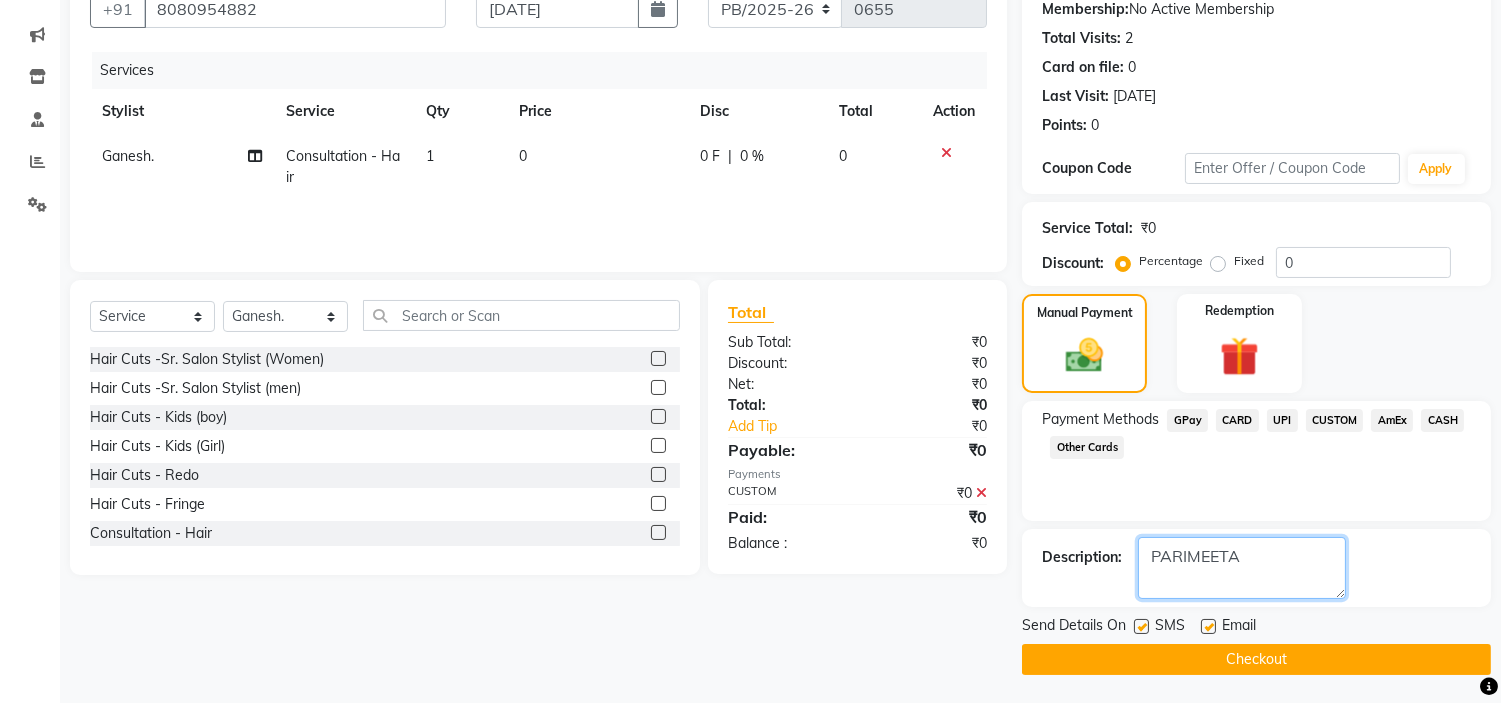 type on "PARIMEETA" 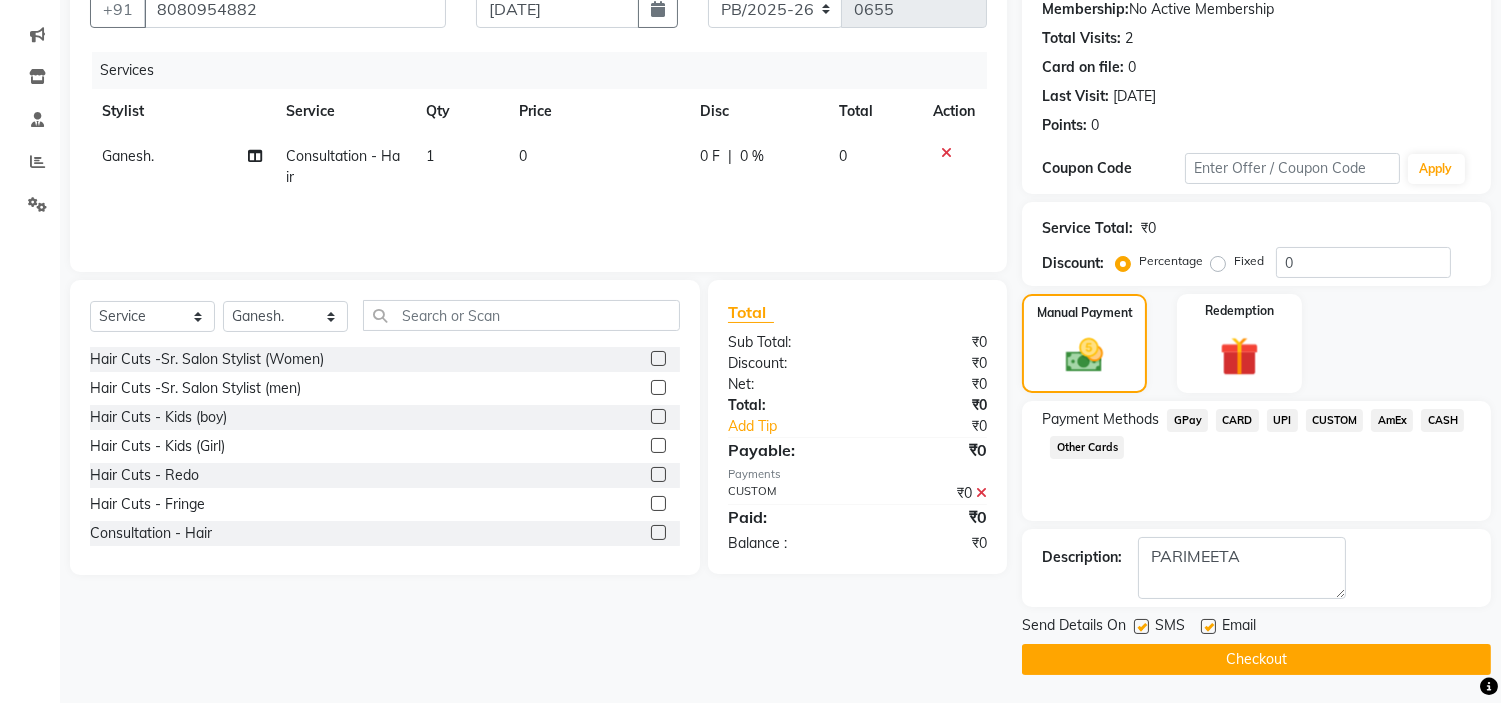 click on "Checkout" 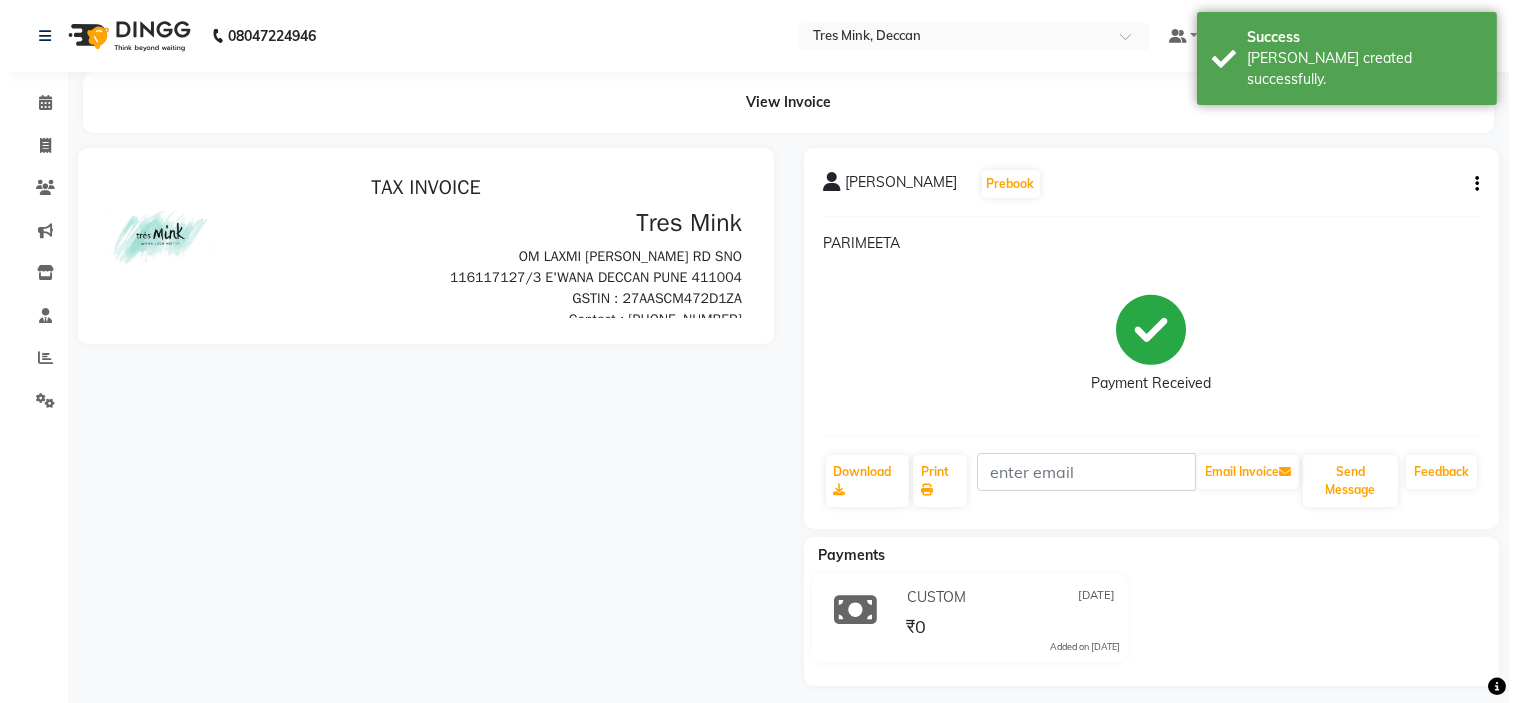 scroll, scrollTop: 0, scrollLeft: 0, axis: both 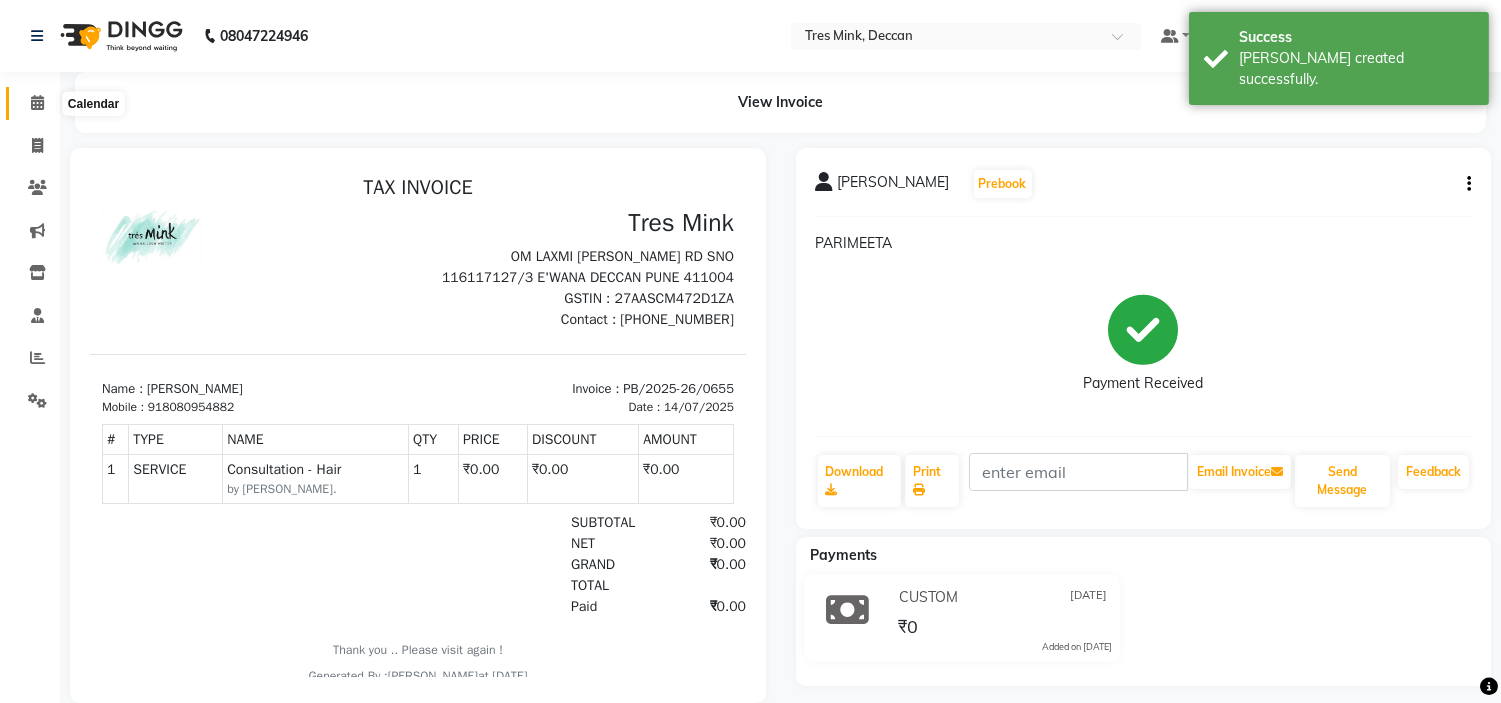 click 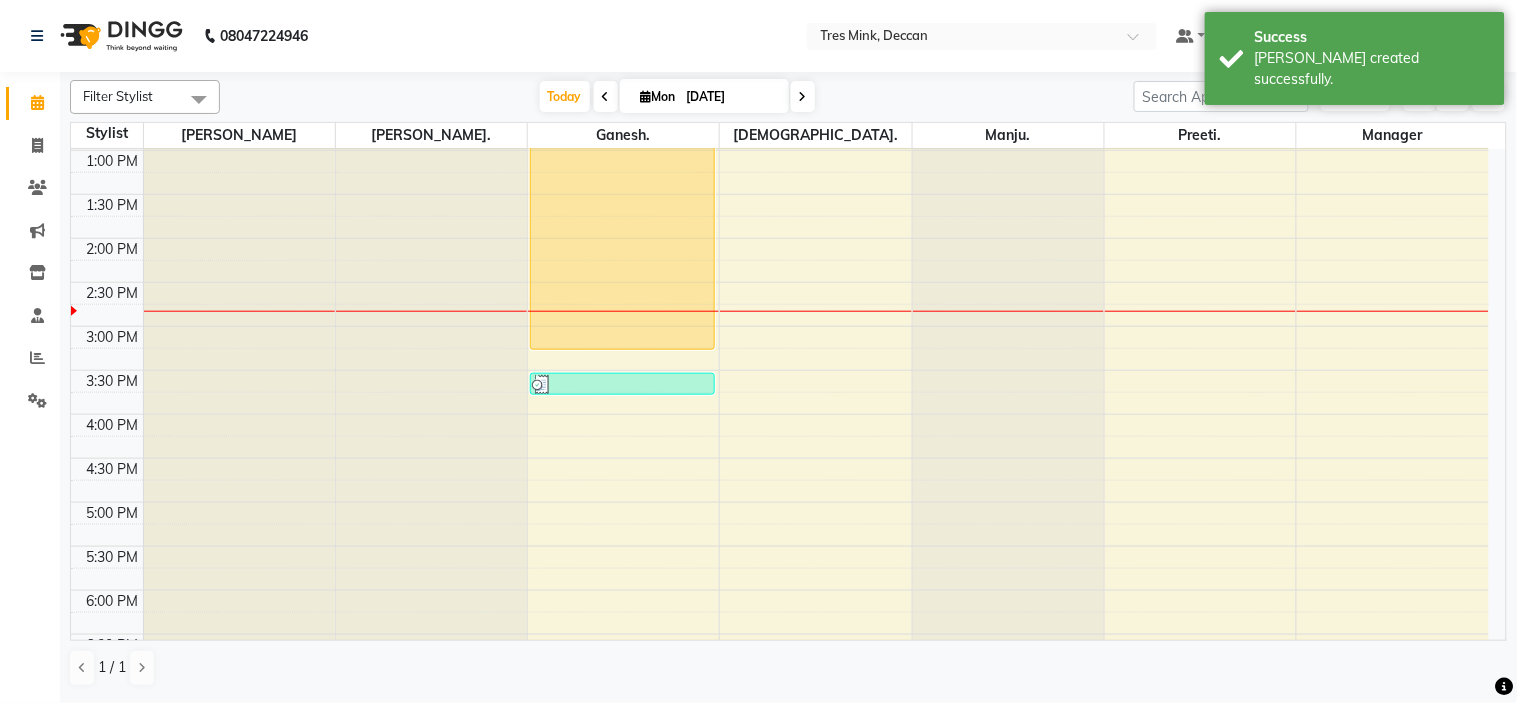 scroll, scrollTop: 434, scrollLeft: 0, axis: vertical 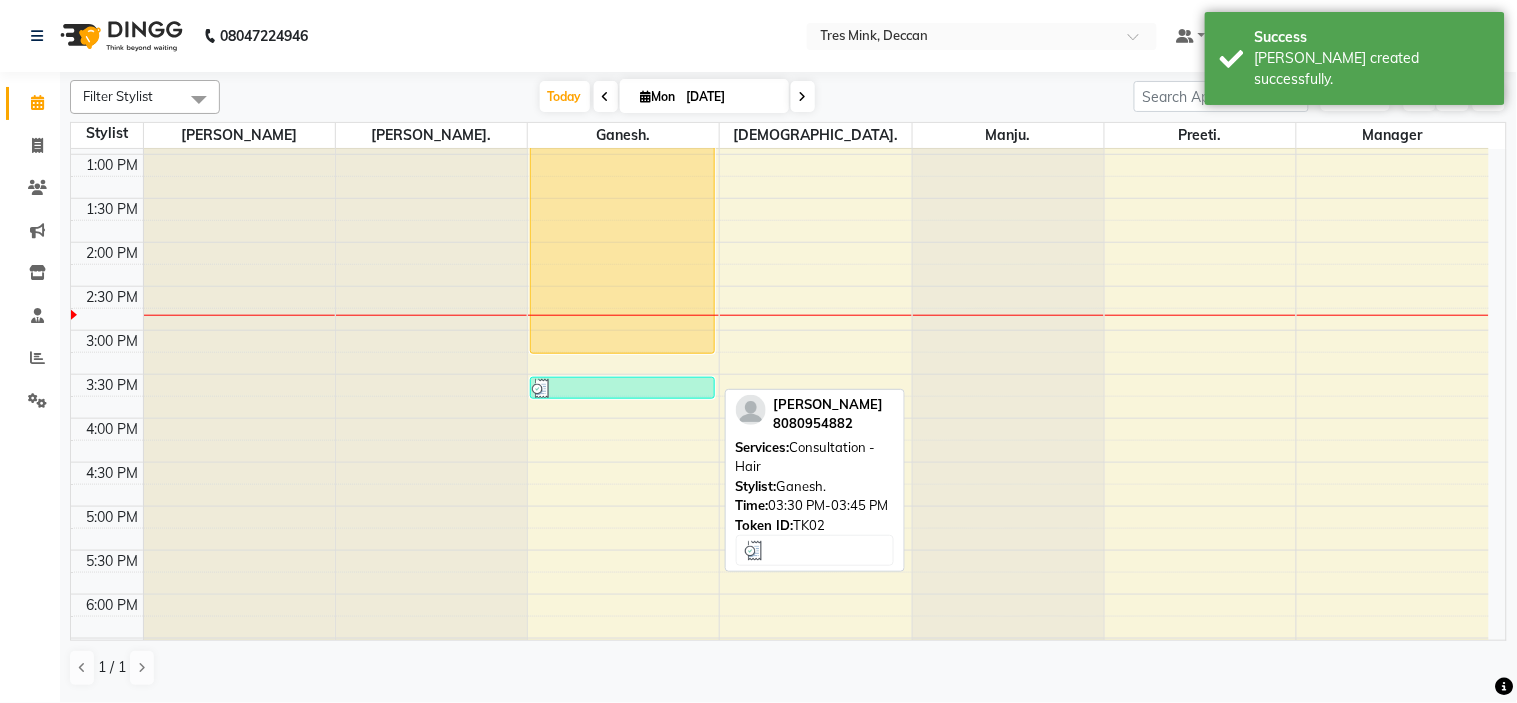 click at bounding box center [622, 389] 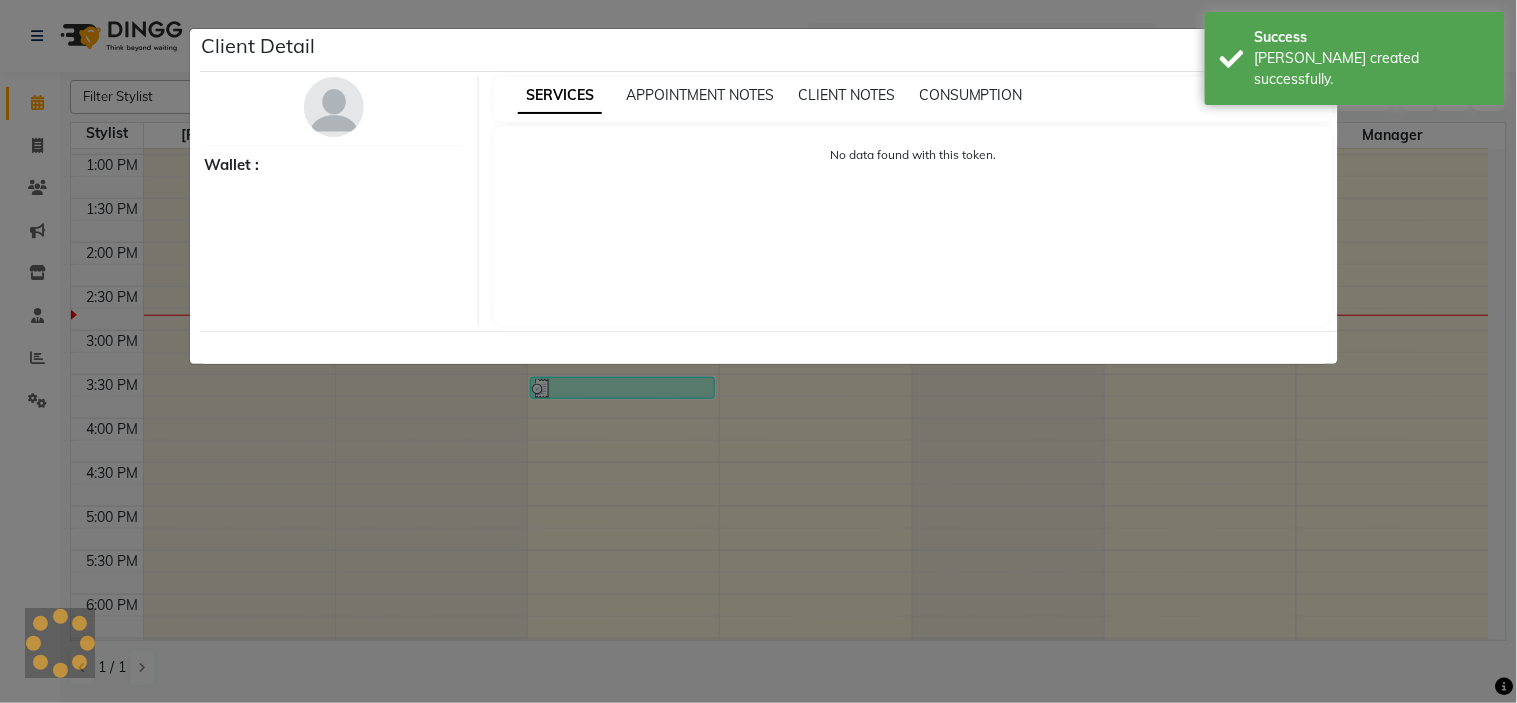select on "3" 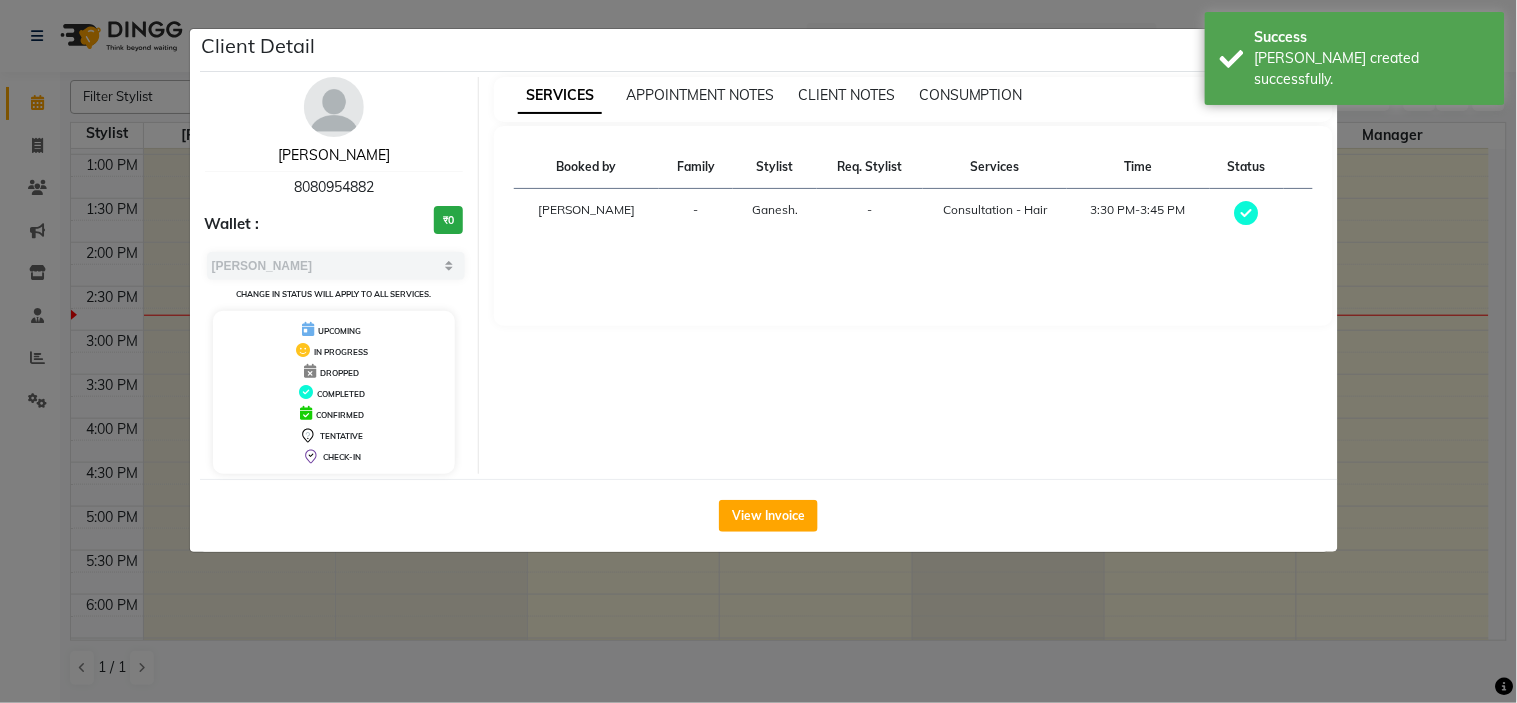 click on "[PERSON_NAME]" at bounding box center (334, 155) 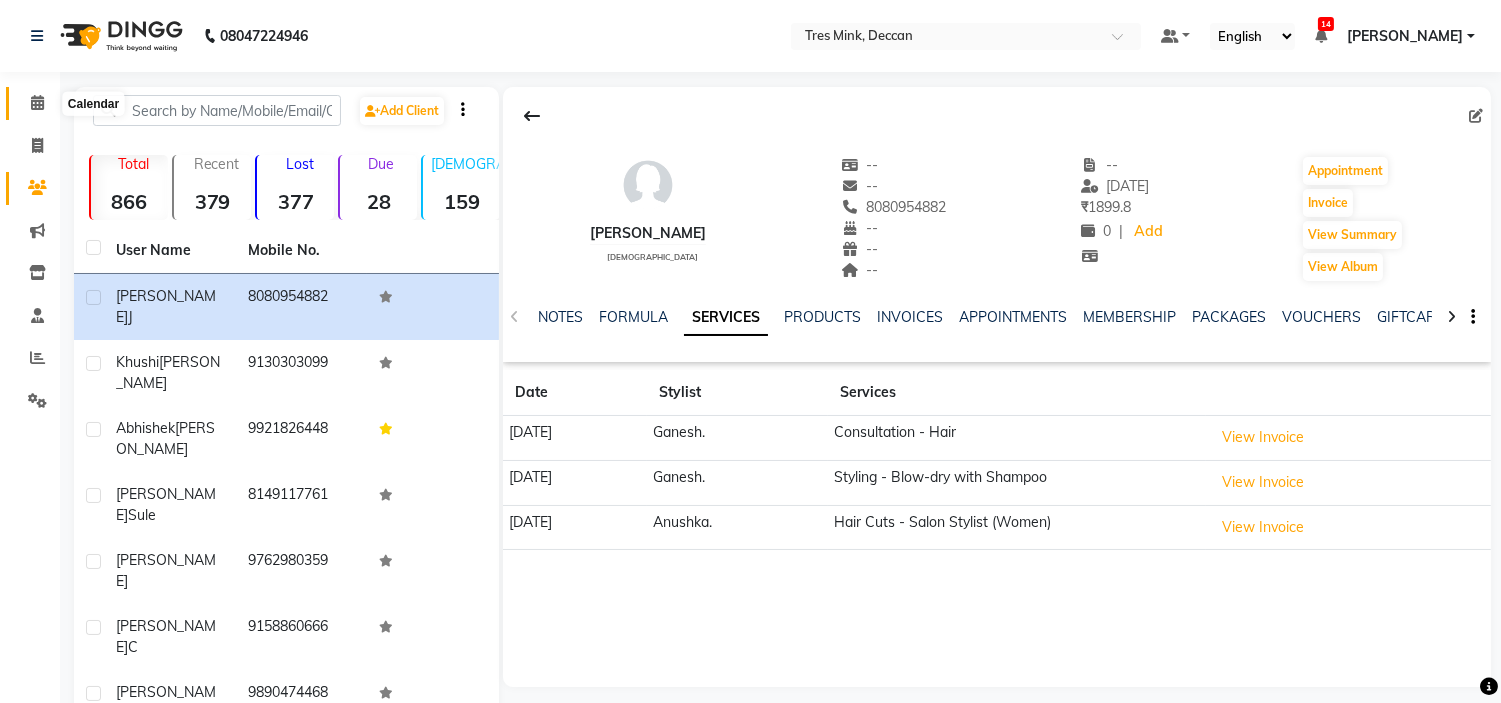 click 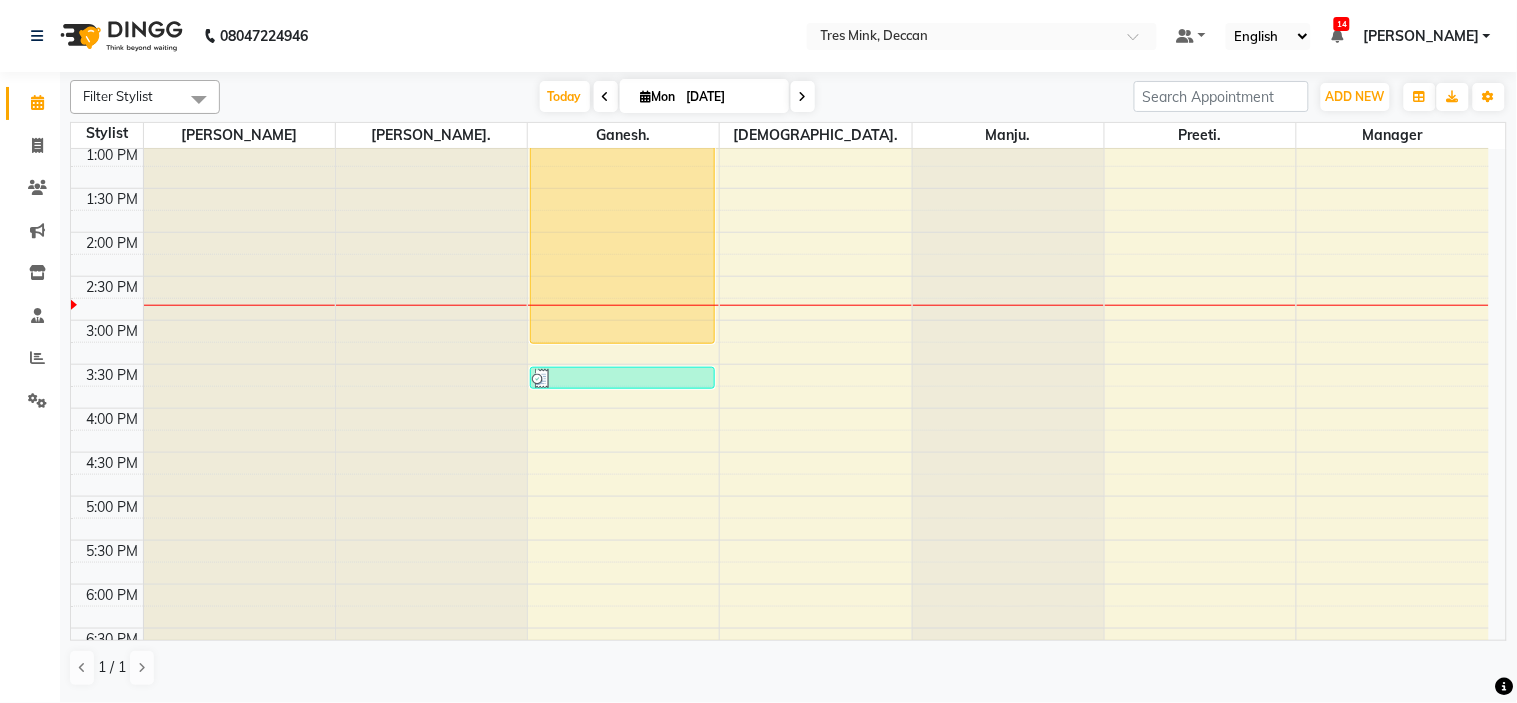 scroll, scrollTop: 333, scrollLeft: 0, axis: vertical 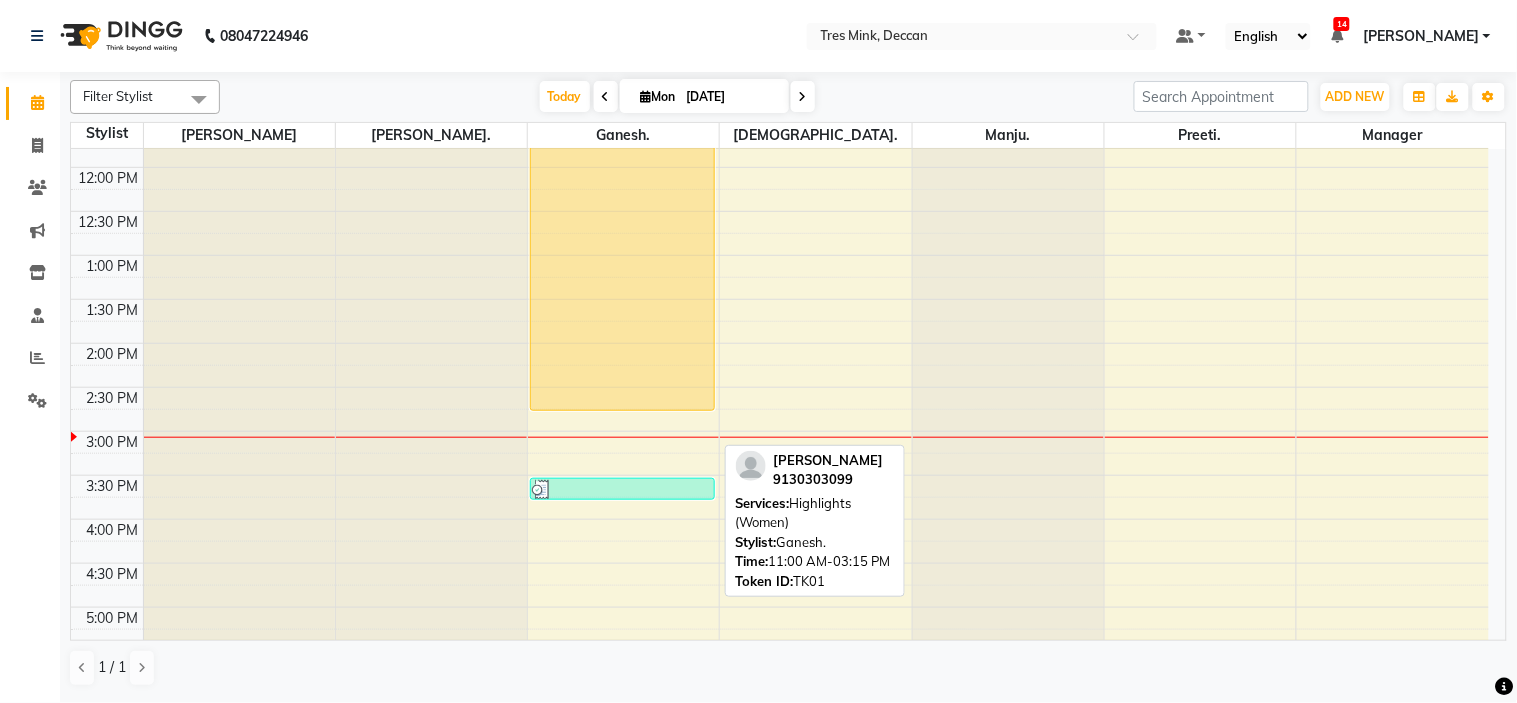 drag, startPoint x: 615, startPoint y: 448, endPoint x: 627, endPoint y: 404, distance: 45.607018 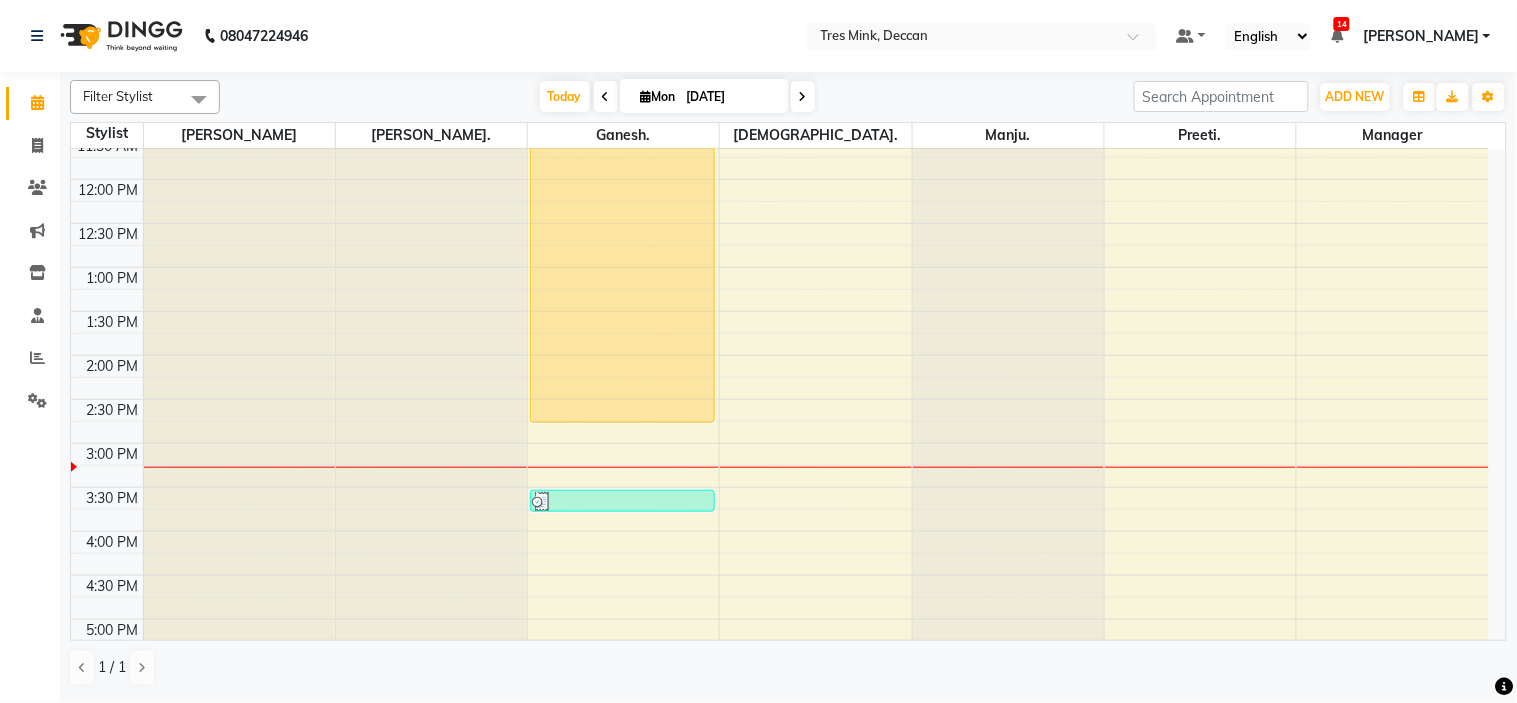 scroll, scrollTop: 212, scrollLeft: 0, axis: vertical 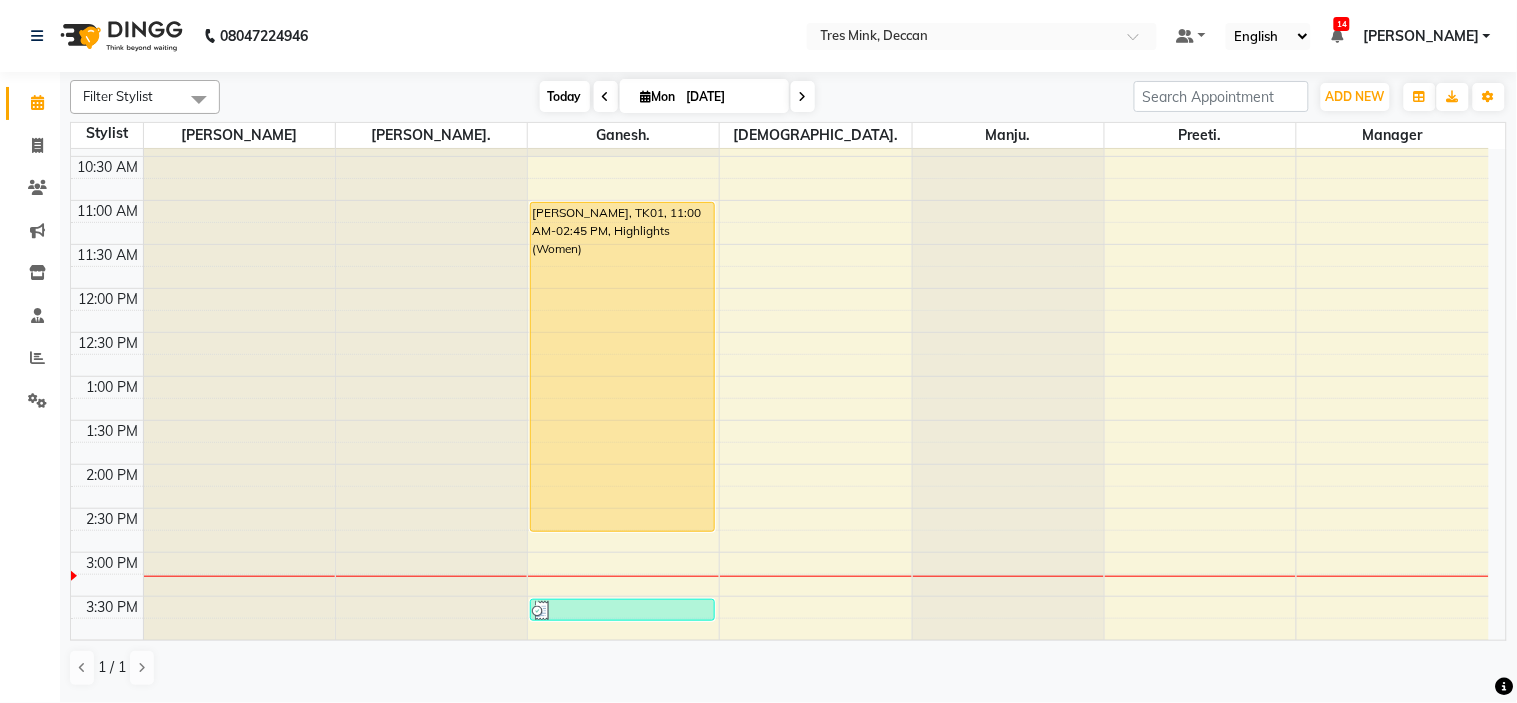 click on "Today" at bounding box center (565, 96) 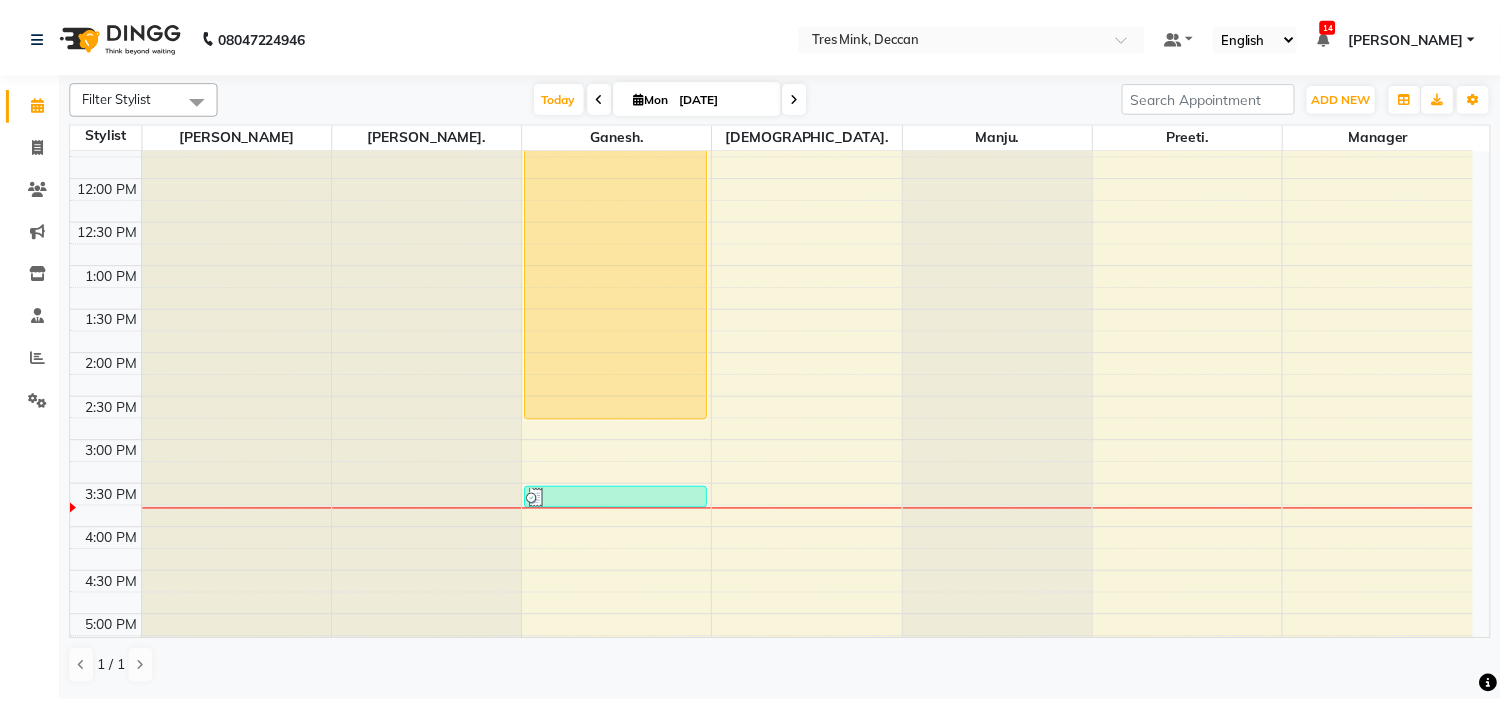 scroll, scrollTop: 333, scrollLeft: 0, axis: vertical 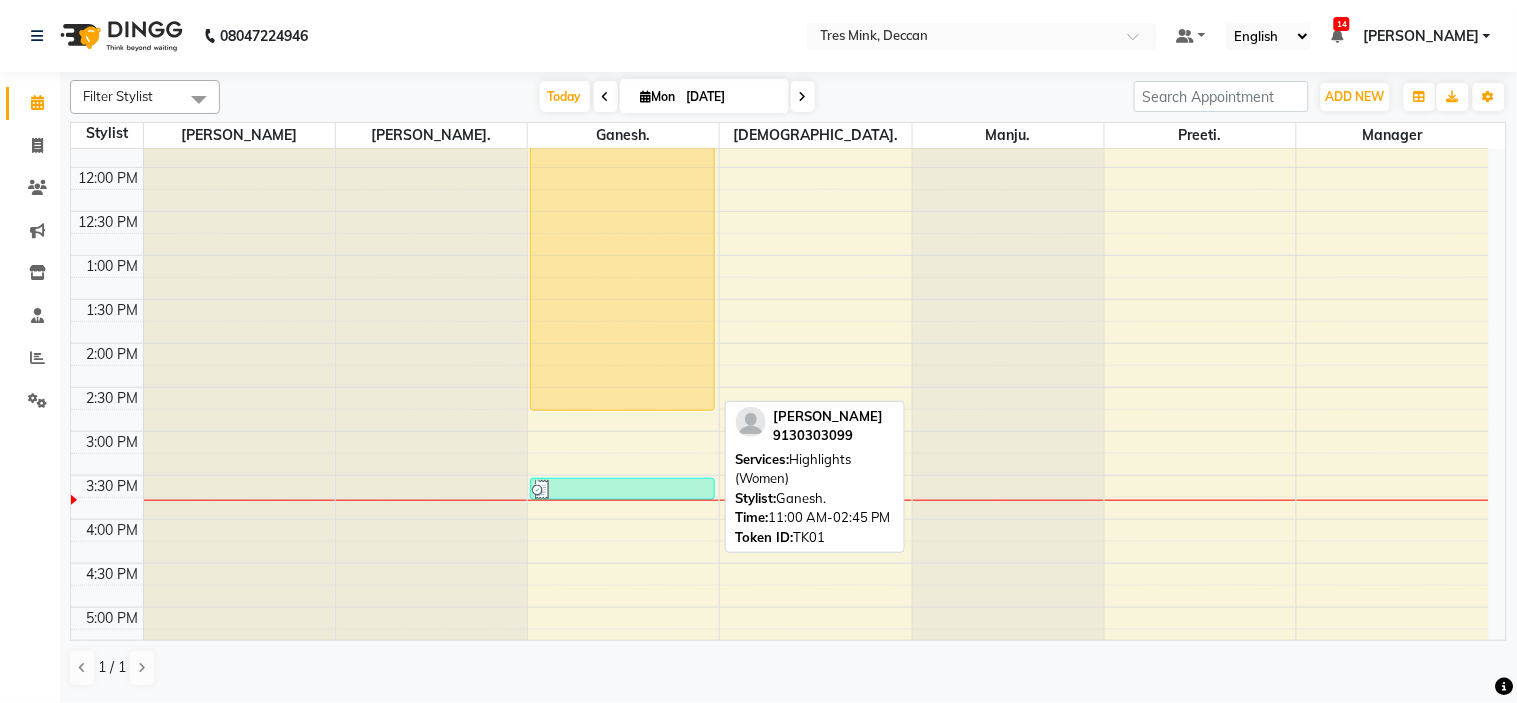 click on "[PERSON_NAME], TK01, 11:00 AM-02:45 PM, Highlights (Women)" at bounding box center (622, 246) 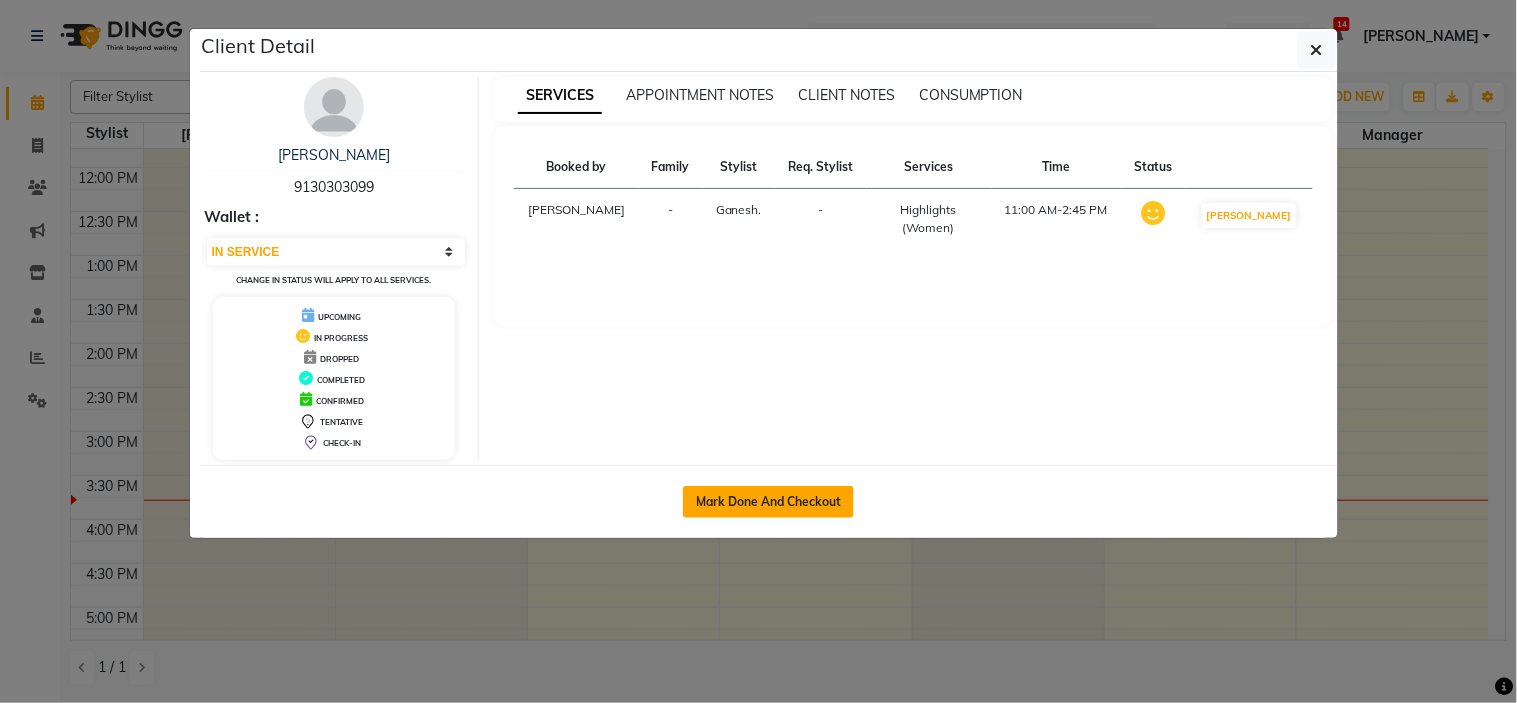 click on "Mark Done And Checkout" 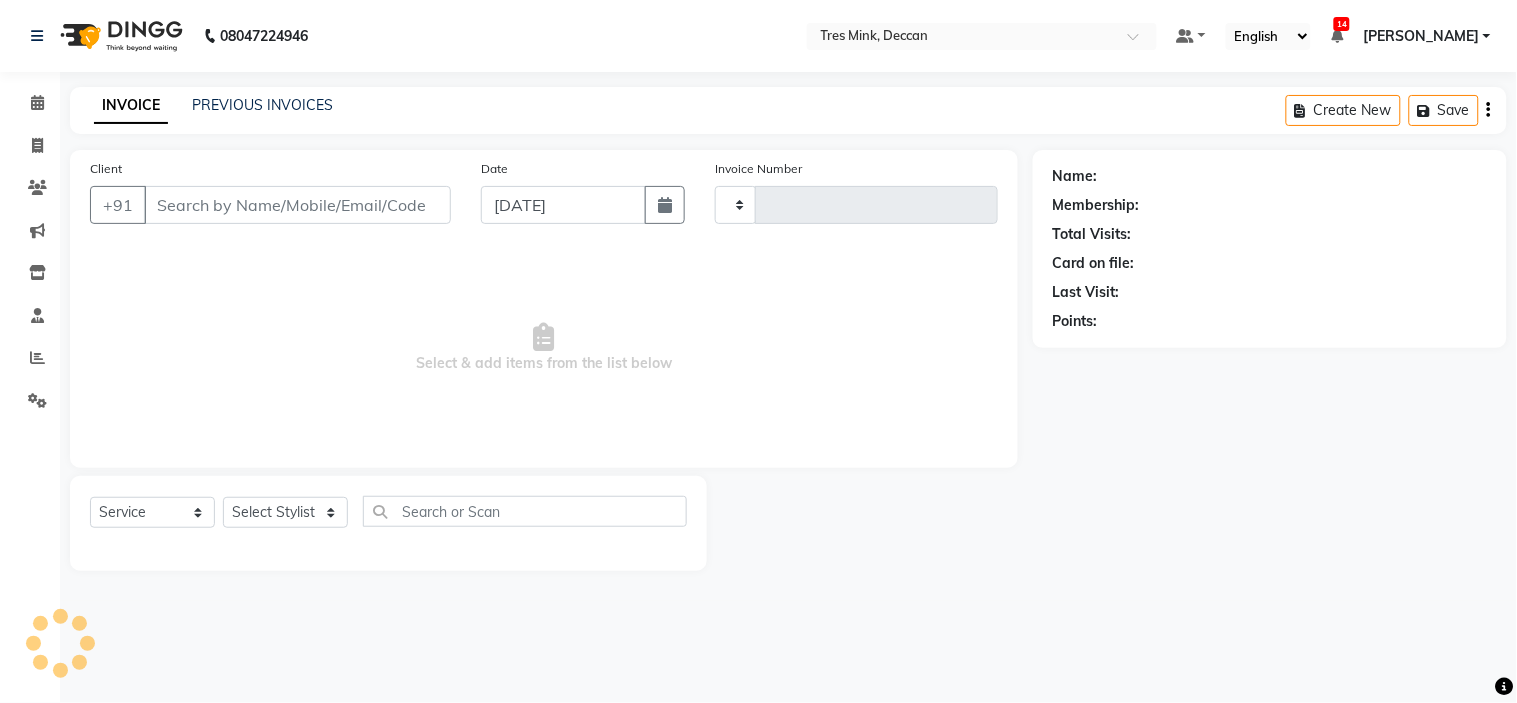 type on "0656" 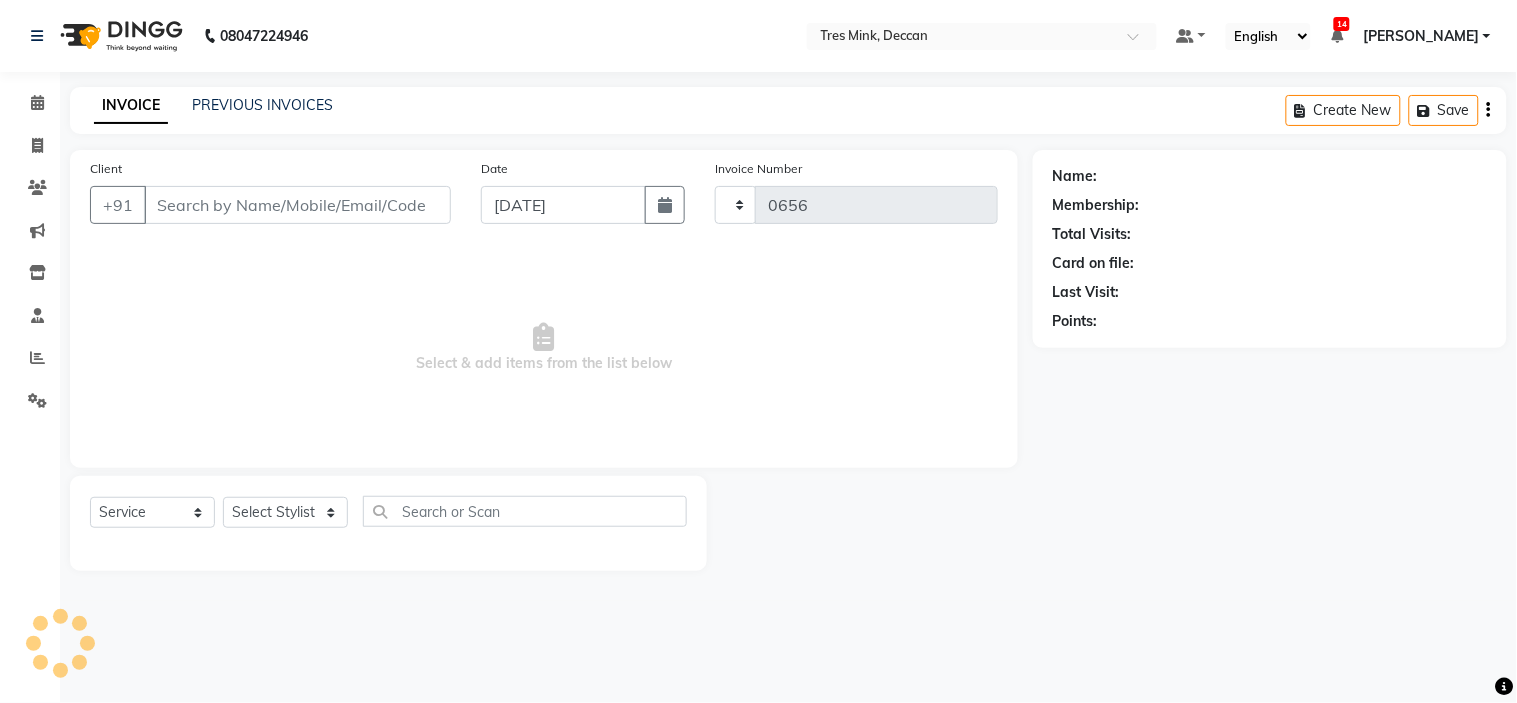 select on "3" 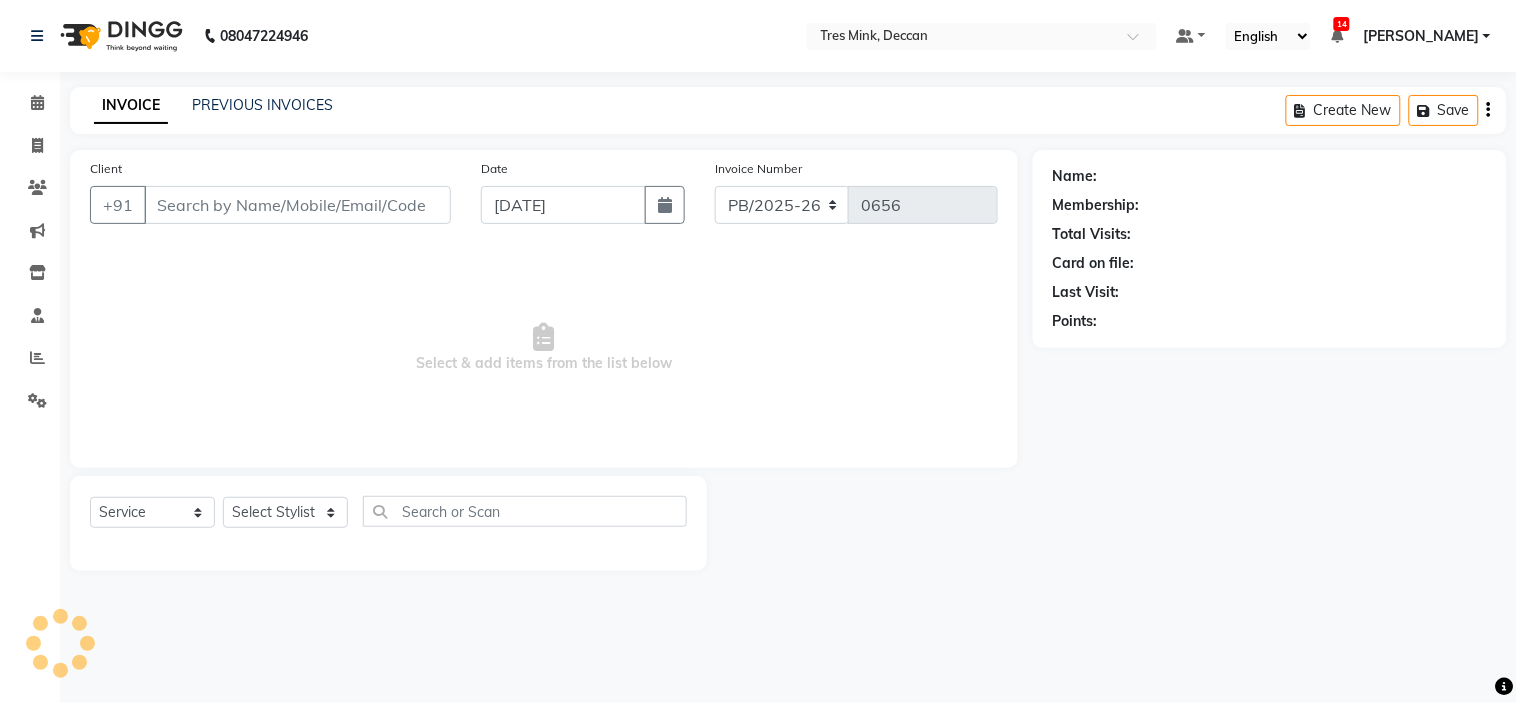 type on "9130303099" 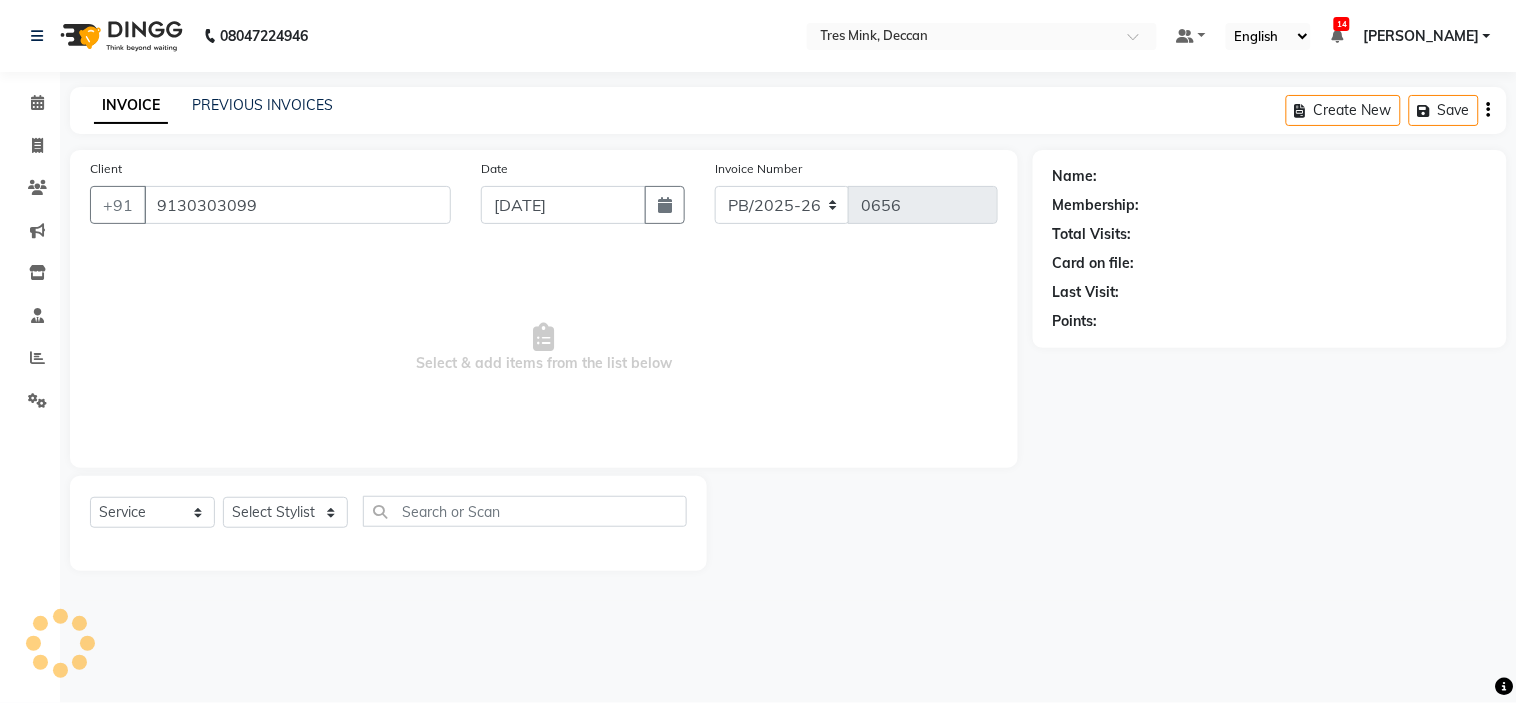 select on "59501" 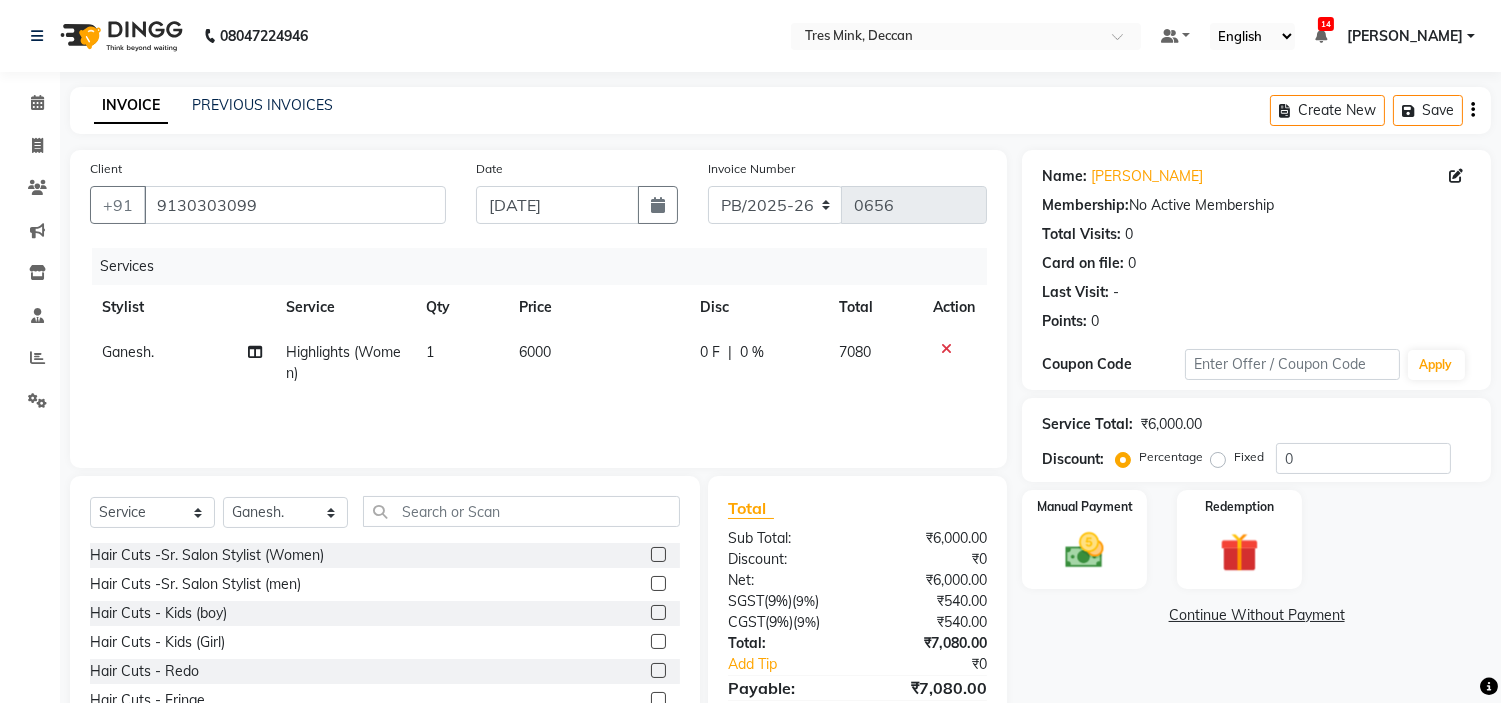 click on "6000" 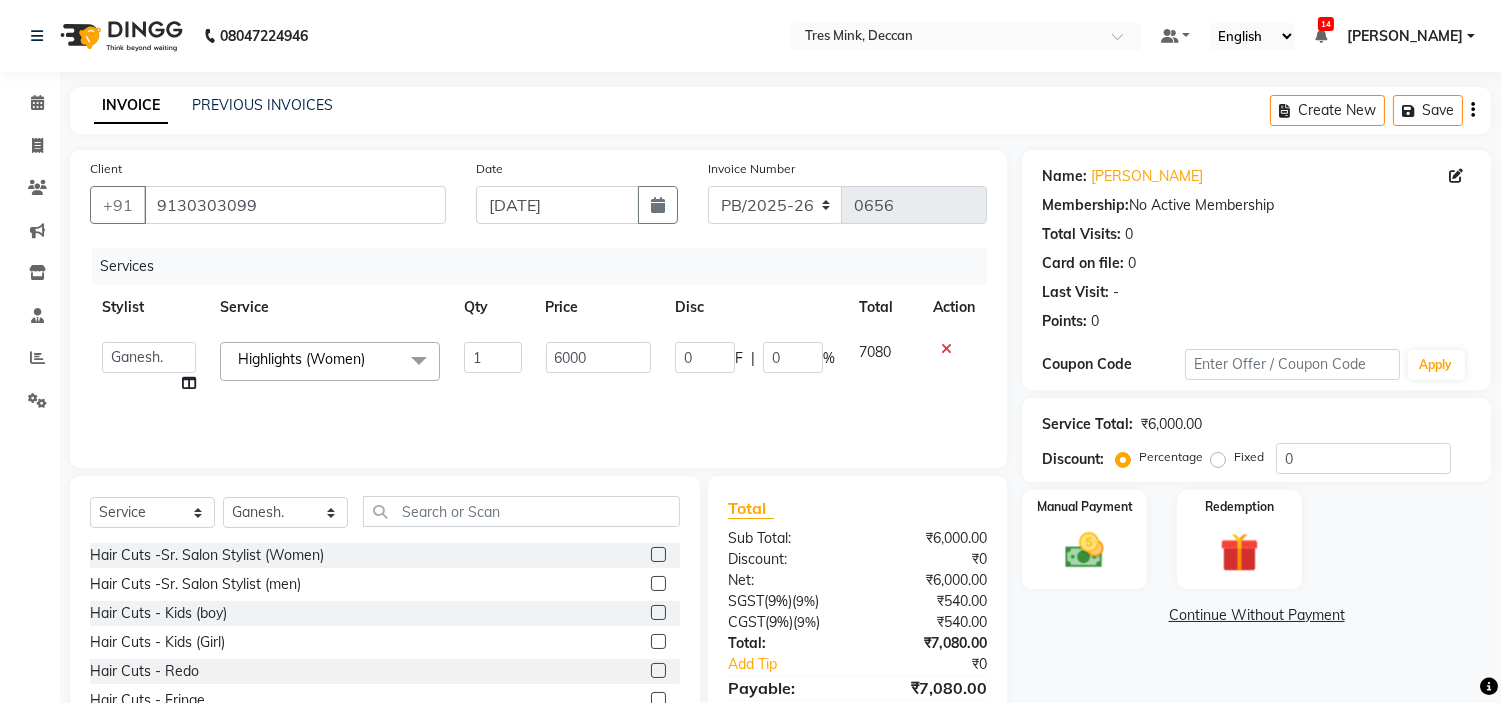 click on "1" 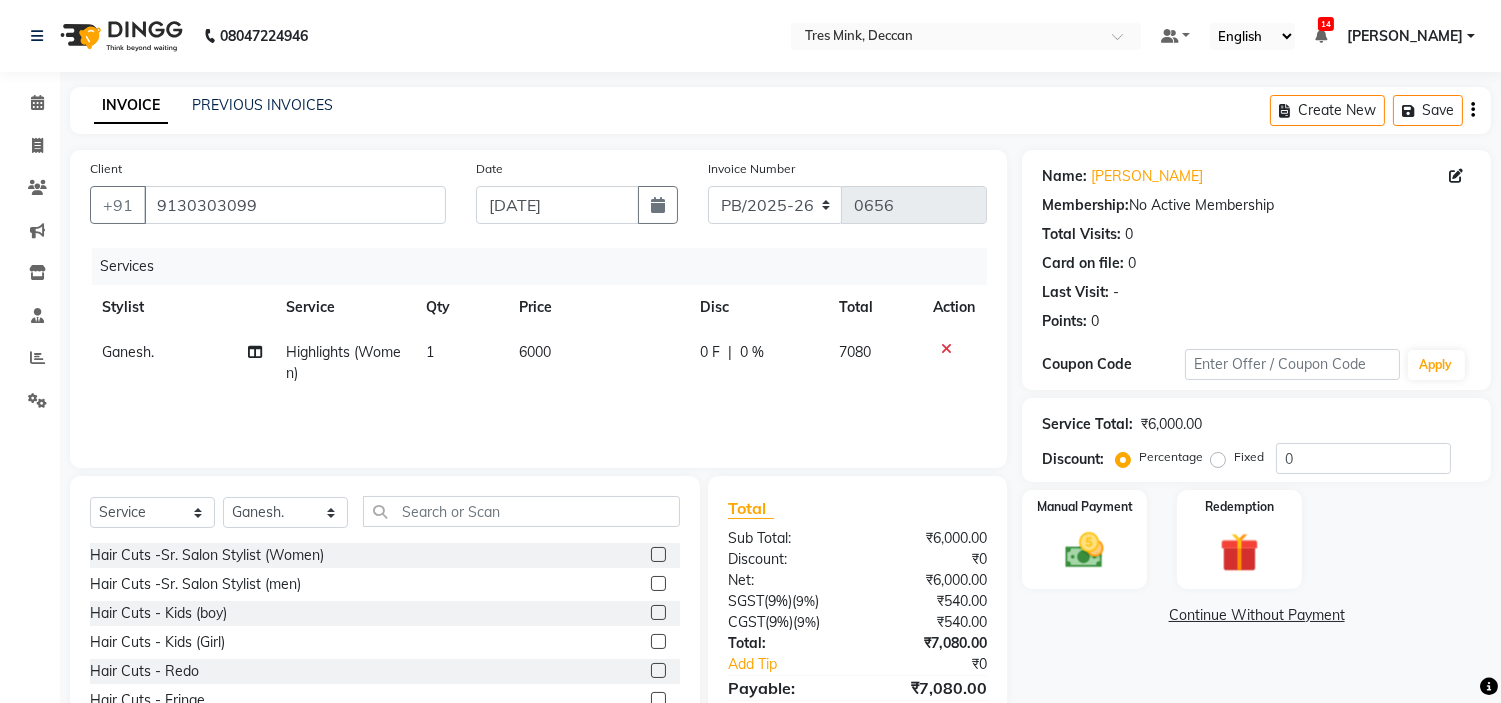 click on "6000" 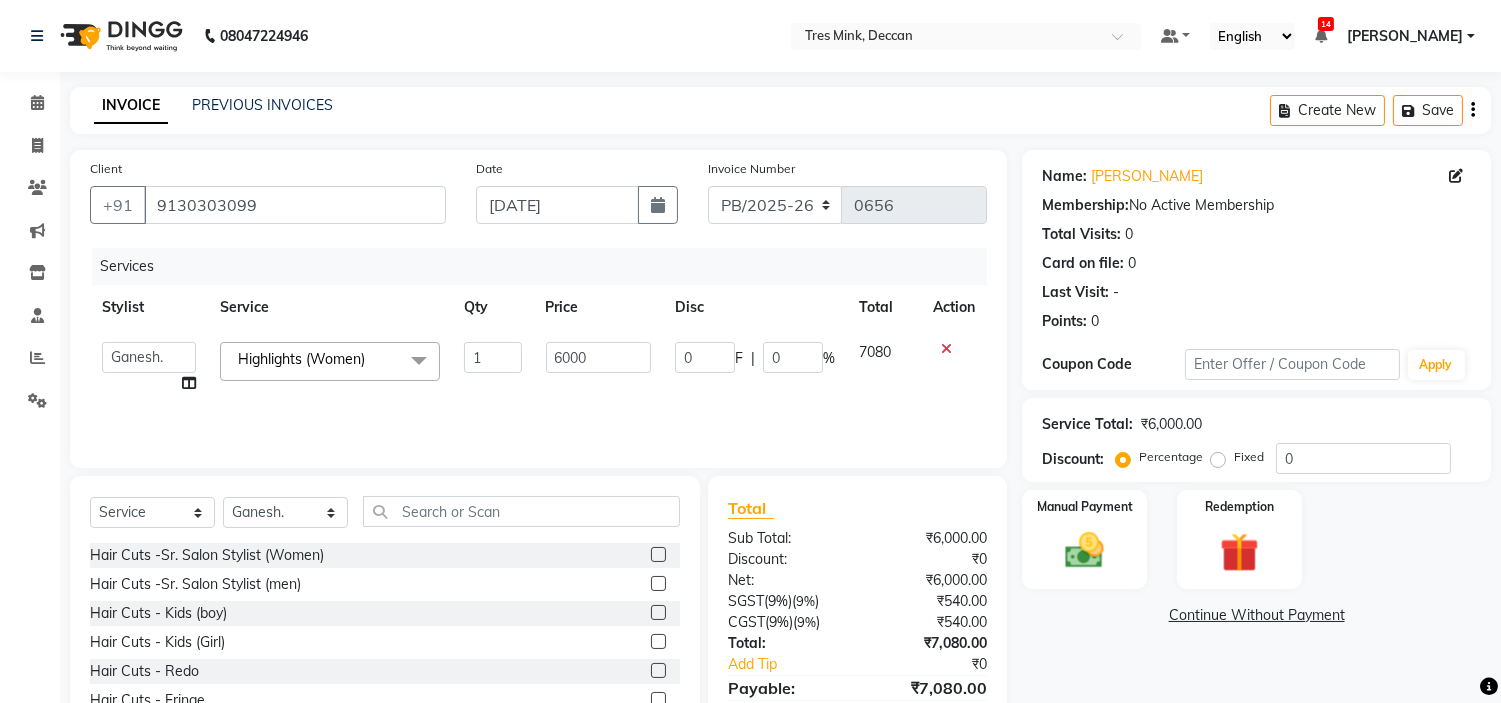 click on "6000" 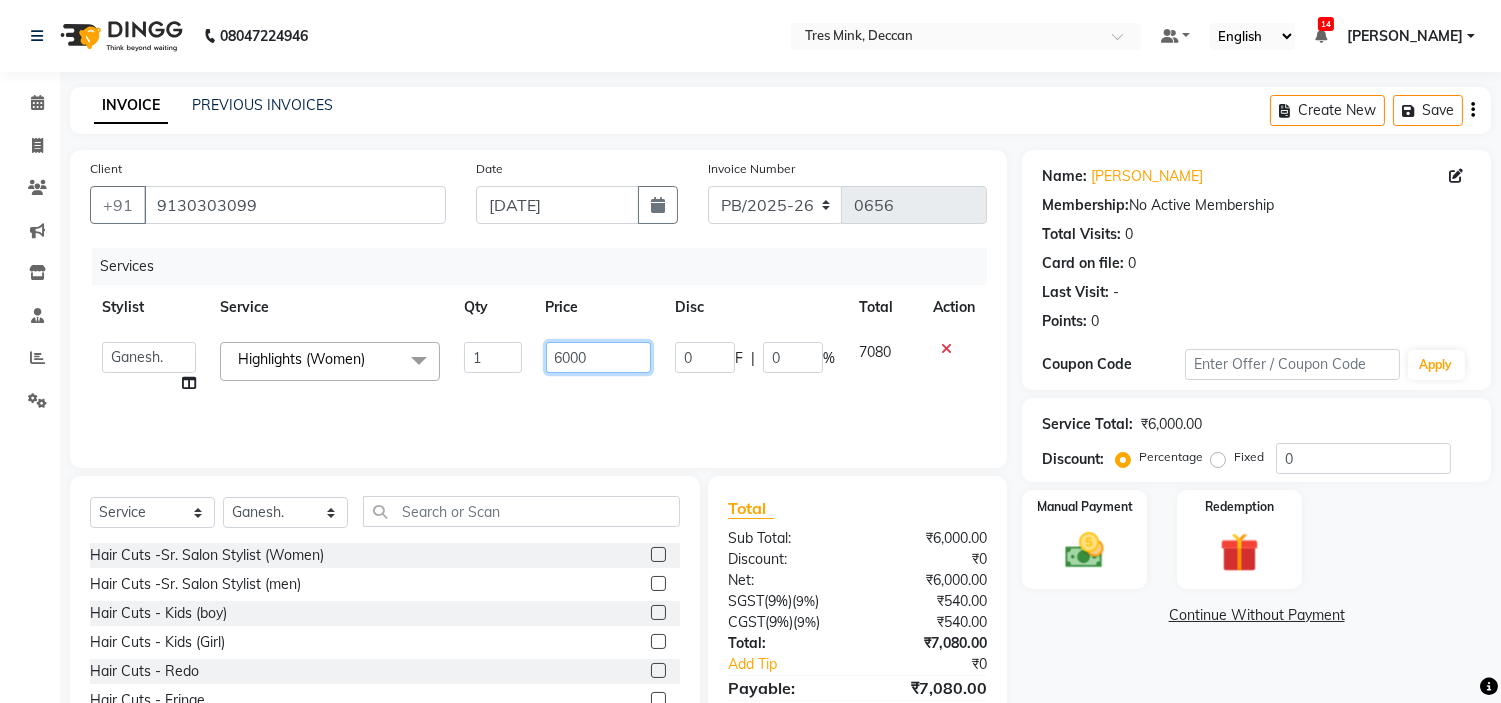 click on "6000" 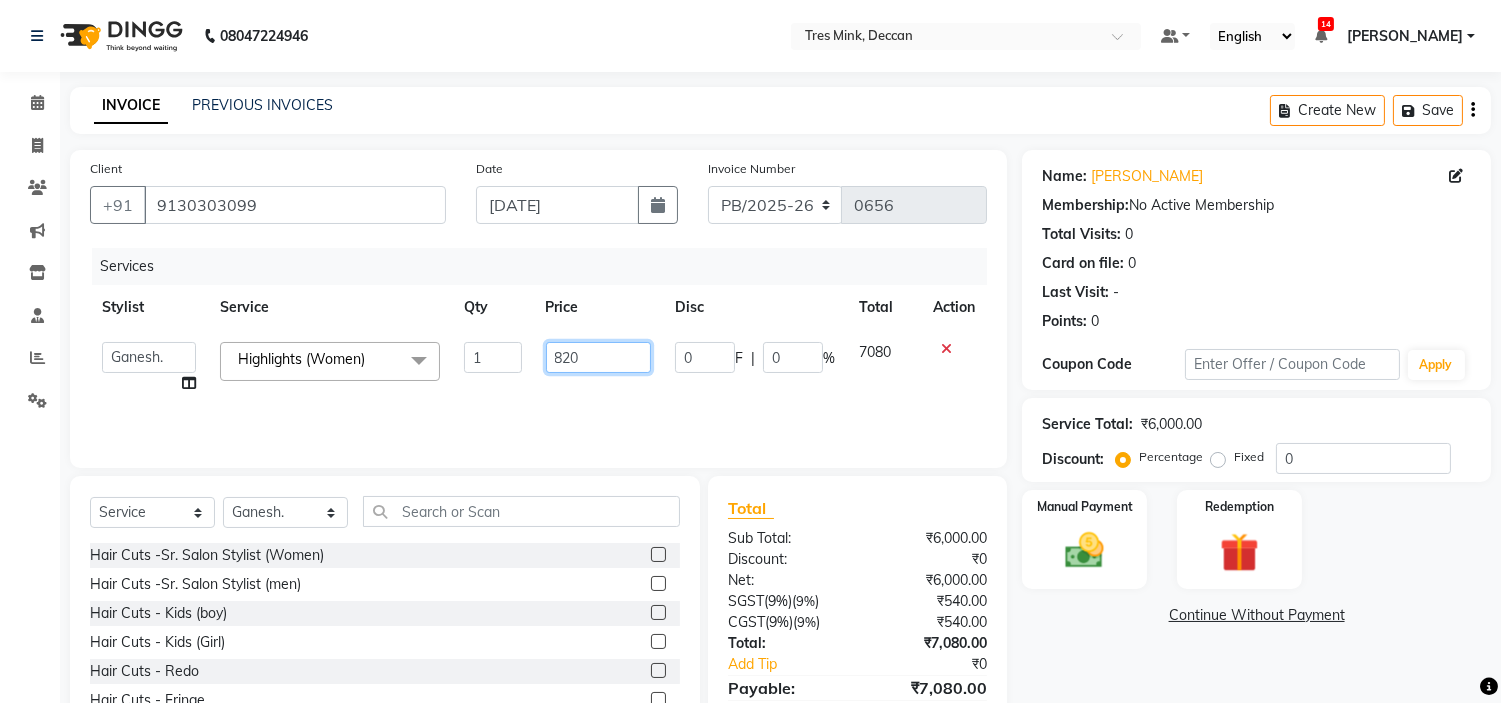 type on "8200" 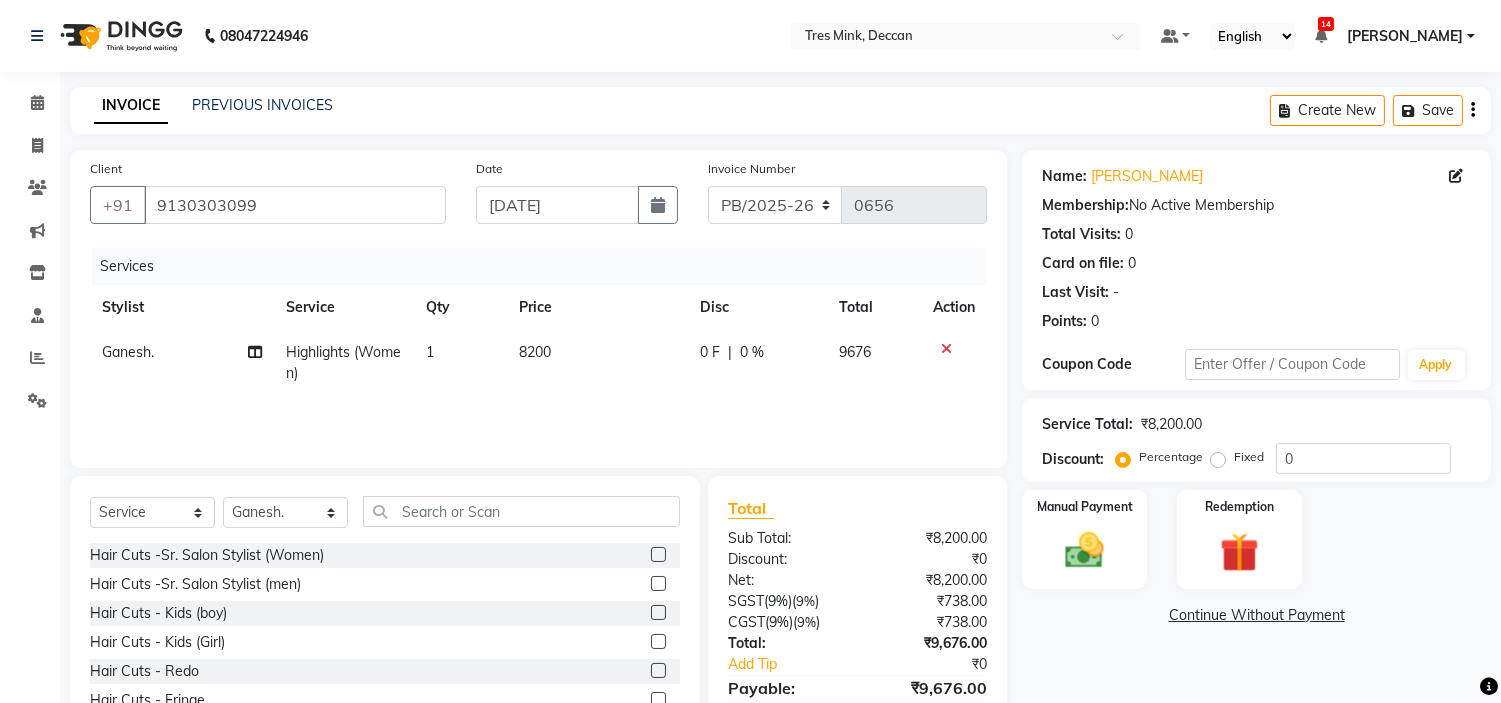 click on "Services Stylist Service Qty Price Disc Total Action Ganesh. Highlights (Women) 1 8200 0 F | 0 % 9676" 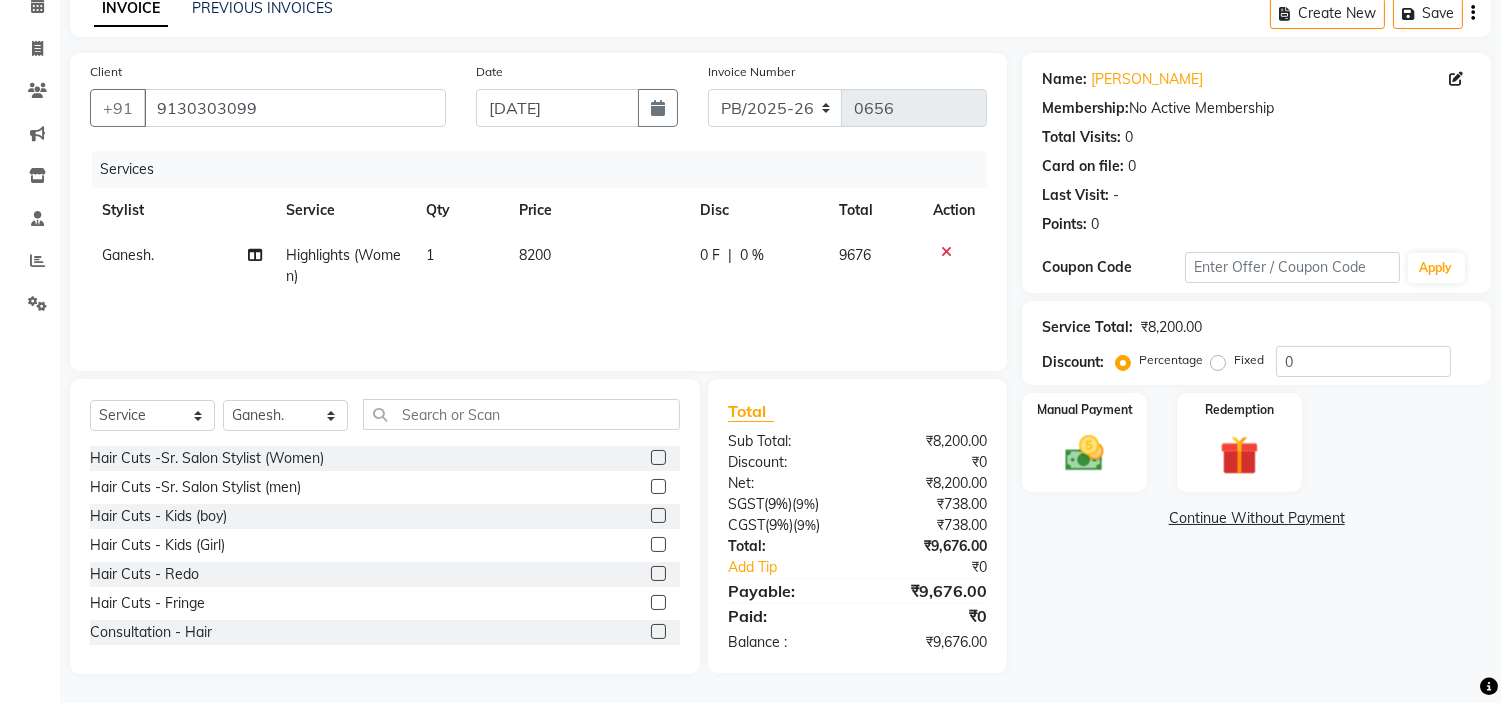 click on "8200" 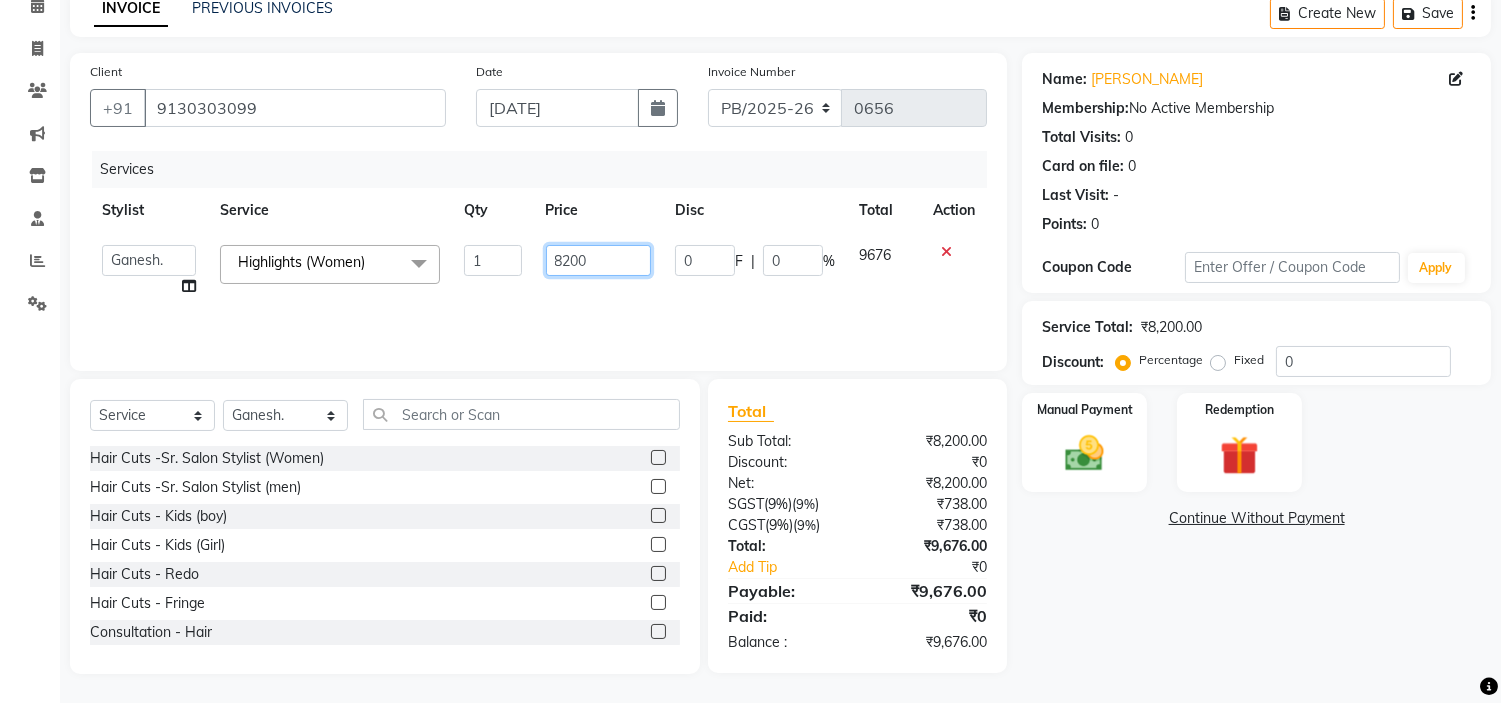 click on "8200" 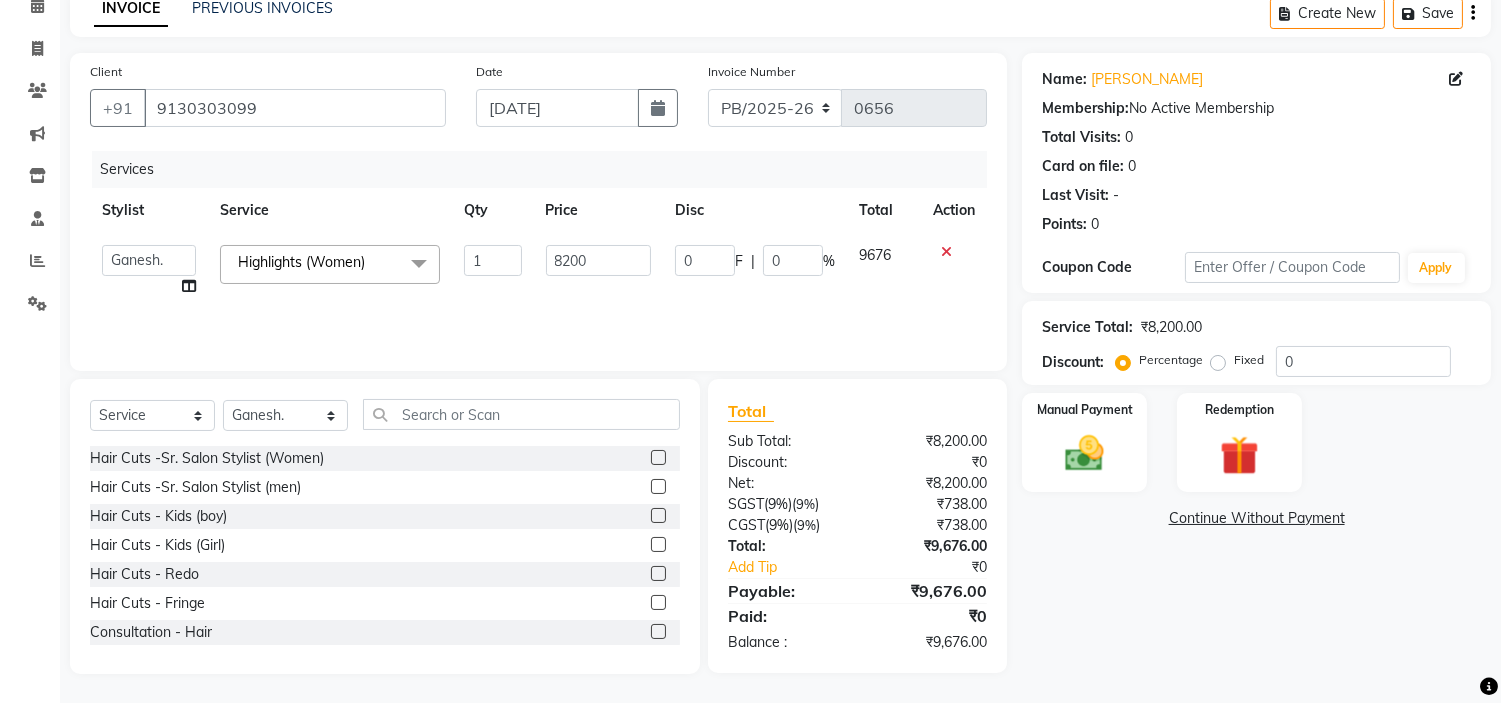 click on "Services Stylist Service Qty Price Disc Total Action  [PERSON_NAME].   [PERSON_NAME].   [PERSON_NAME].   Manager   [PERSON_NAME].   [PERSON_NAME].   [GEOGRAPHIC_DATA].   Revati [PERSON_NAME] [PERSON_NAME].   [PERSON_NAME].  Highlights (Women)  x Hair Cuts -Sr. Salon Stylist (Women) Hair Cuts -Sr. Salon Stylist (men) Hair Cuts - Kids (boy) Hair Cuts - Kids (Girl) Hair Cuts - Redo Hair Cuts - Fringe Consultation - Hair  Consultation - Skin Highlights (Women) Hair Color - Global ([MEDICAL_DATA] Free) (Women) Hair Color - Global (Women) Hair Color - Crown Touch Up (Women) Hair Color - Root Touch Up (Women) Hair Color - Highlights (Men) Hair Color - Global ([MEDICAL_DATA] Free) (Men) Hair Color - Global (Men) Hair Color -Toner Hair Color - Colour Correction Hair Color -  Lowlights Styling - shampo and conditioner Styling - Blow-dry without Shampoo Styling - Blow-dry with Shampoo Styling - Hair Ironing Styling - Hair Tongs Styling -Tong,Iron curls with shampoo Treatment - Keratin Treatment Treatment - [MEDICAL_DATA] Treatment Spa & Ritual-Powermix 1" 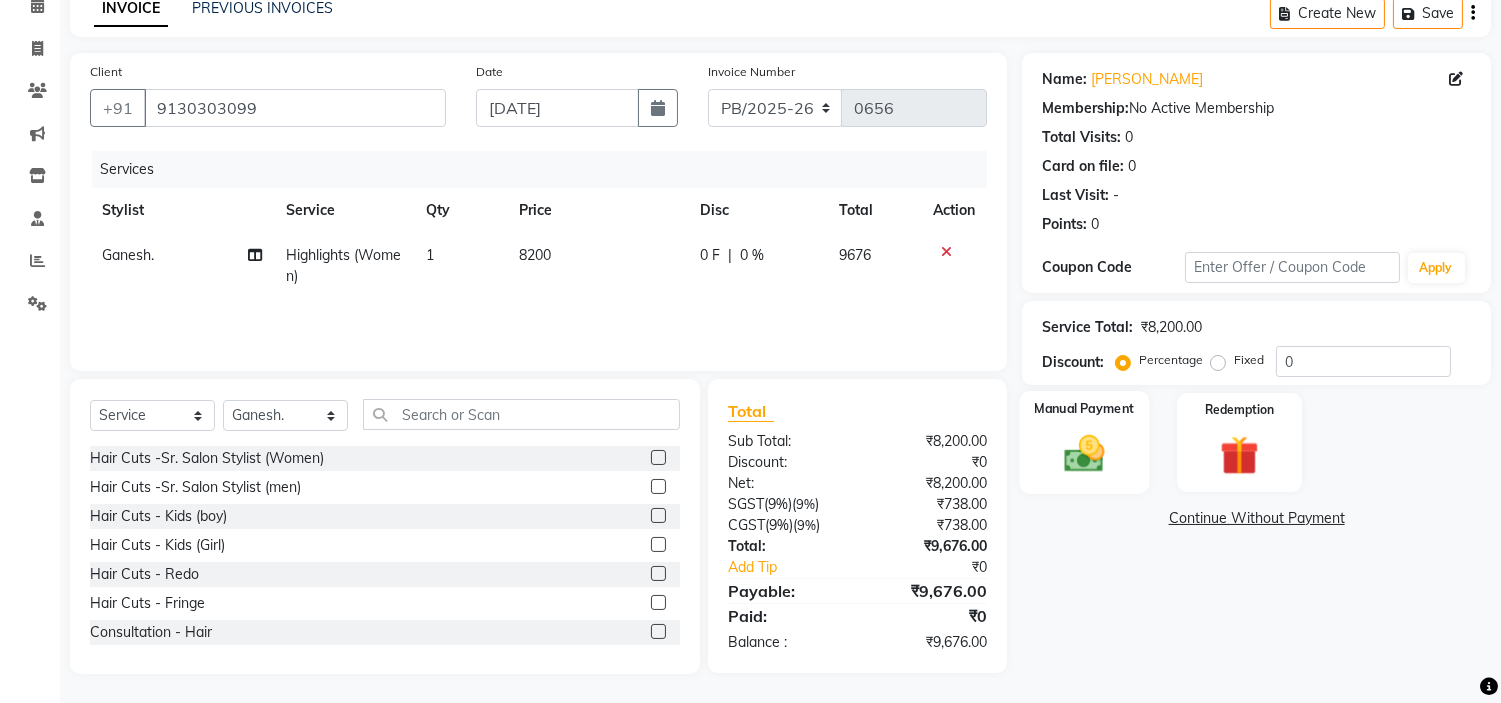 click 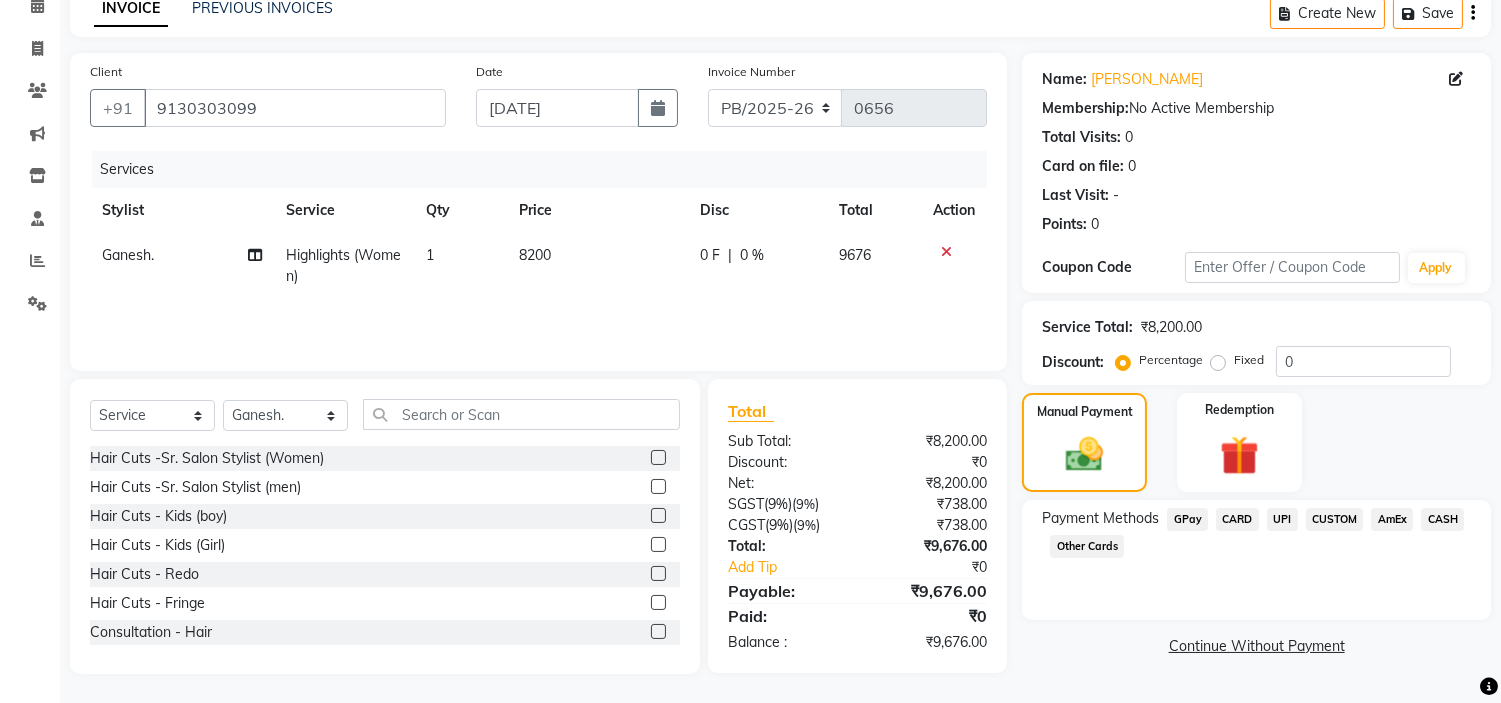 click on "CARD" 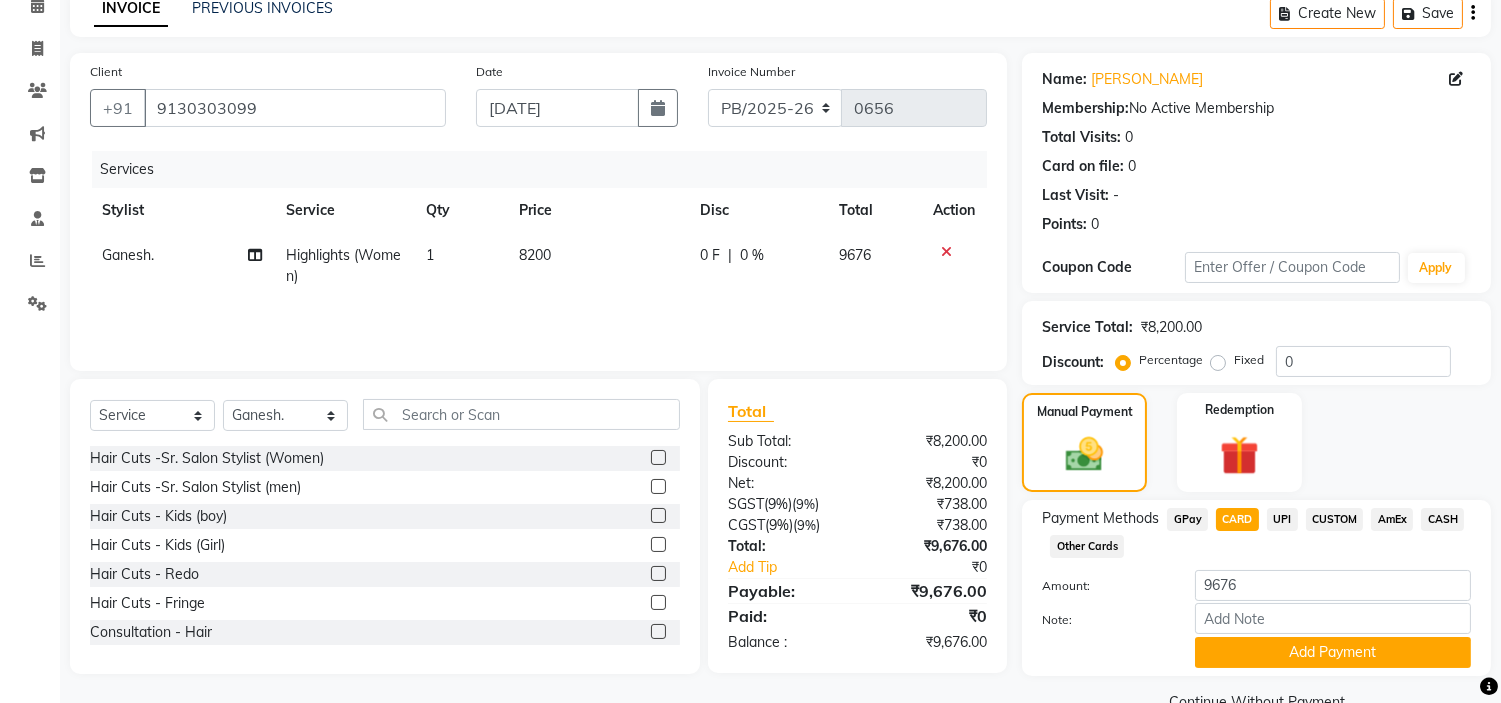 click on "UPI" 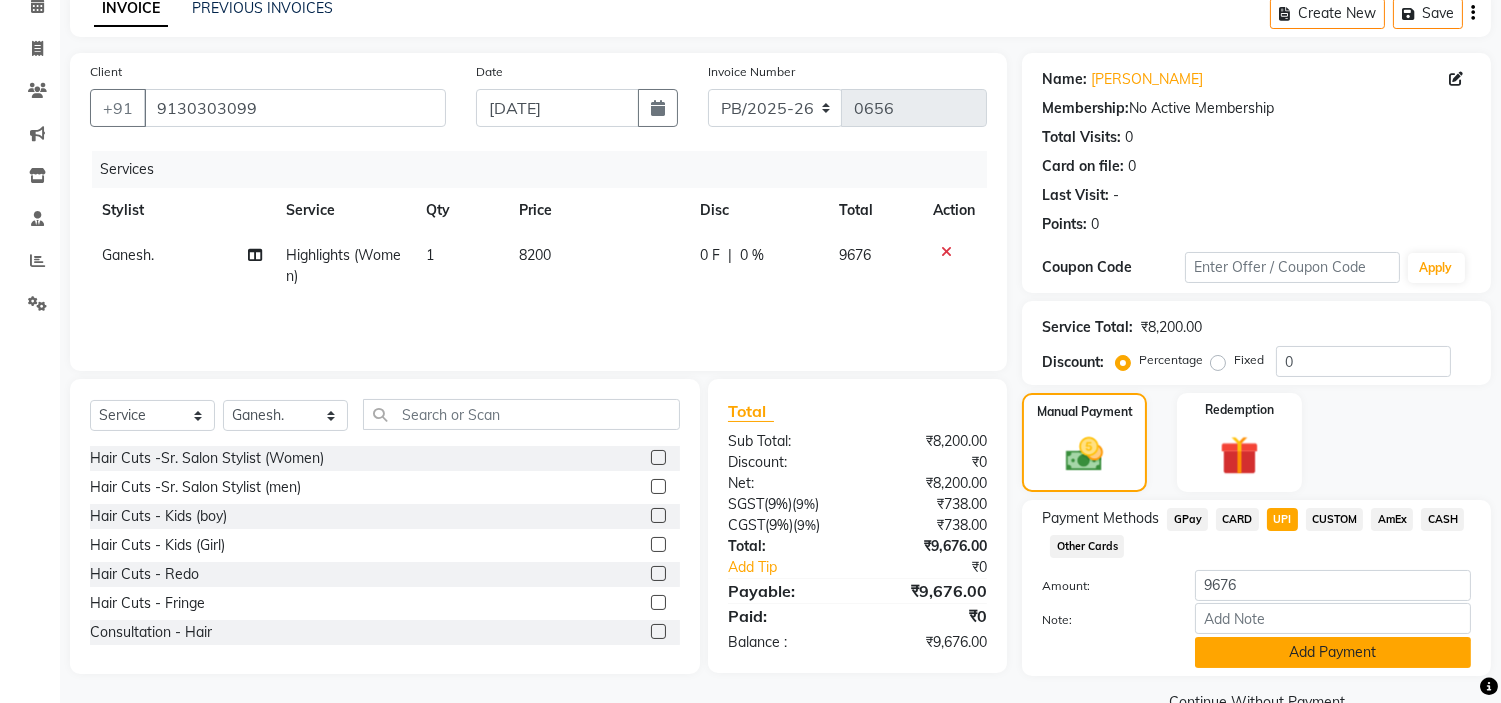 click on "Add Payment" 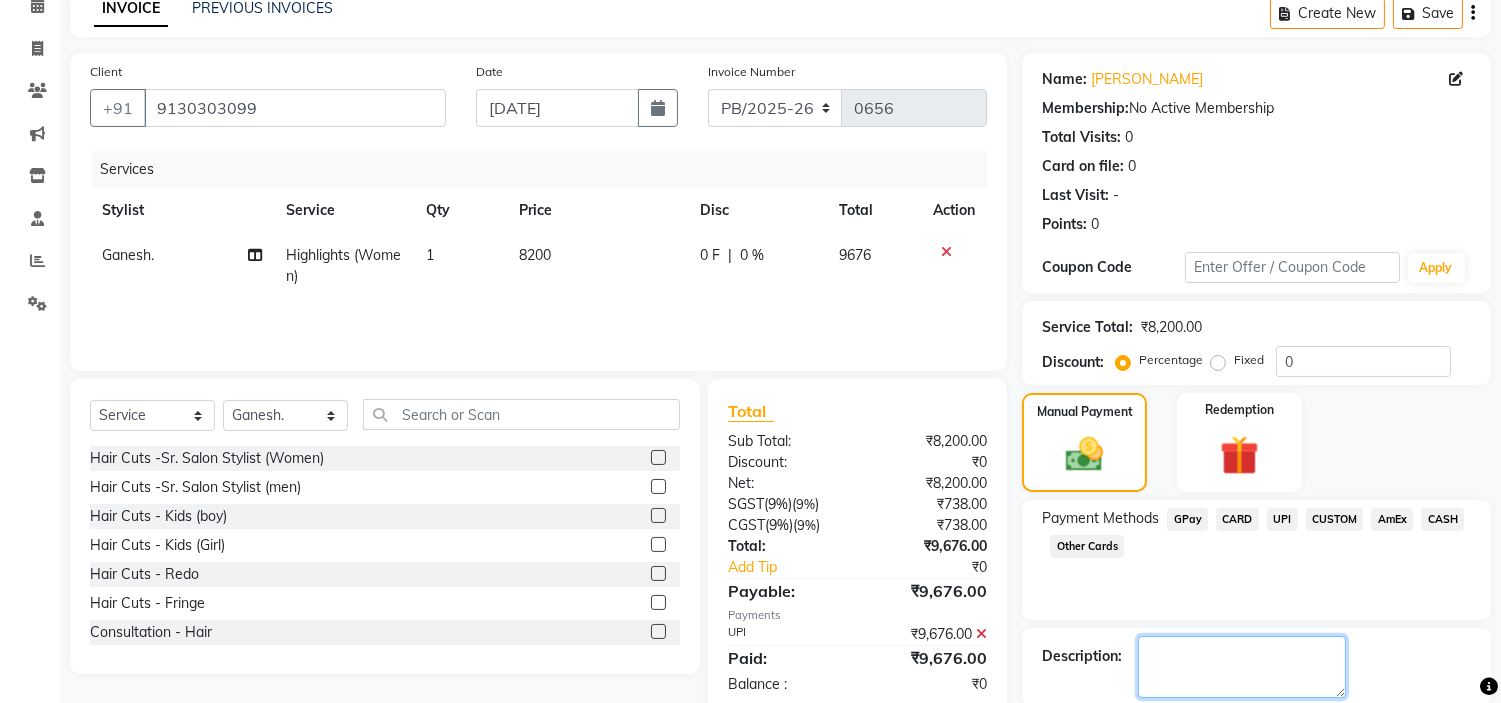 click 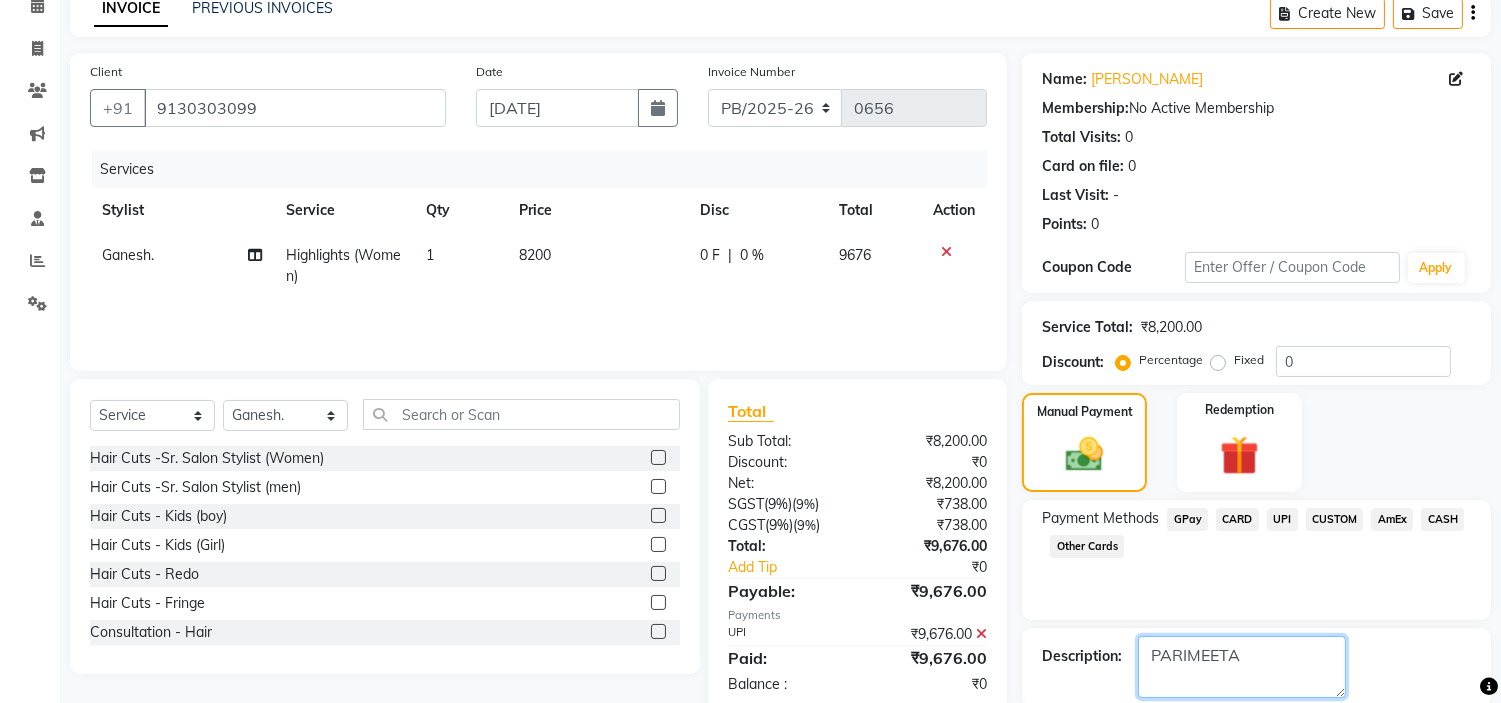 scroll, scrollTop: 196, scrollLeft: 0, axis: vertical 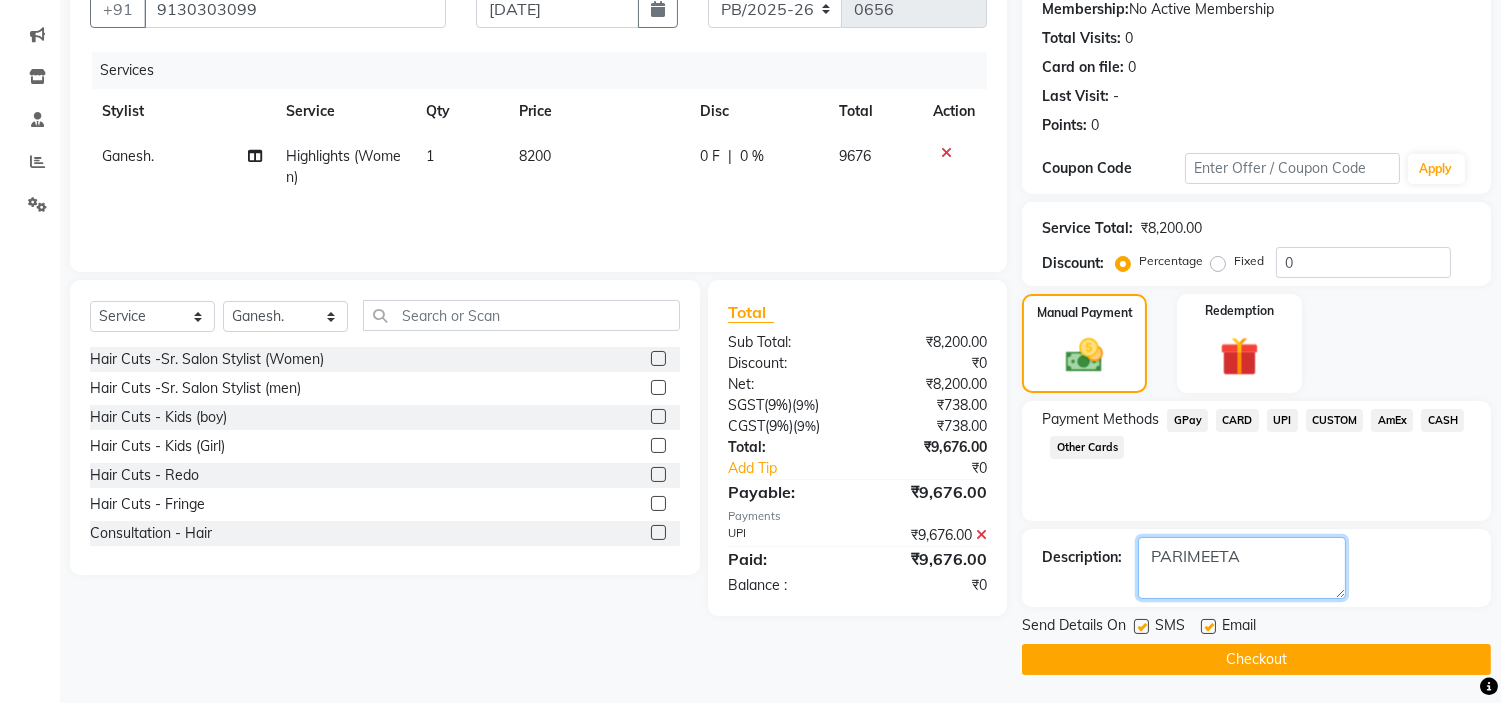 type on "PARIMEETA" 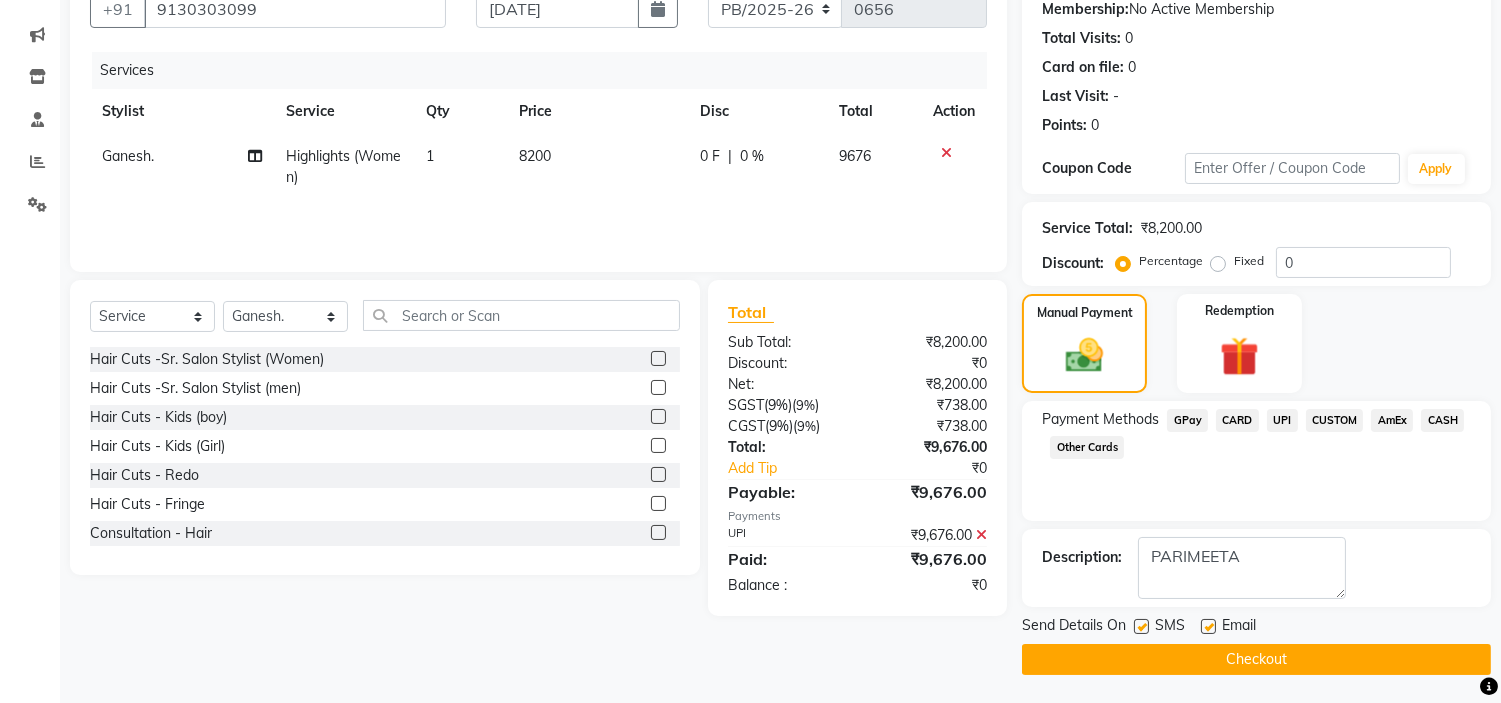 click on "Checkout" 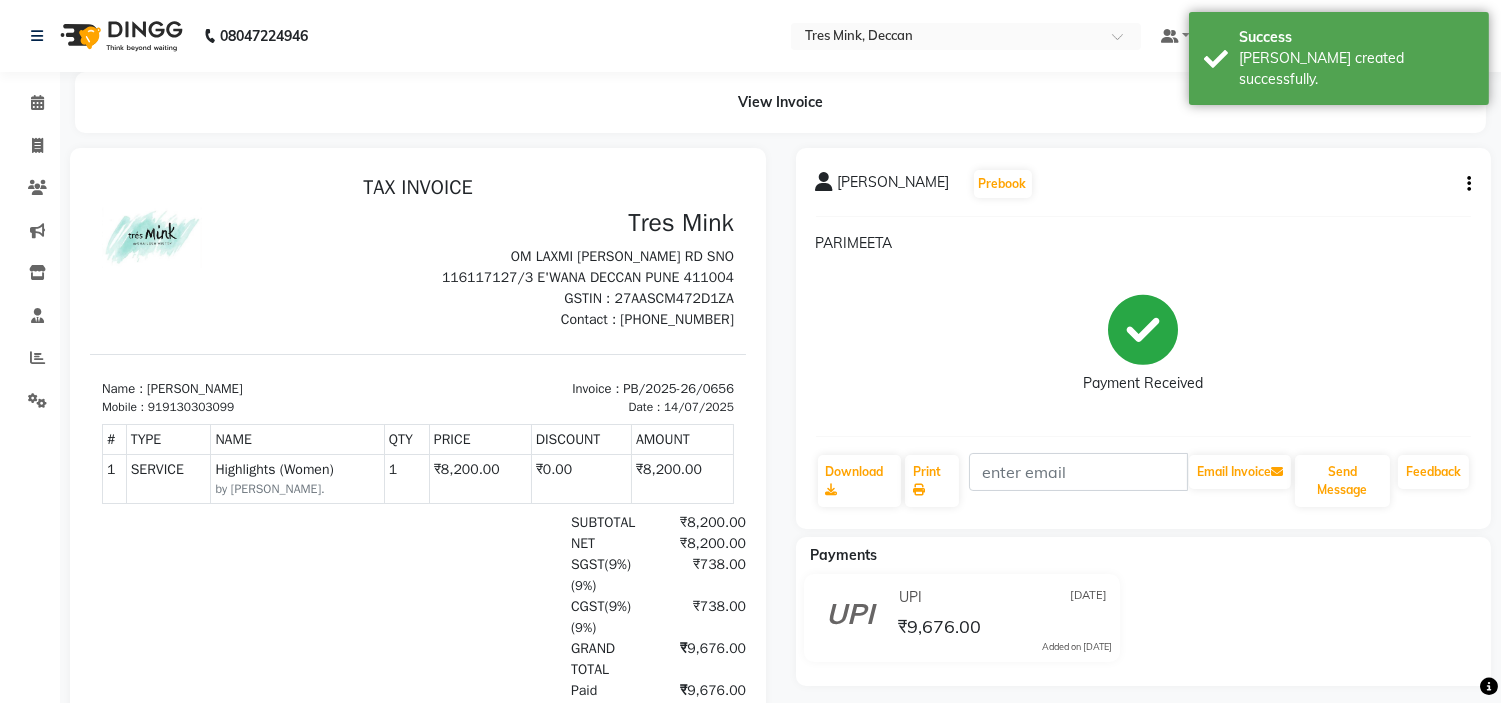 scroll, scrollTop: 0, scrollLeft: 0, axis: both 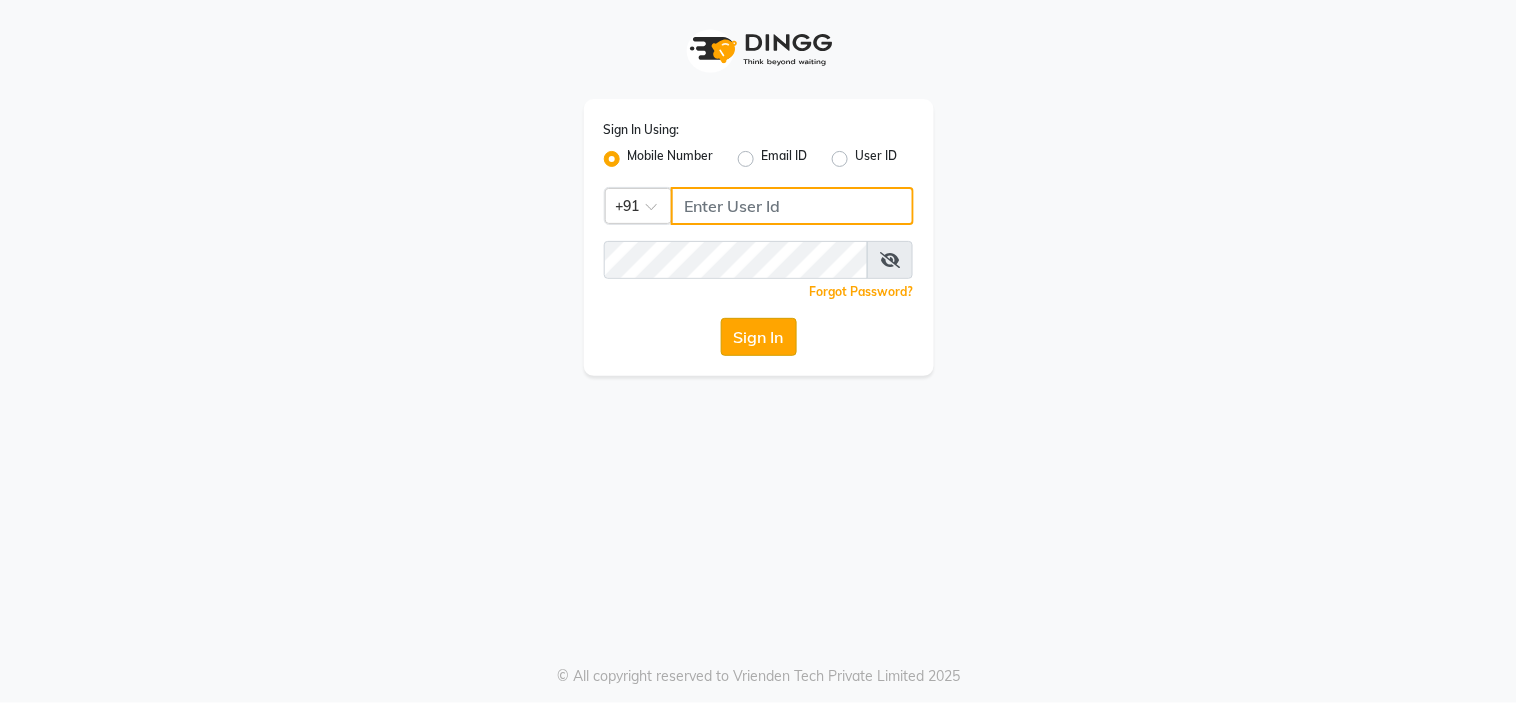 type on "8999659395" 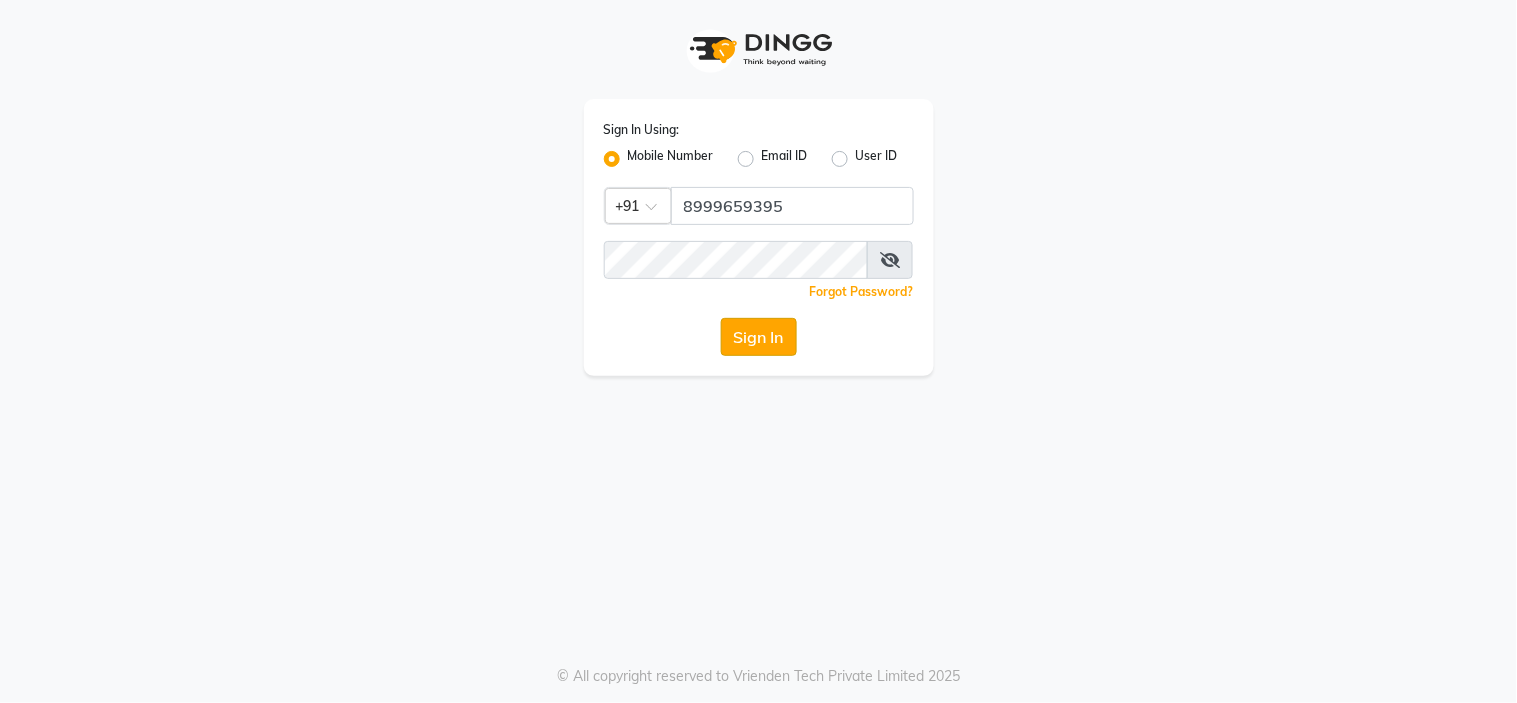 click on "Sign In" 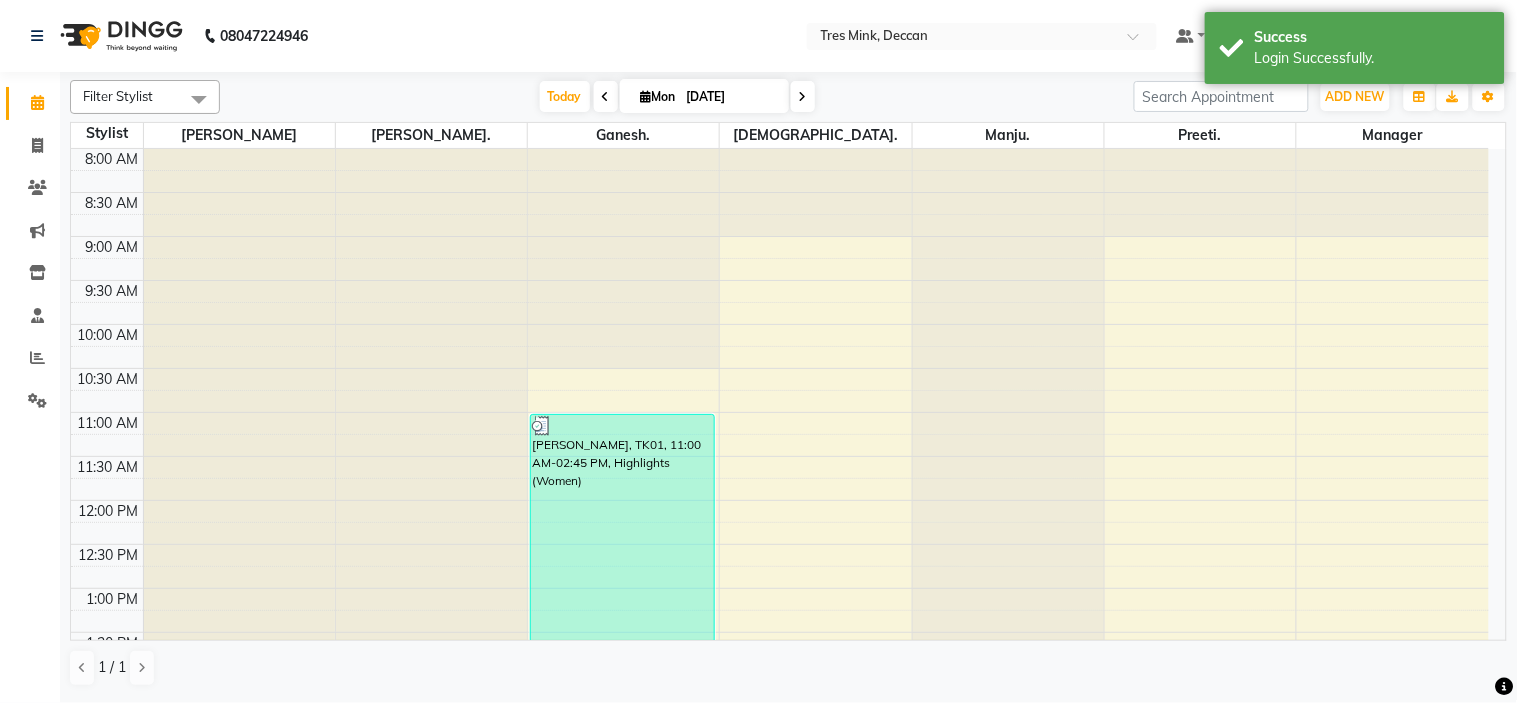scroll, scrollTop: 0, scrollLeft: 0, axis: both 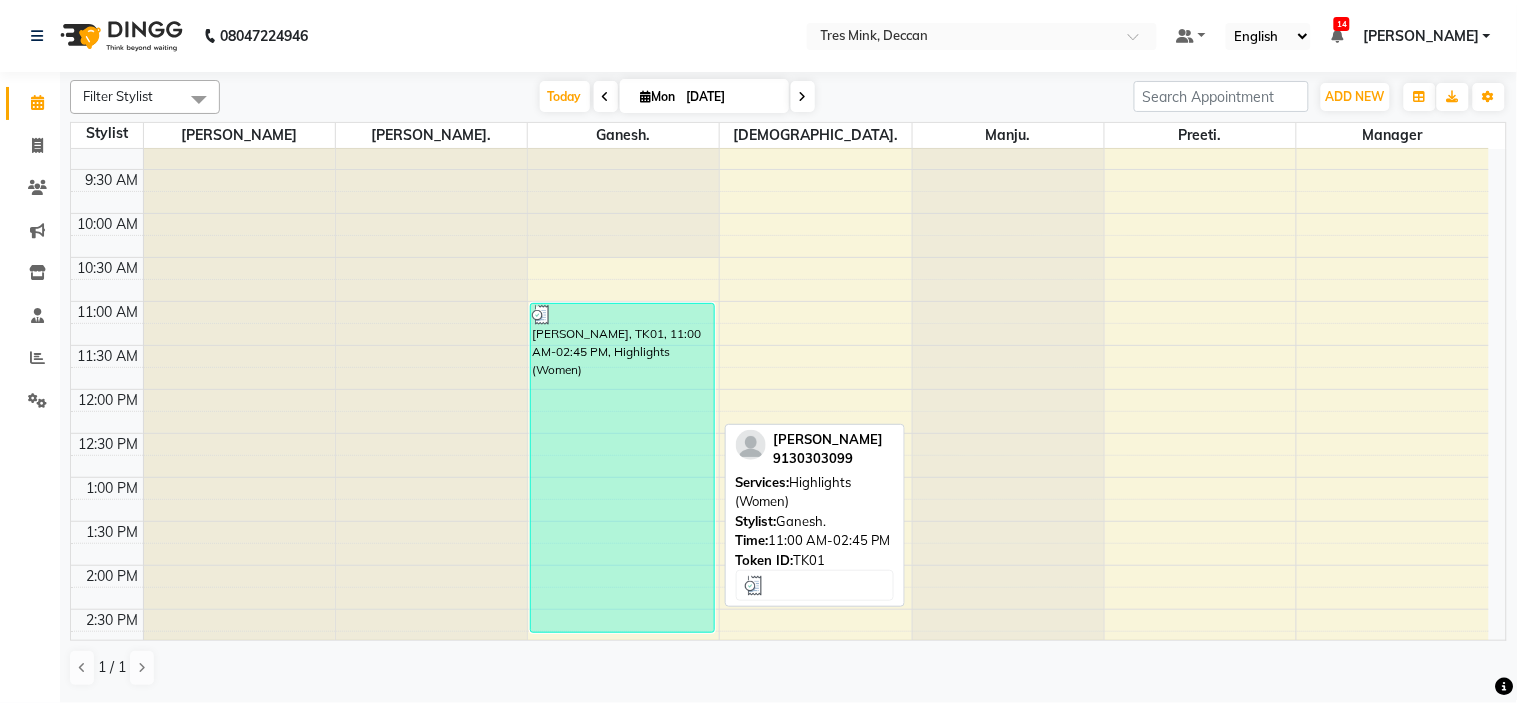 click on "[PERSON_NAME], TK01, 11:00 AM-02:45 PM, Highlights (Women)" at bounding box center (622, 468) 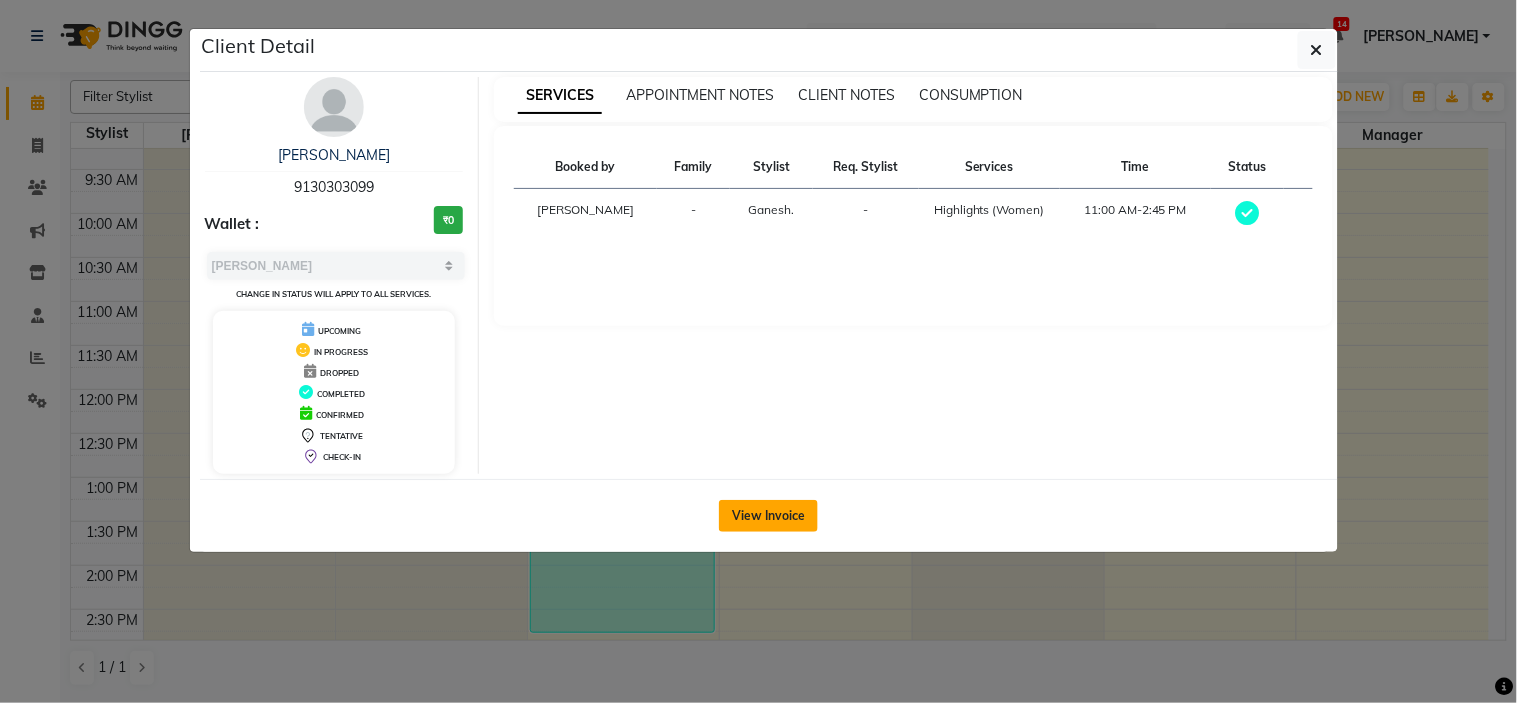 click on "View Invoice" 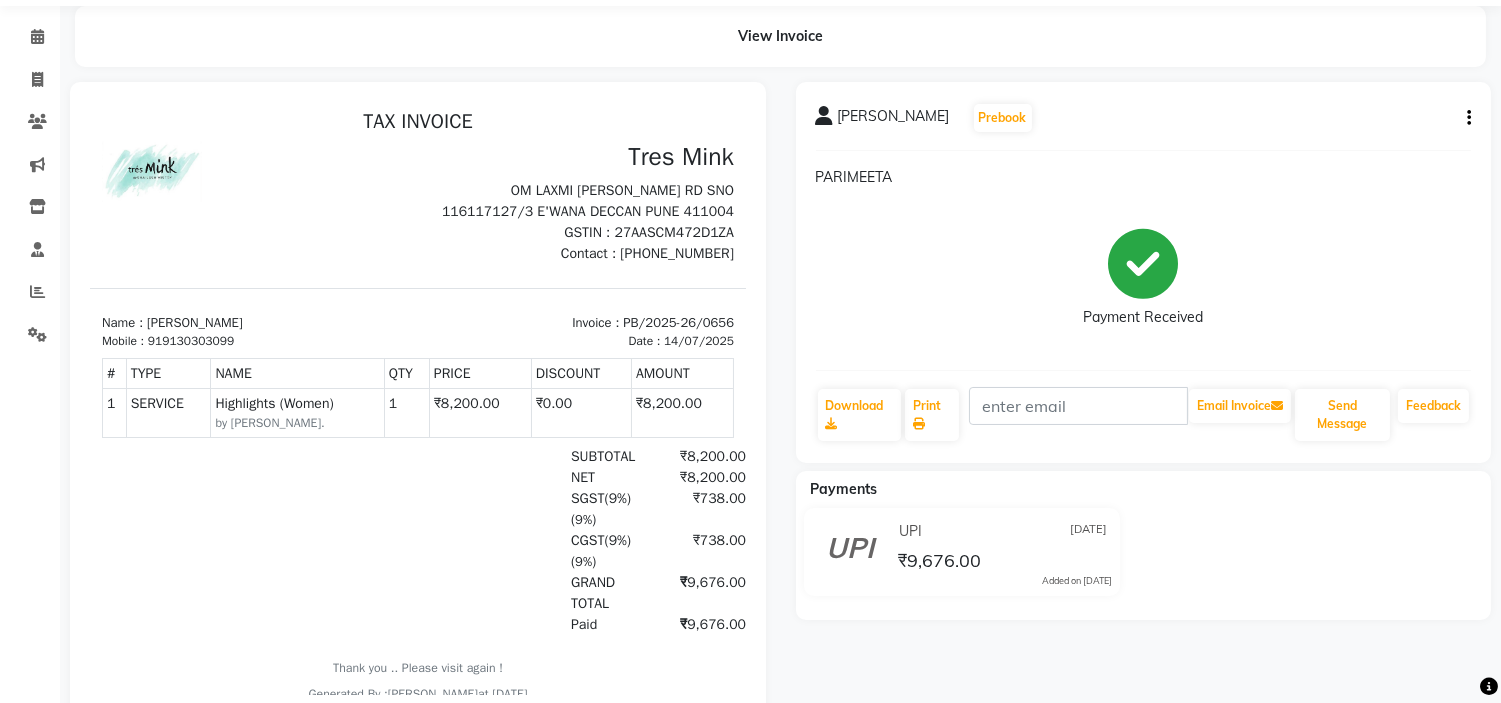 scroll, scrollTop: 130, scrollLeft: 0, axis: vertical 